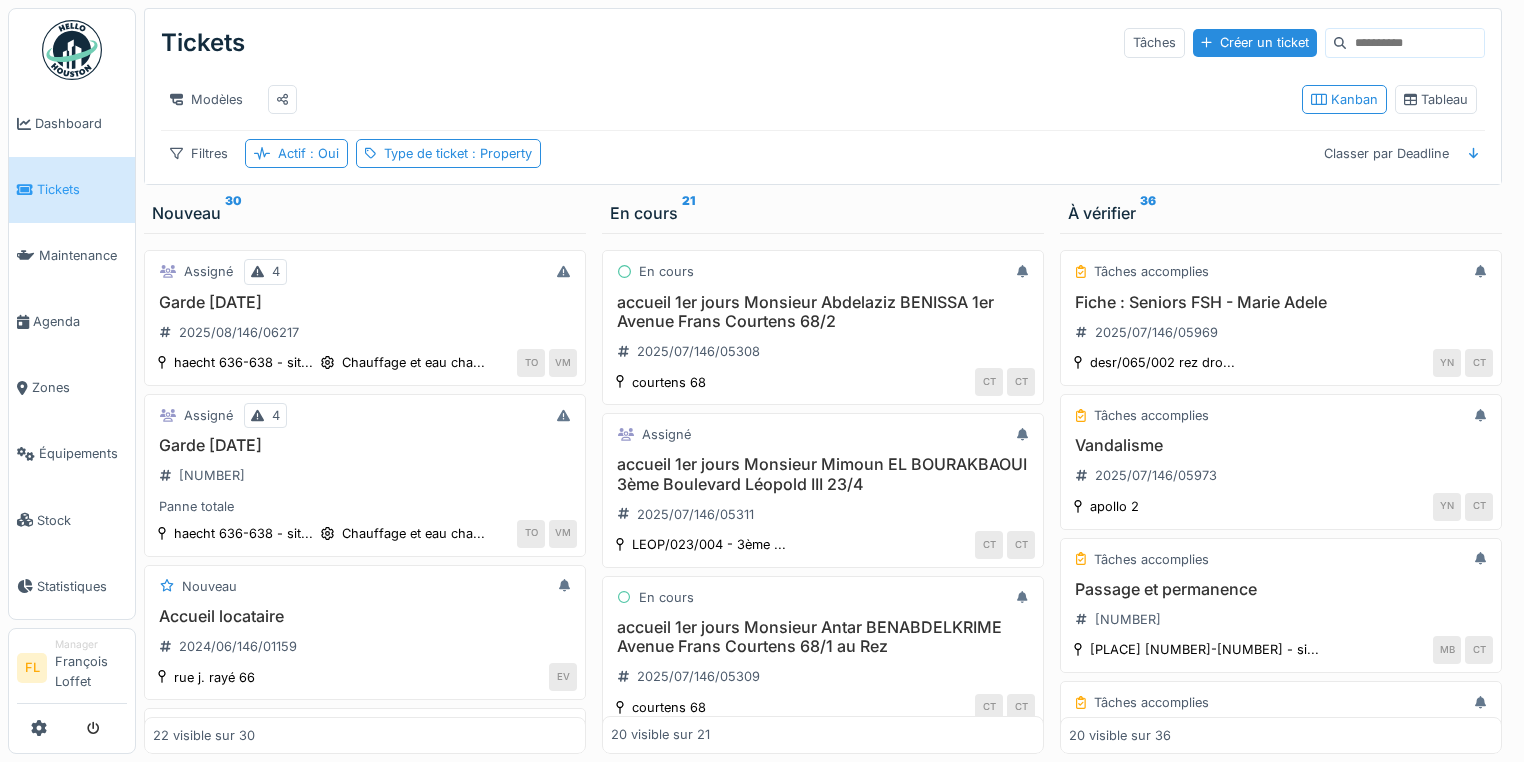 scroll, scrollTop: 12, scrollLeft: 0, axis: vertical 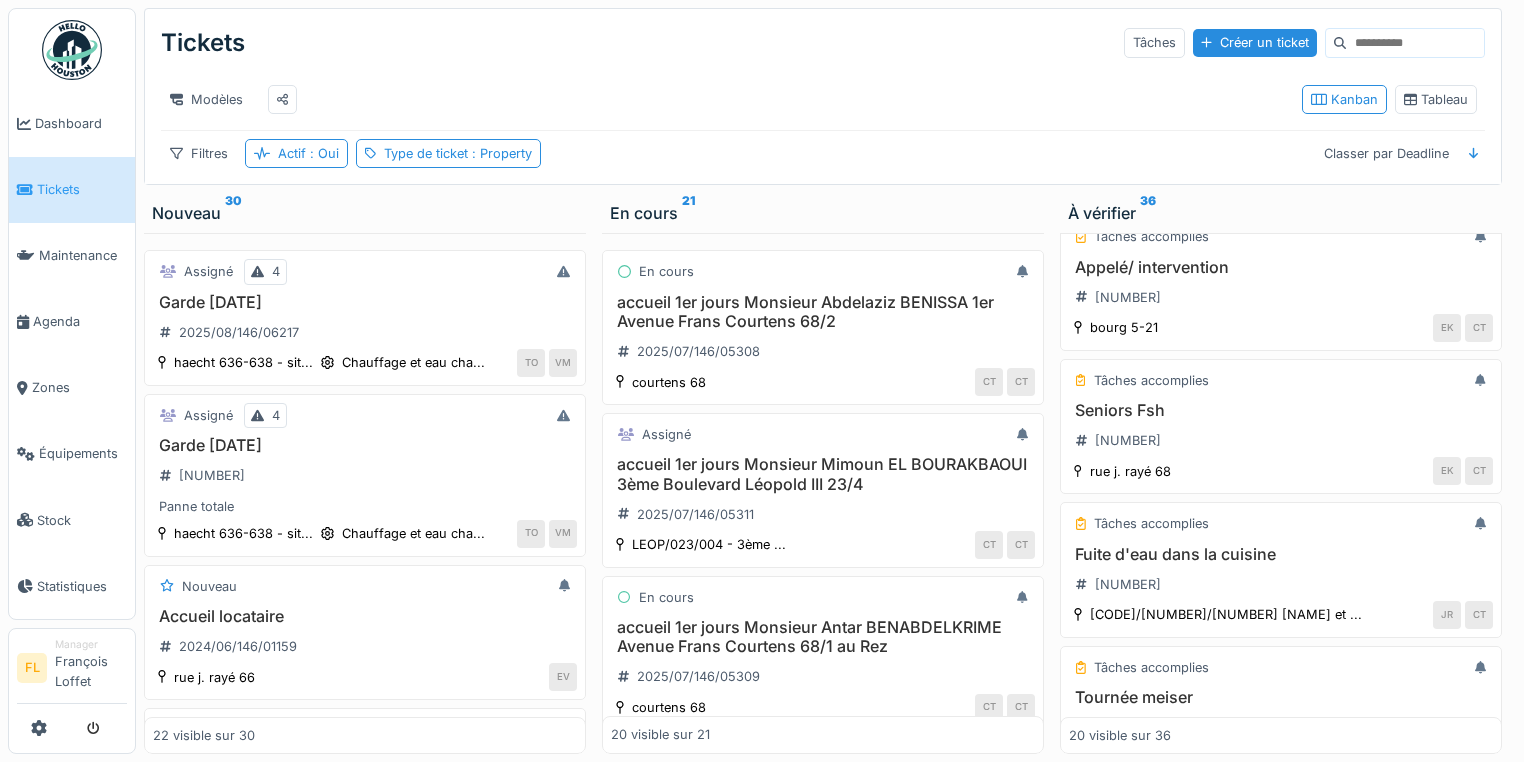 click on "Filtres Actif   :   Oui Type de ticket   :   Property Classer par Deadline" at bounding box center [823, 153] 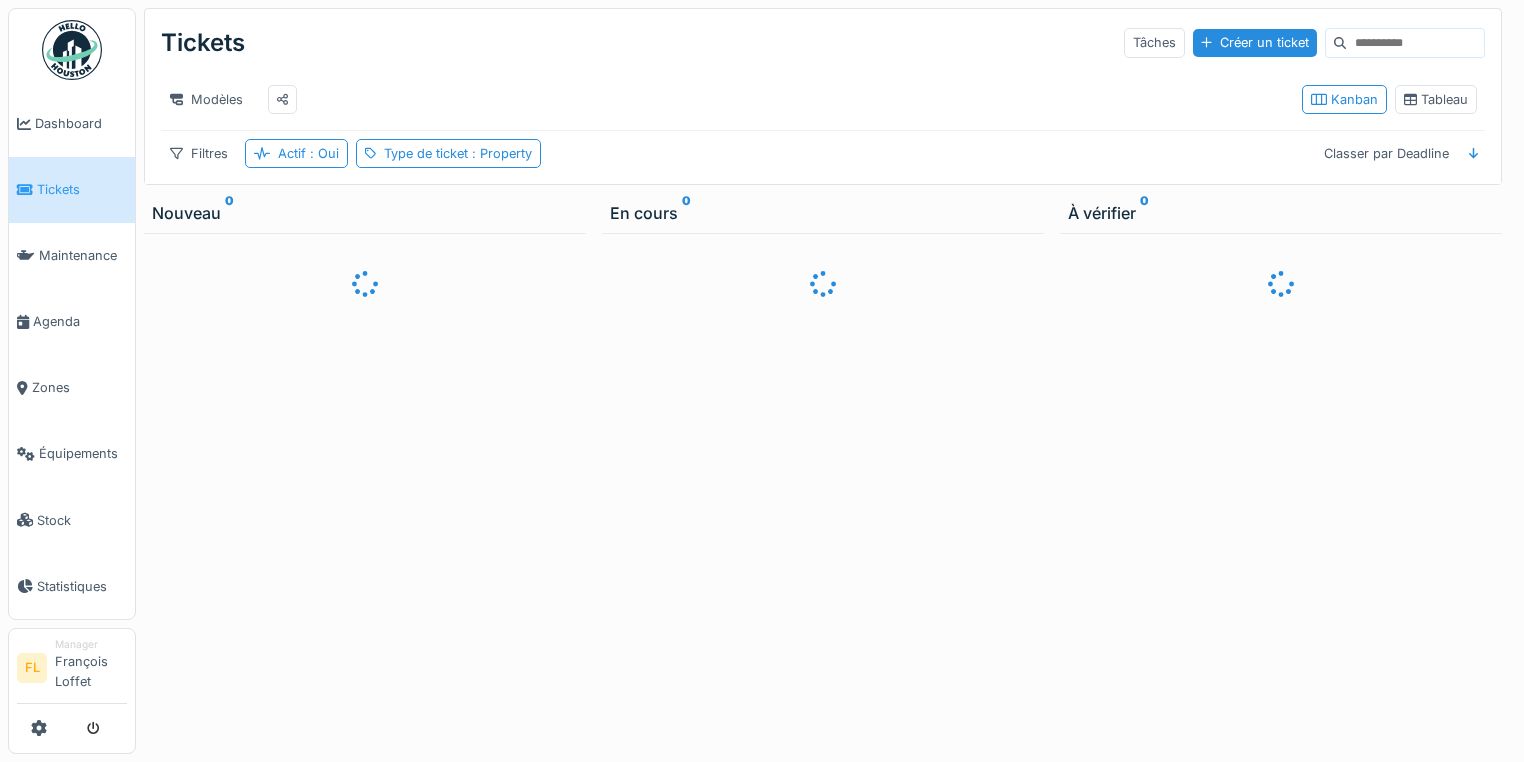 scroll, scrollTop: 12, scrollLeft: 0, axis: vertical 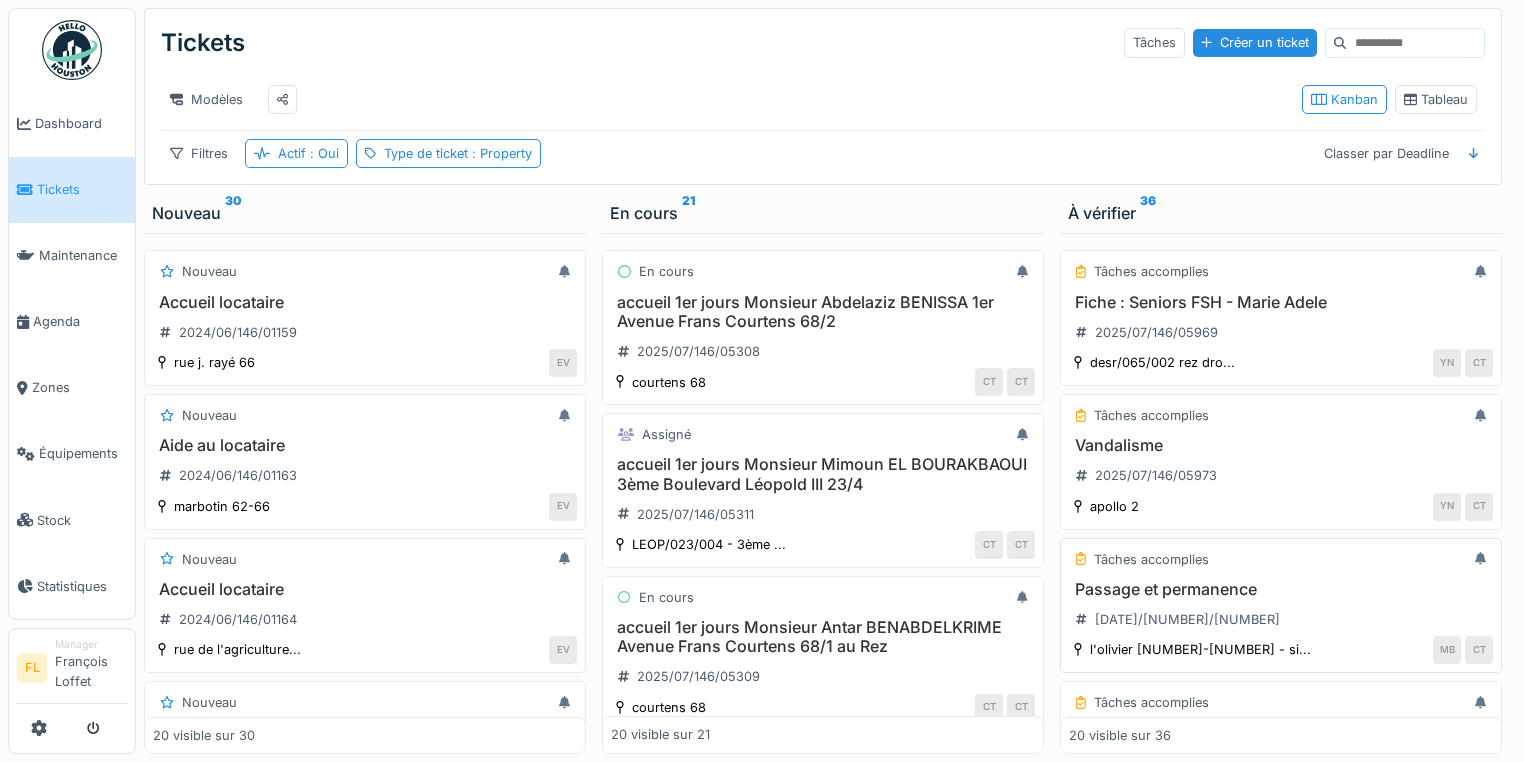 click on "Passage et permanence" at bounding box center [1281, 589] 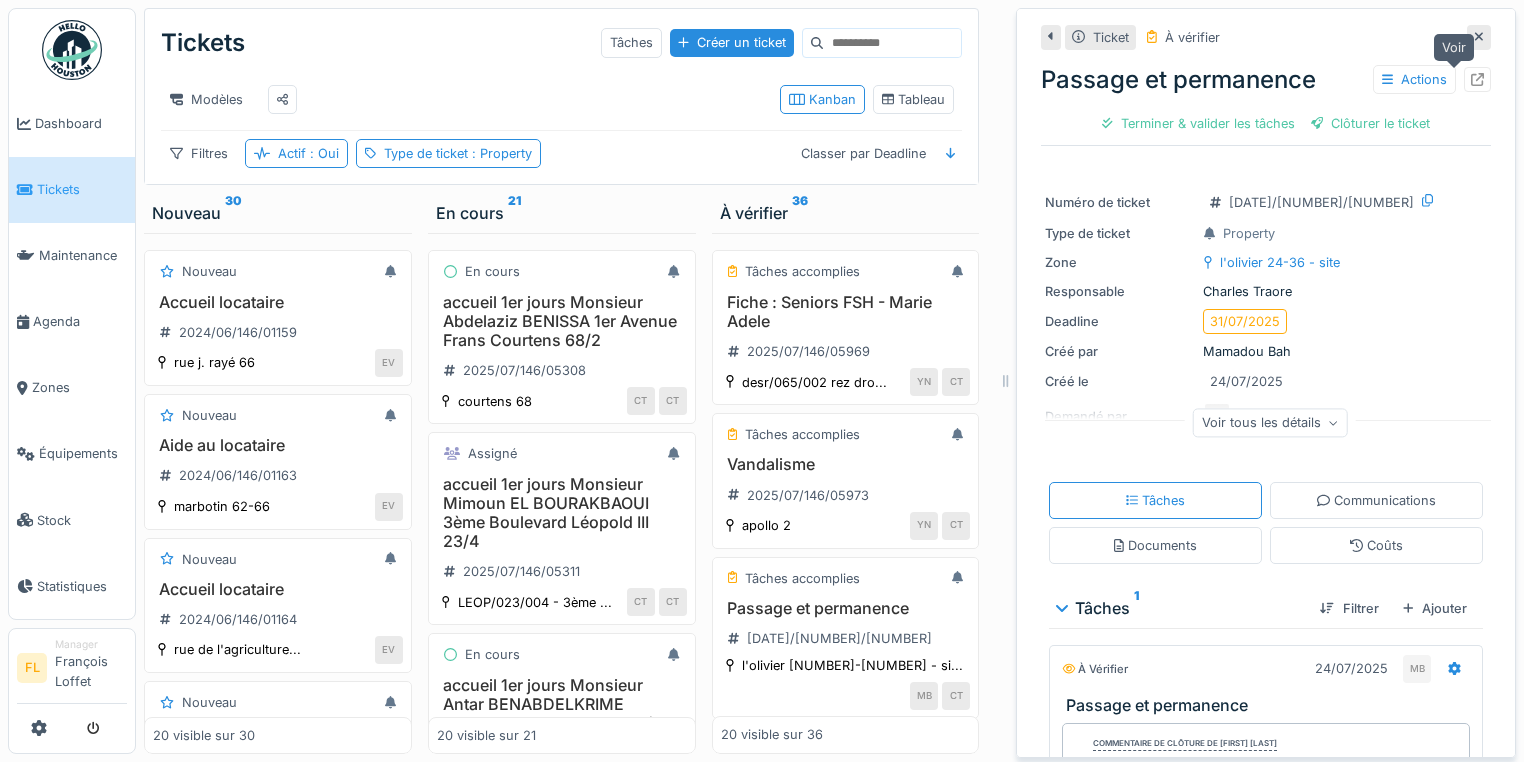 click 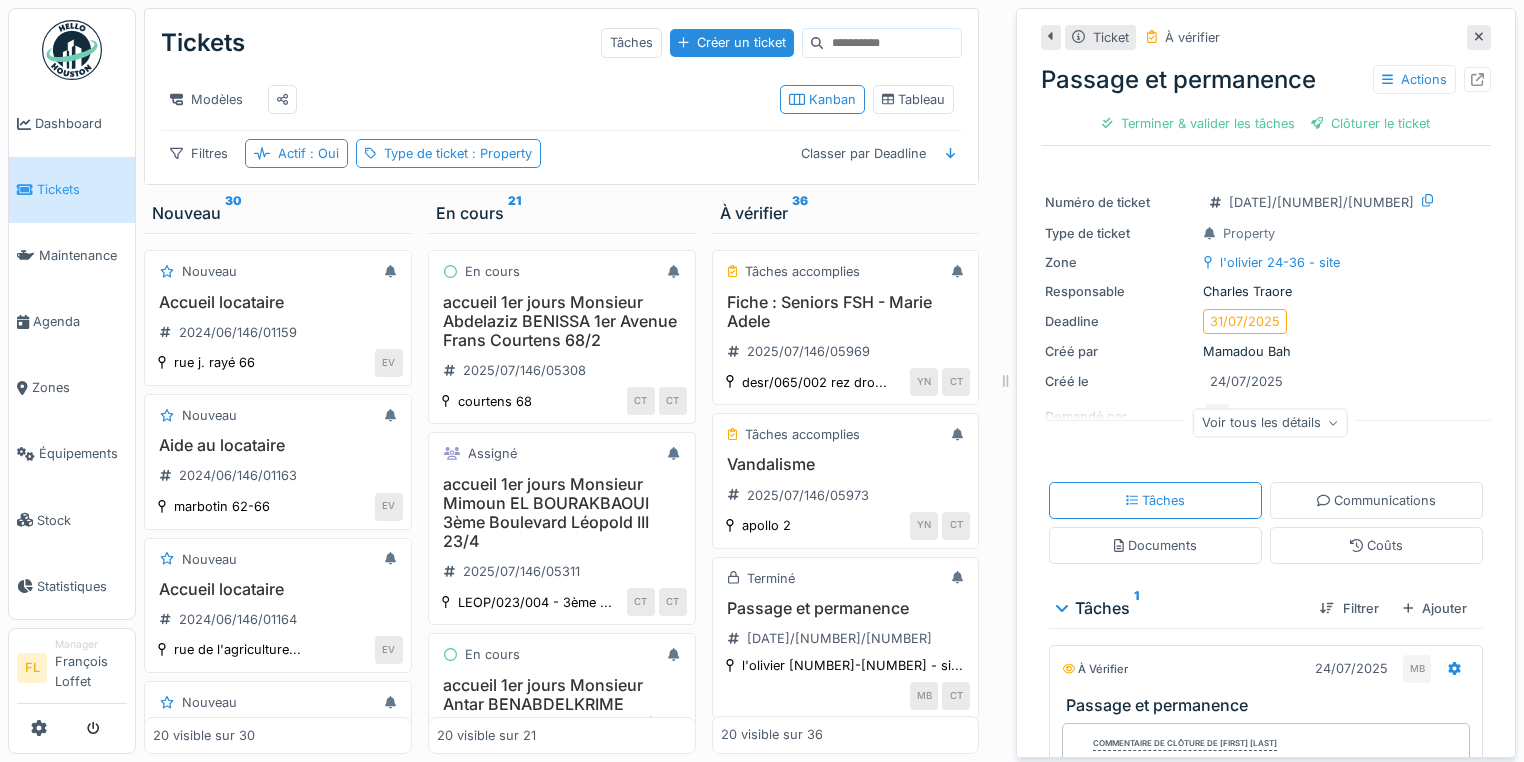 click 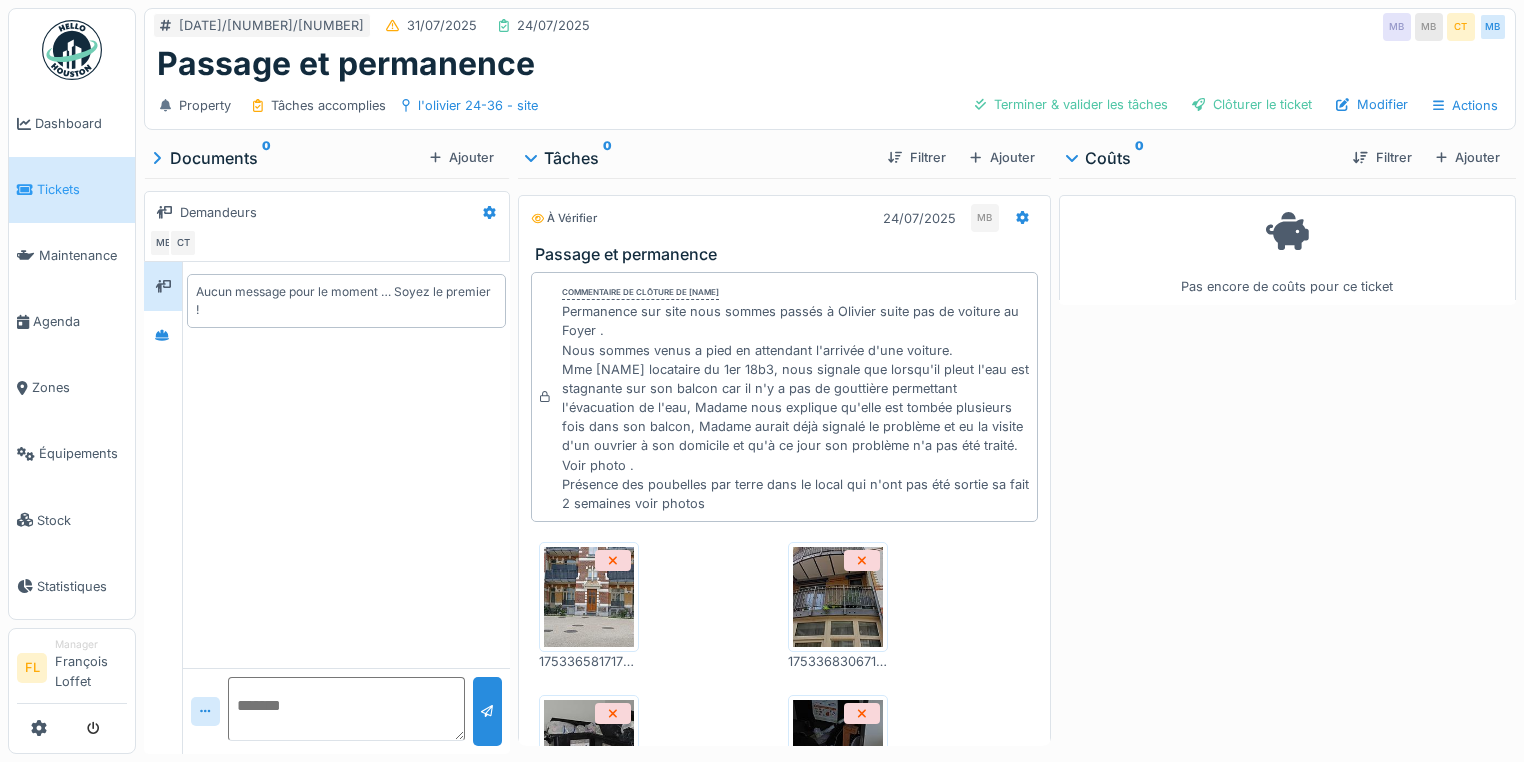 scroll, scrollTop: 0, scrollLeft: 0, axis: both 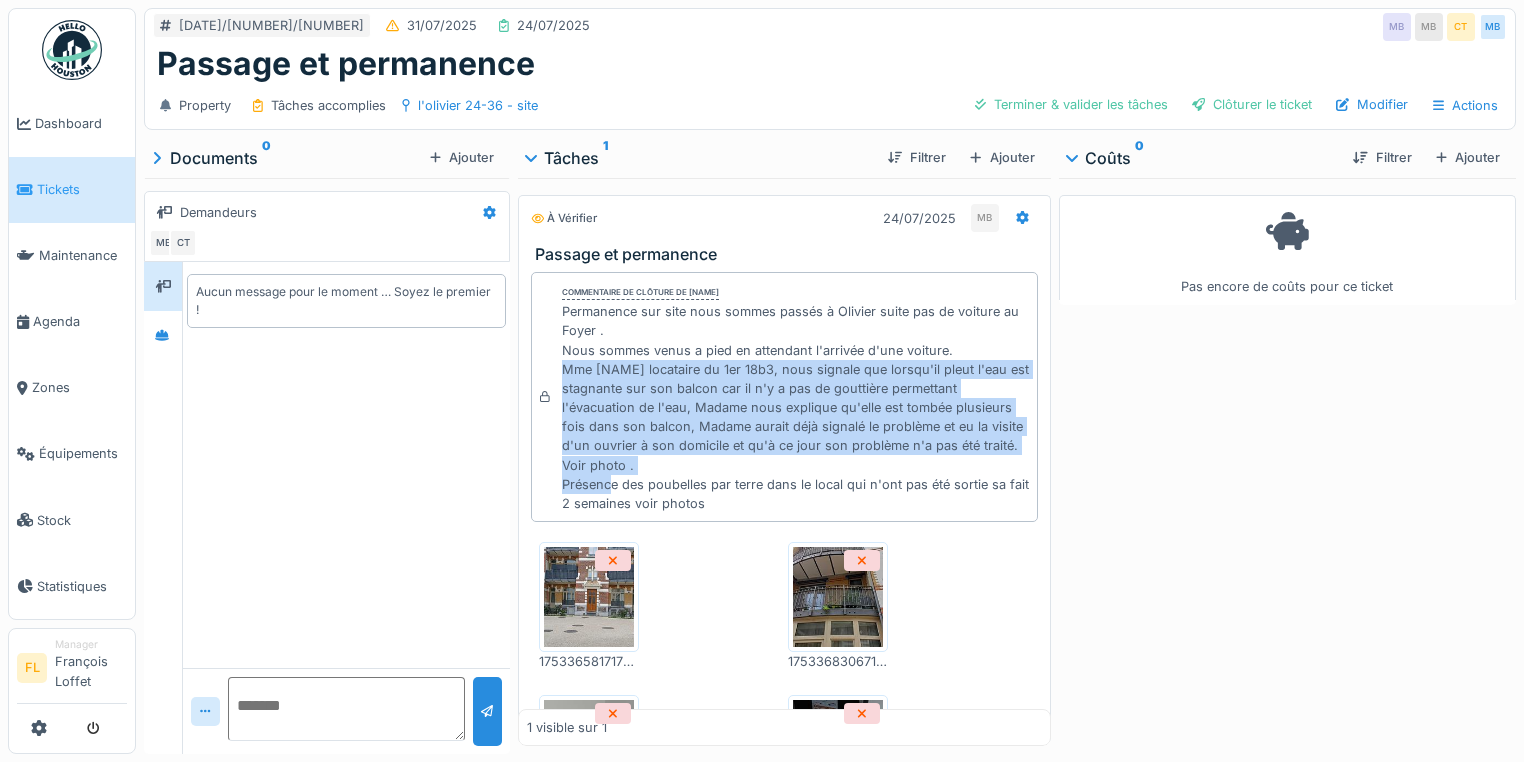 drag, startPoint x: 555, startPoint y: 372, endPoint x: 674, endPoint y: 464, distance: 150.41609 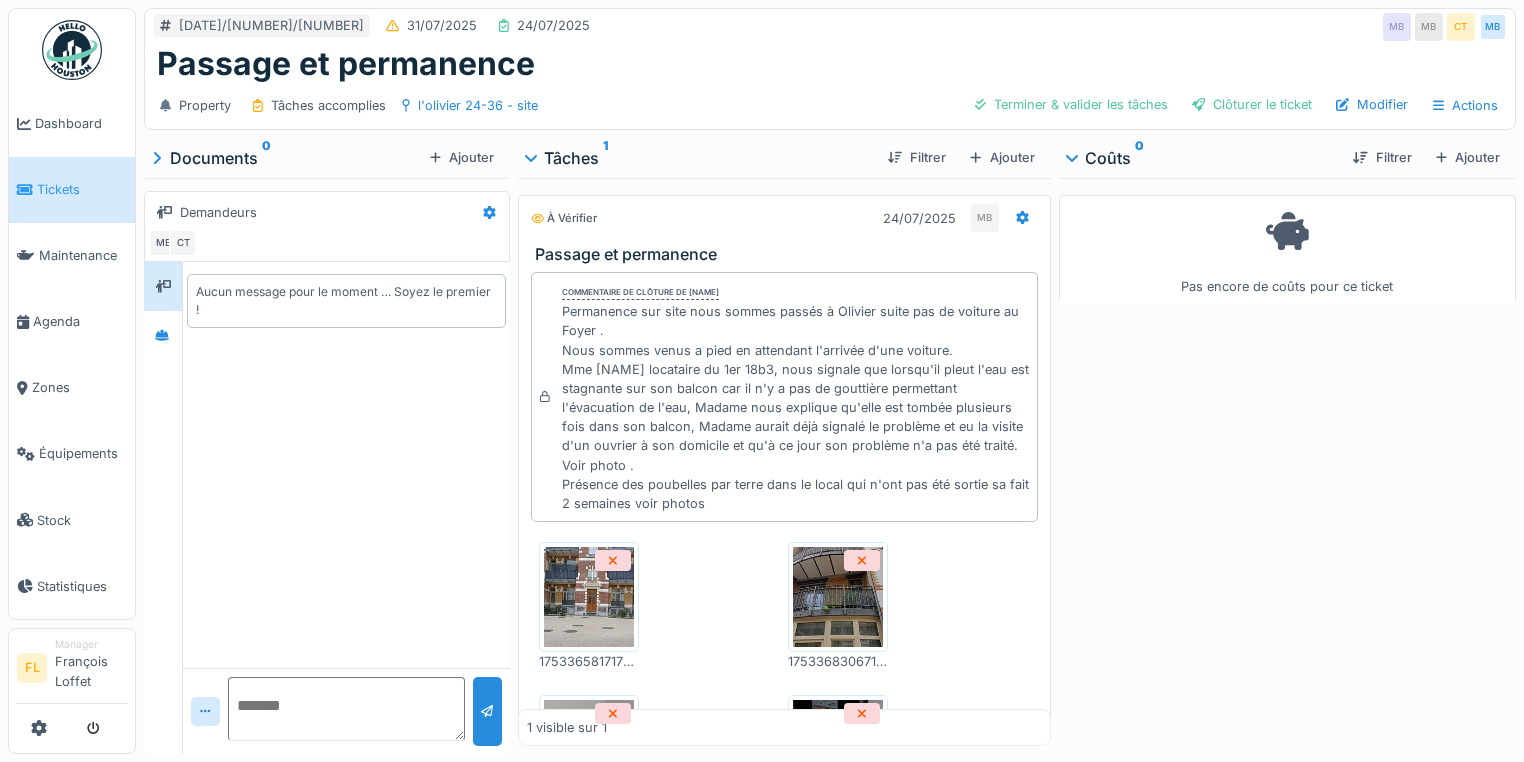 drag, startPoint x: 606, startPoint y: 488, endPoint x: 831, endPoint y: 484, distance: 225.03555 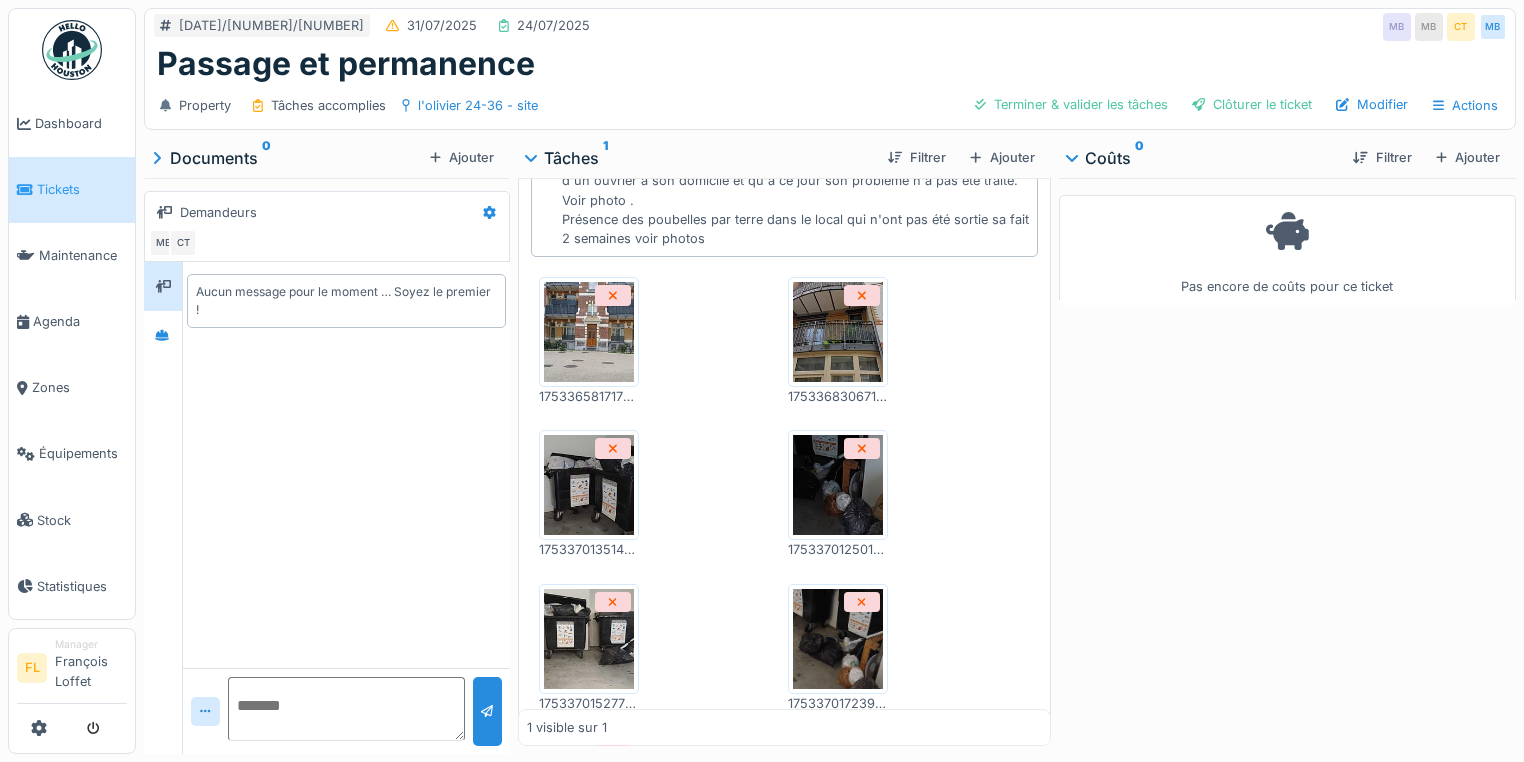 scroll, scrollTop: 320, scrollLeft: 0, axis: vertical 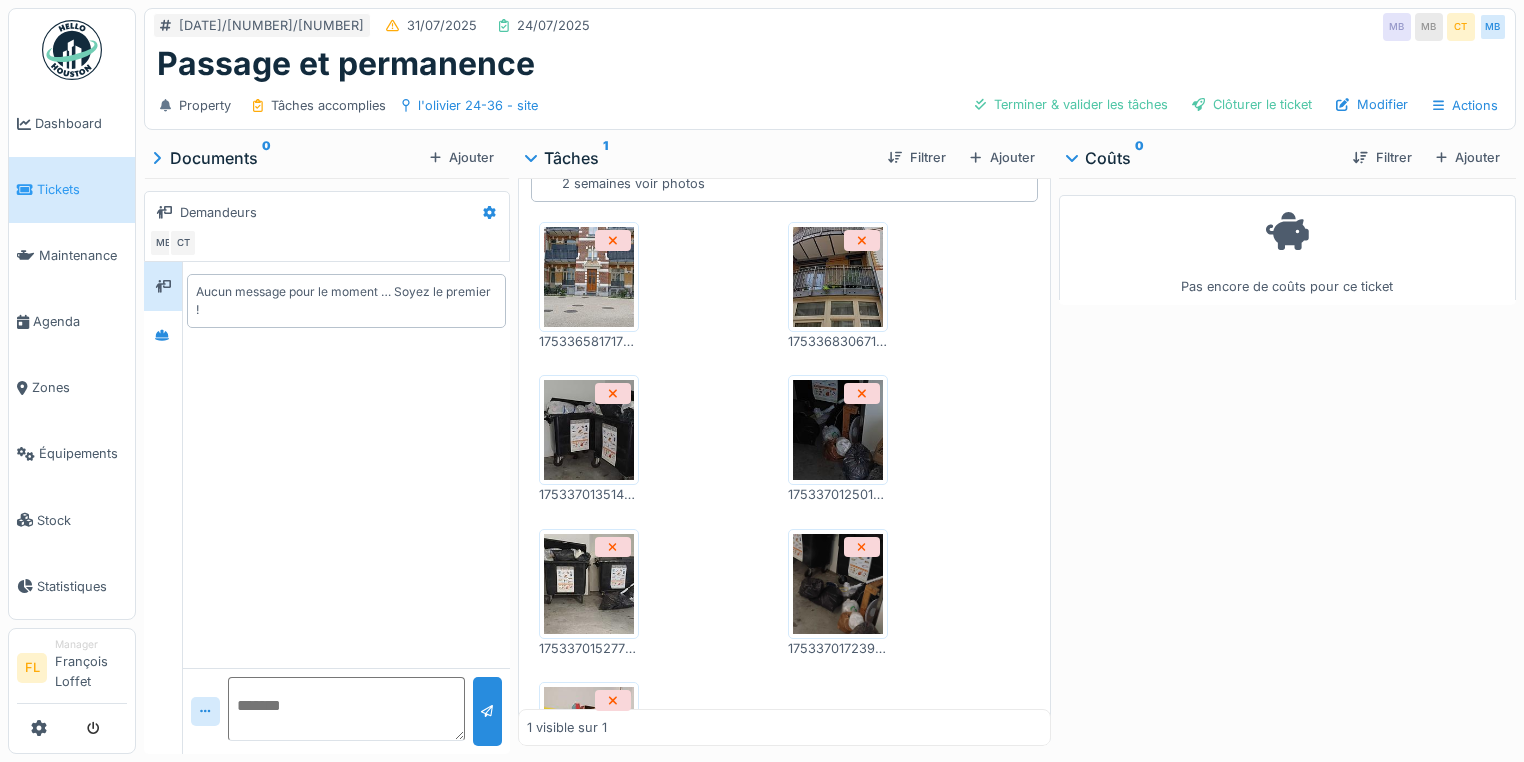 click at bounding box center [838, 277] 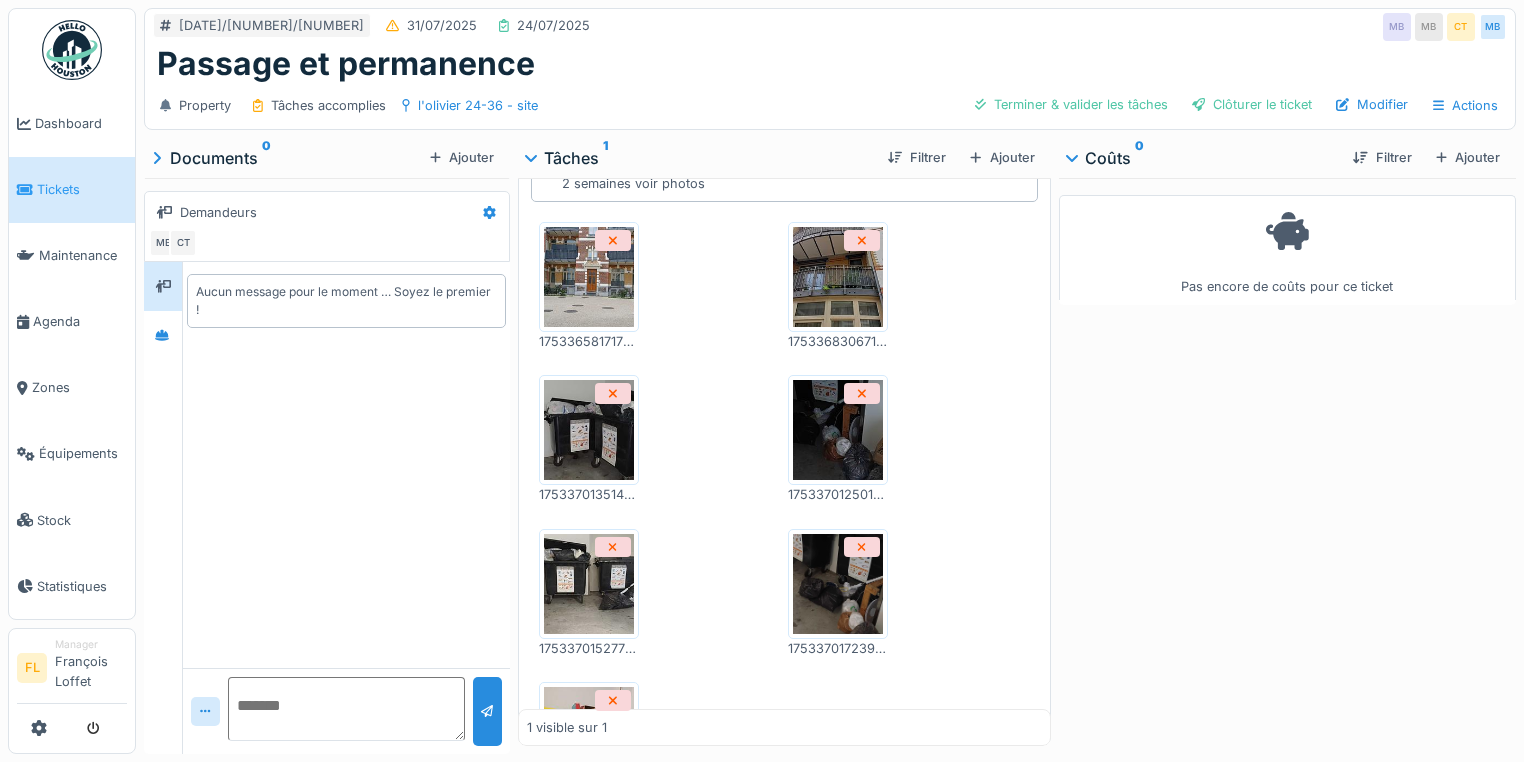 scroll, scrollTop: 12, scrollLeft: 0, axis: vertical 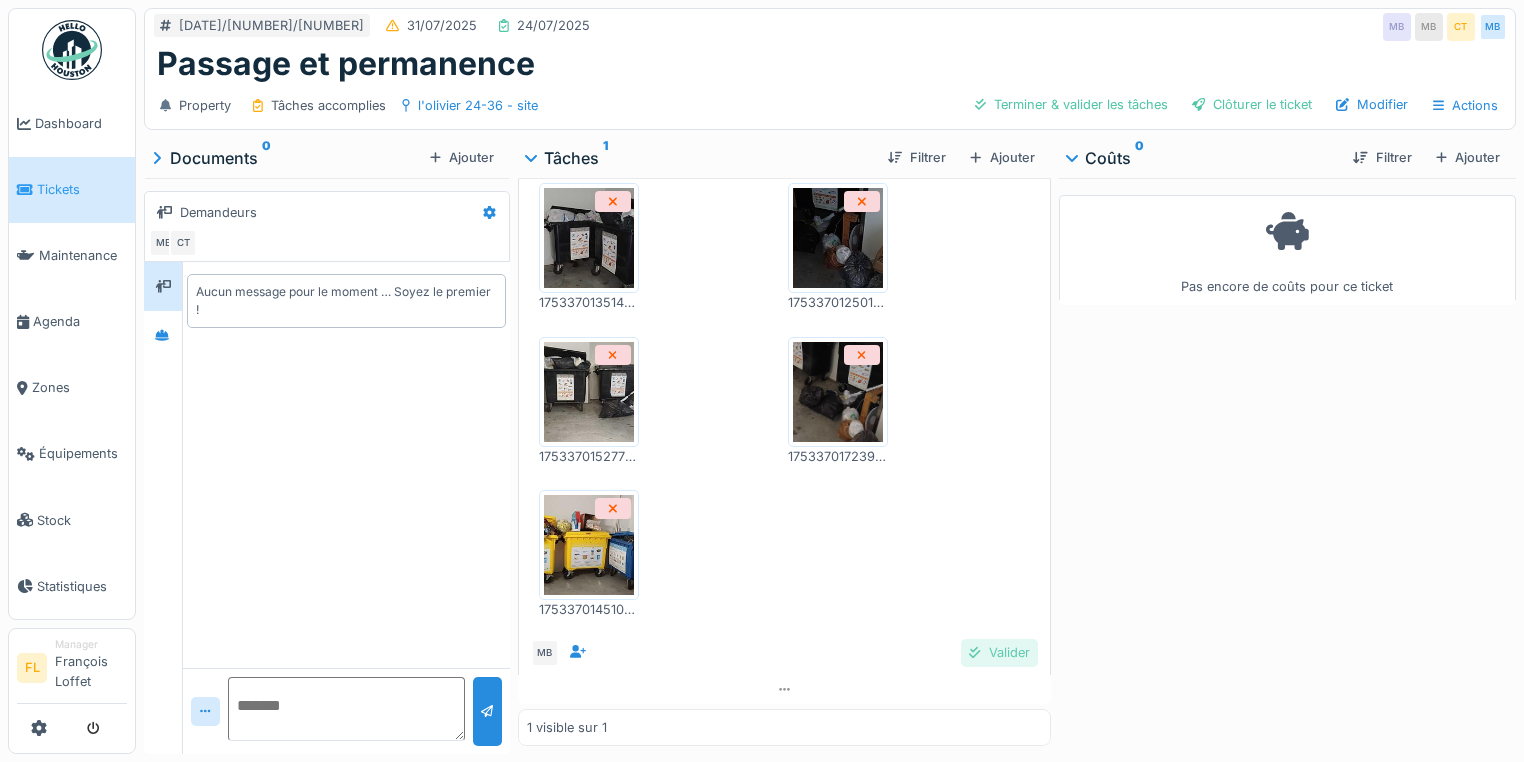 click on "Valider" at bounding box center (999, 652) 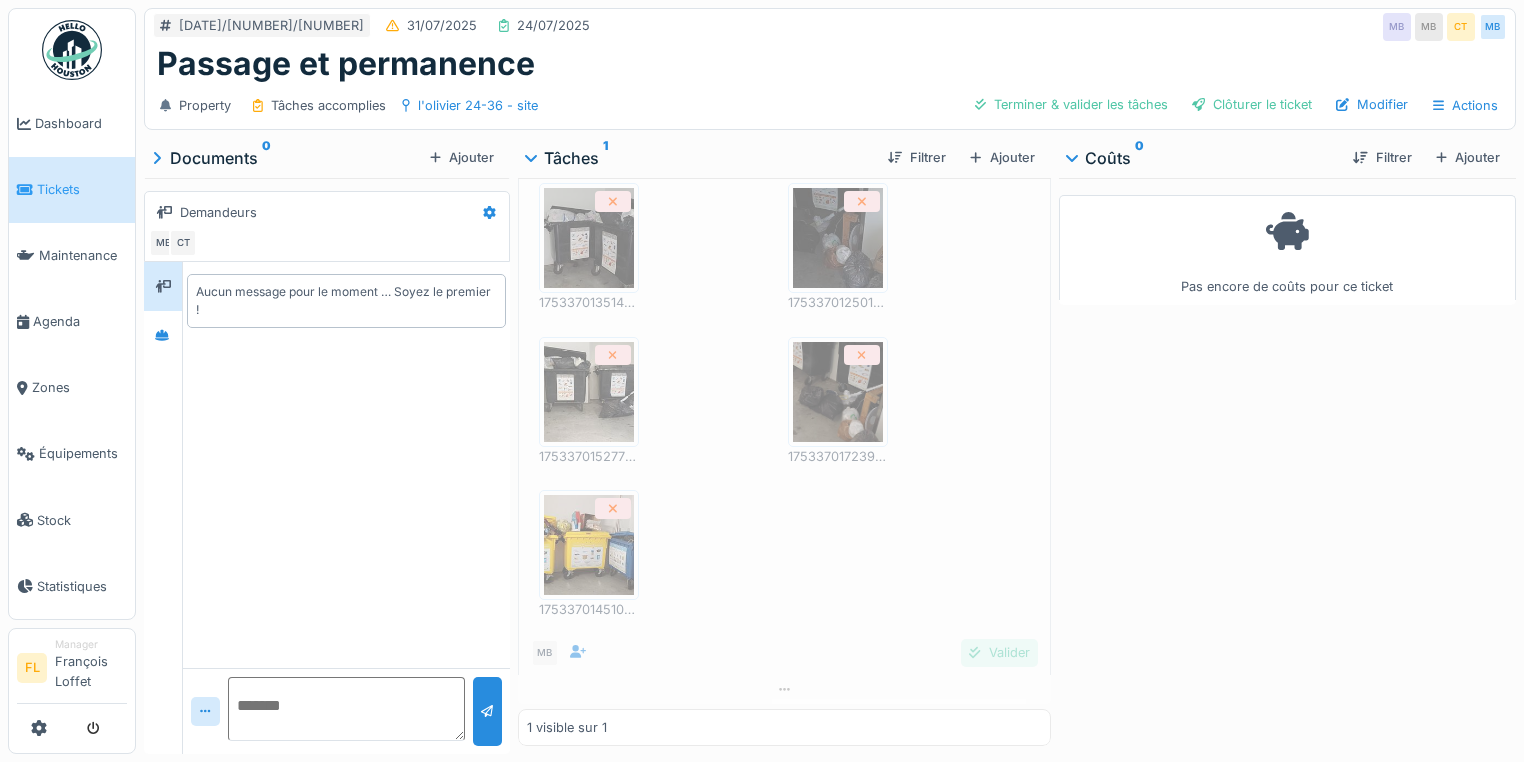 scroll, scrollTop: 484, scrollLeft: 0, axis: vertical 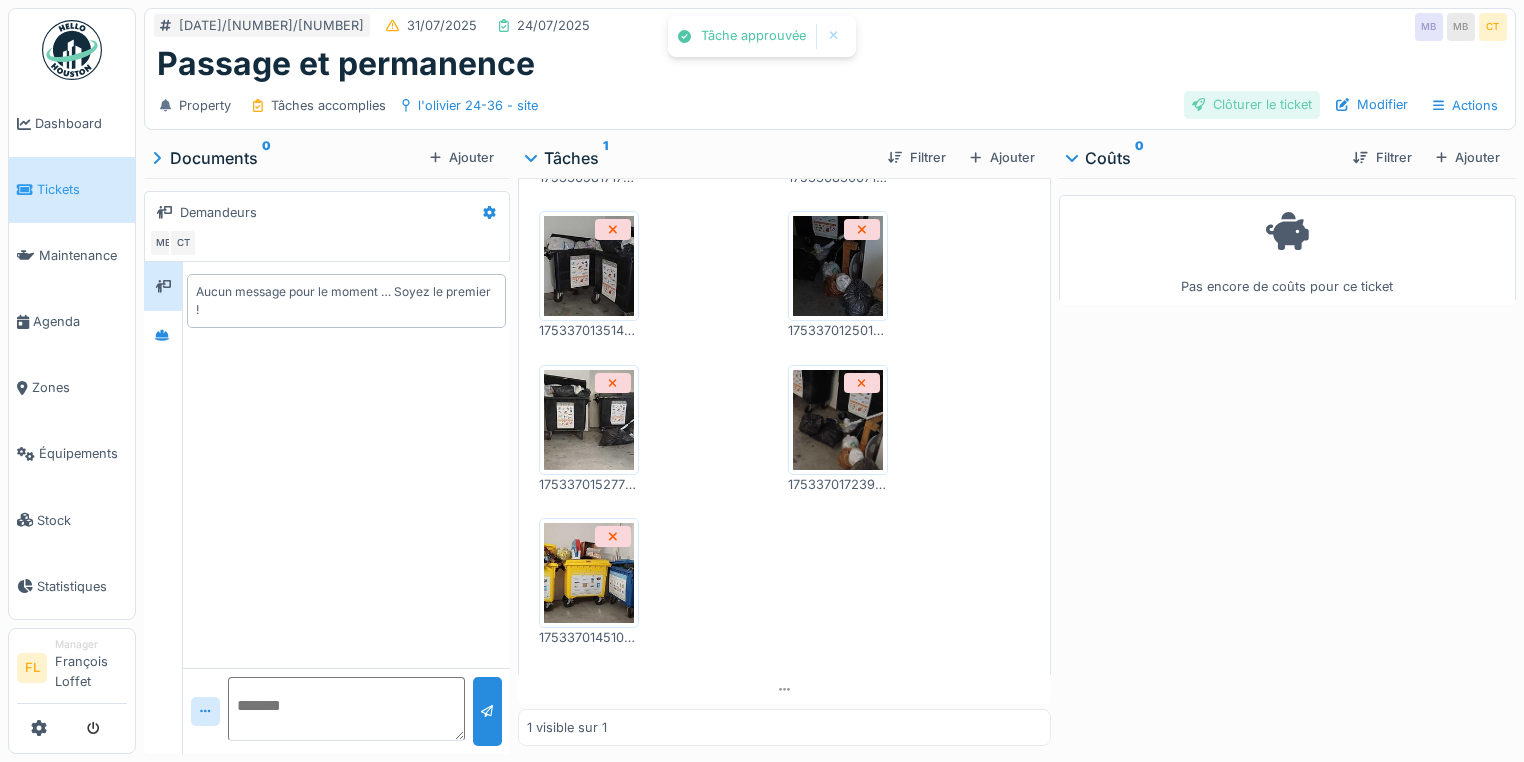 click on "Clôturer le ticket" at bounding box center (1252, 104) 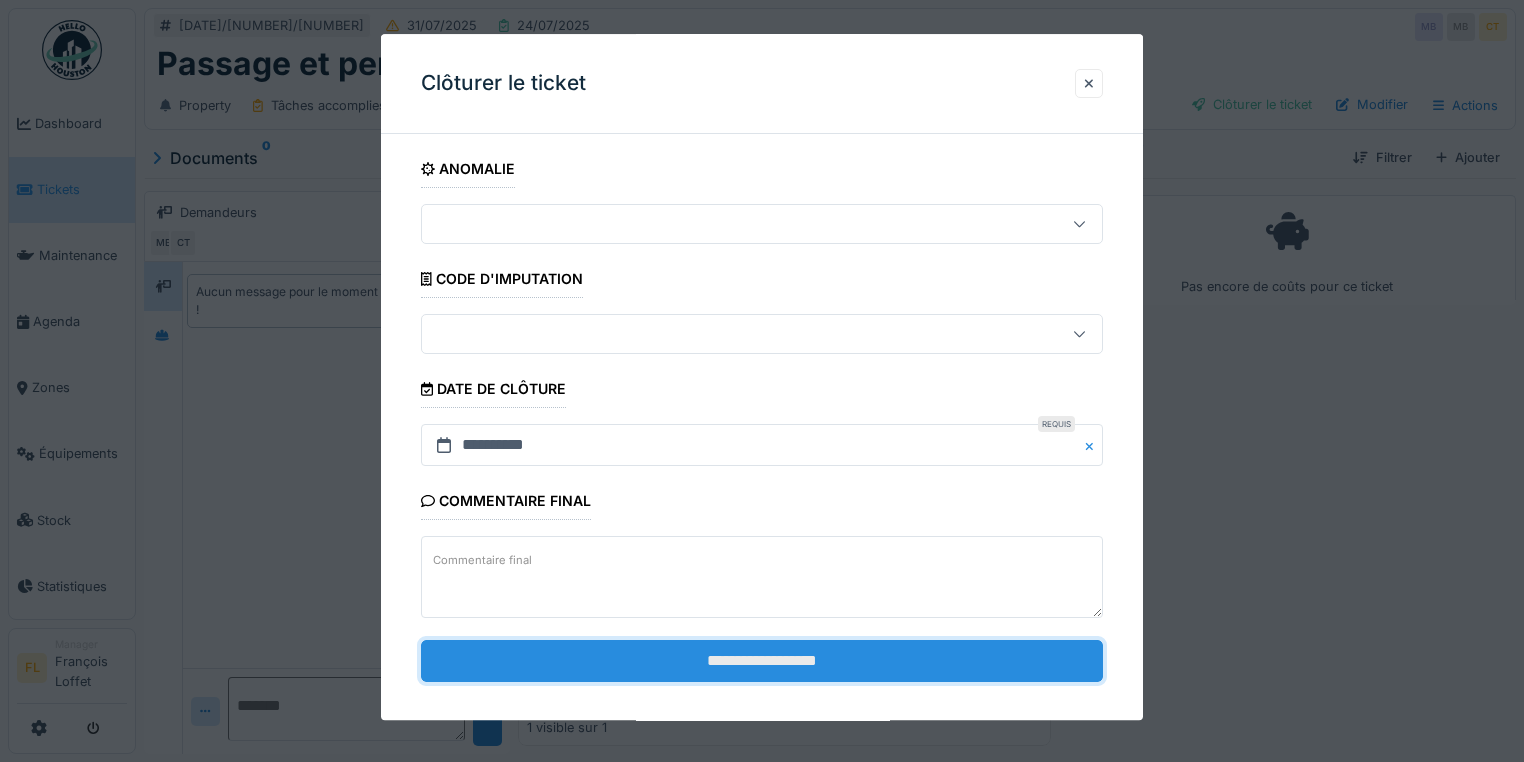 click on "**********" at bounding box center [762, 661] 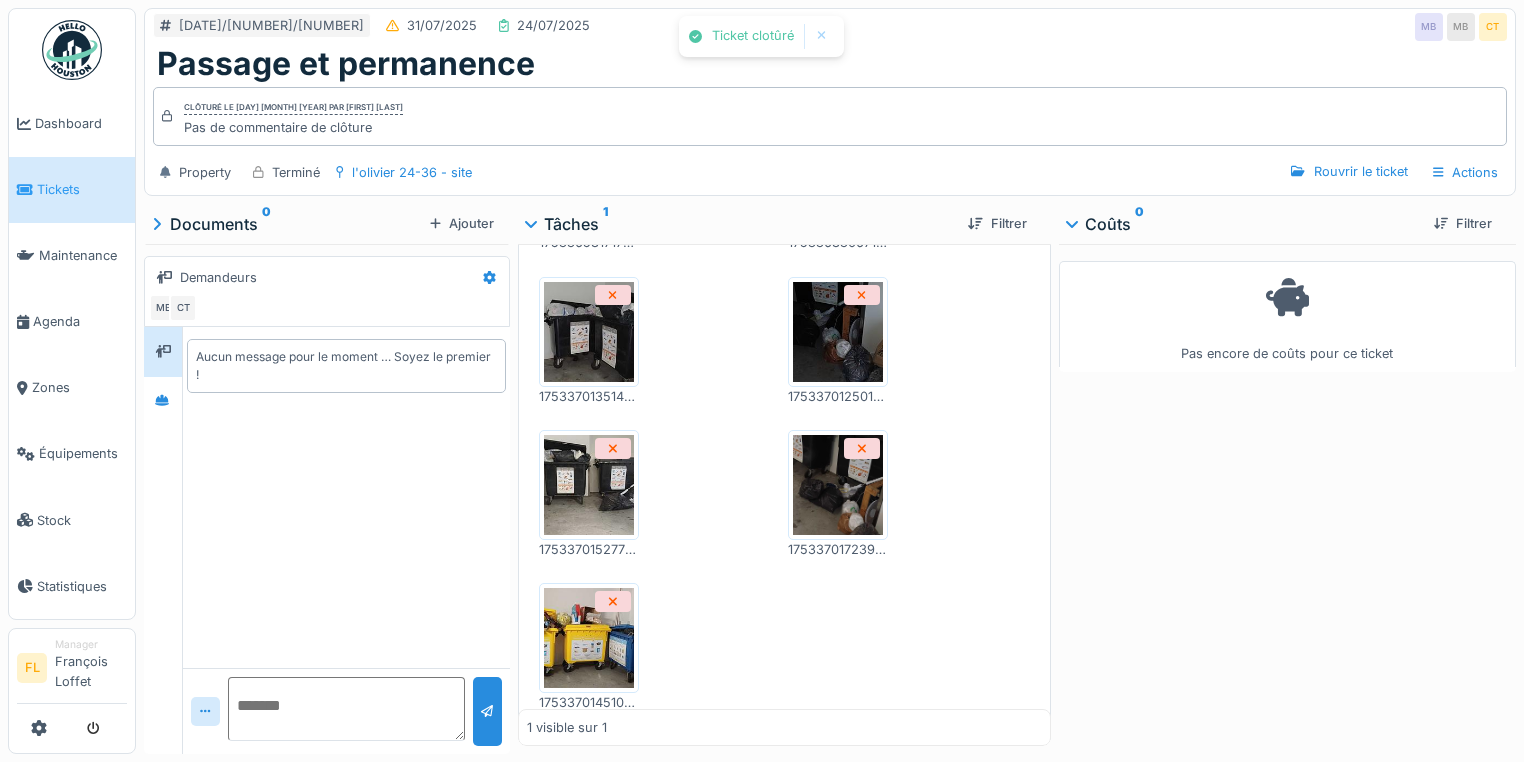 scroll, scrollTop: 511, scrollLeft: 0, axis: vertical 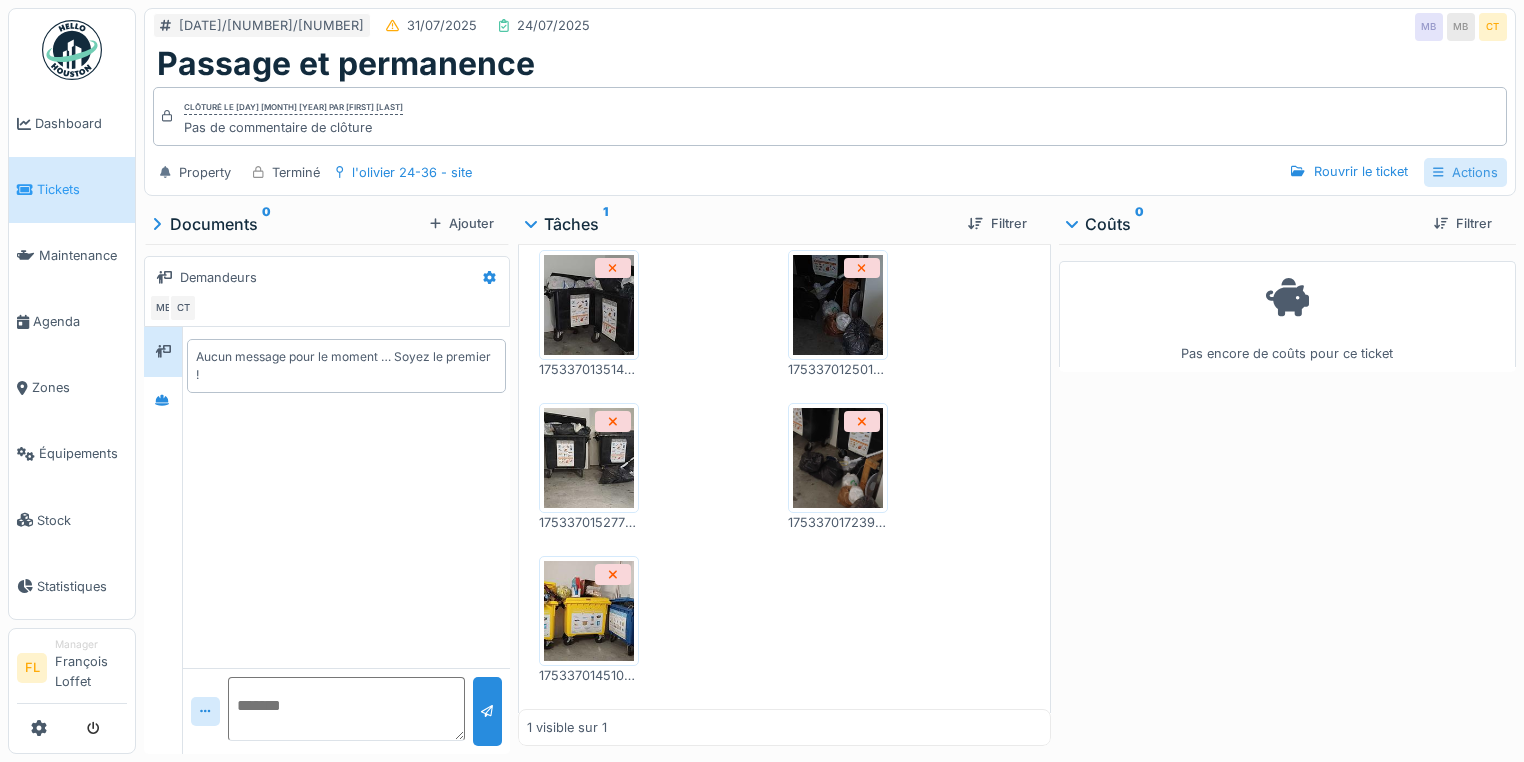 click on "Actions" at bounding box center (1465, 172) 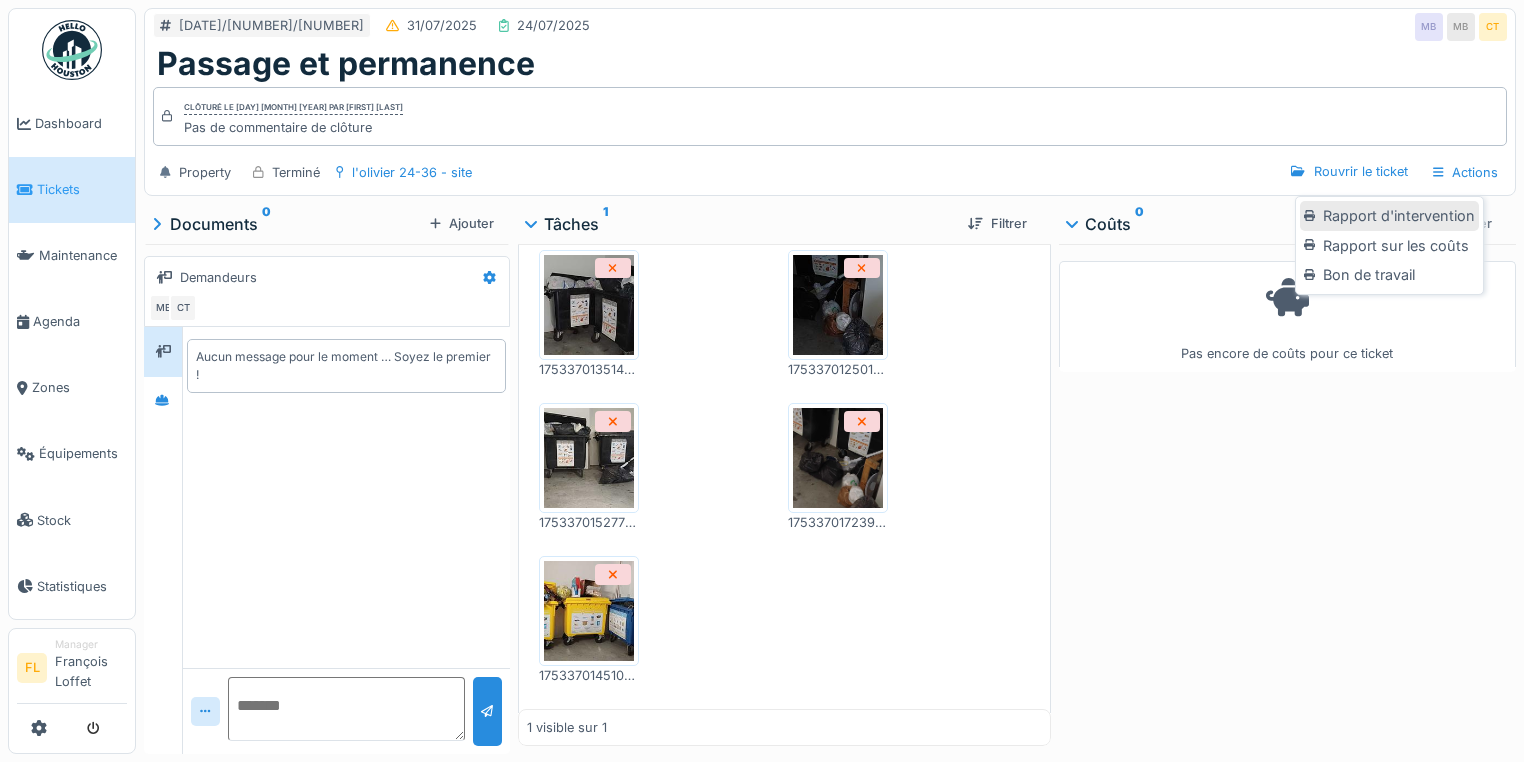click on "Rapport d'intervention" at bounding box center [1389, 216] 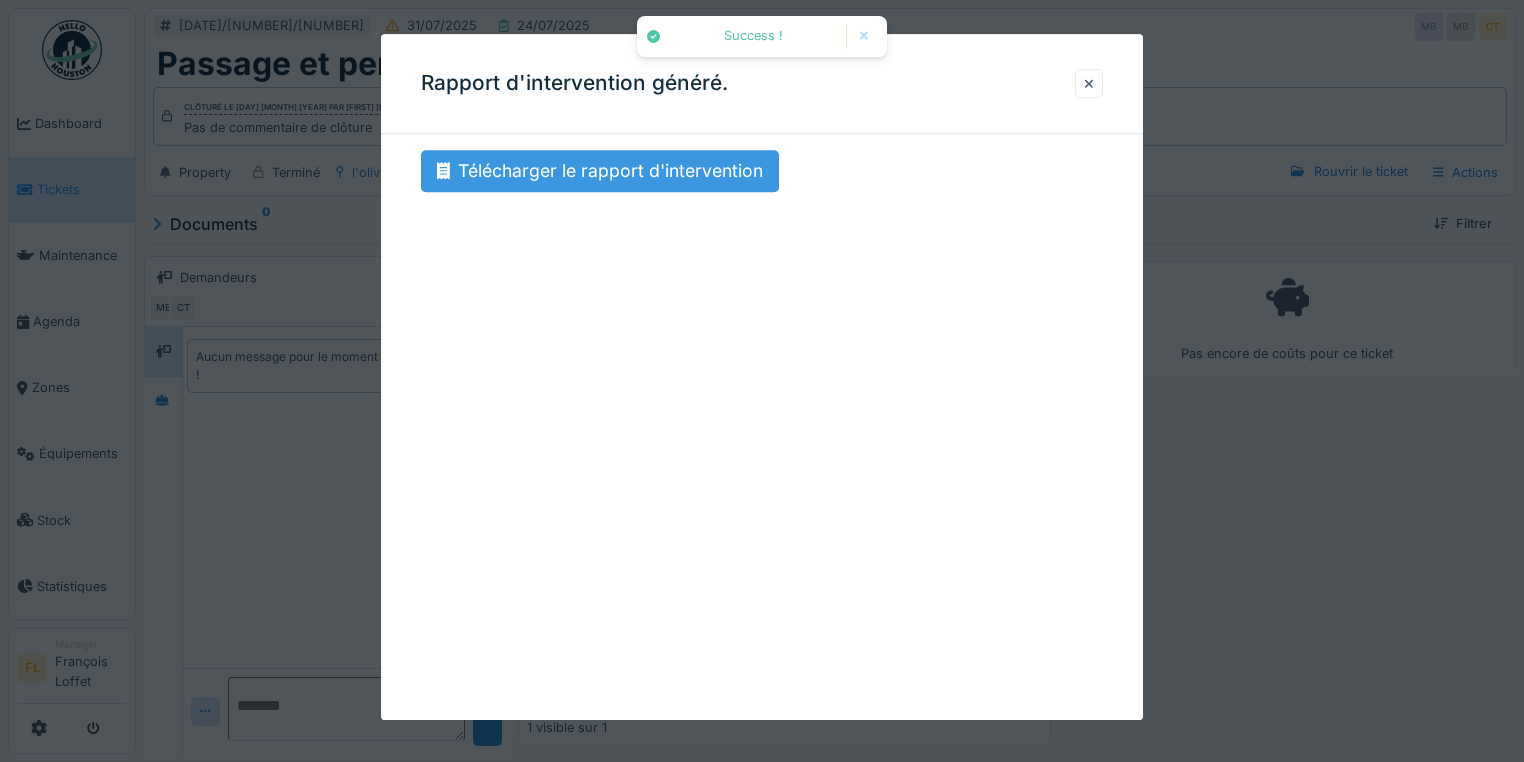 click on "Télécharger le rapport d'intervention" at bounding box center (600, 171) 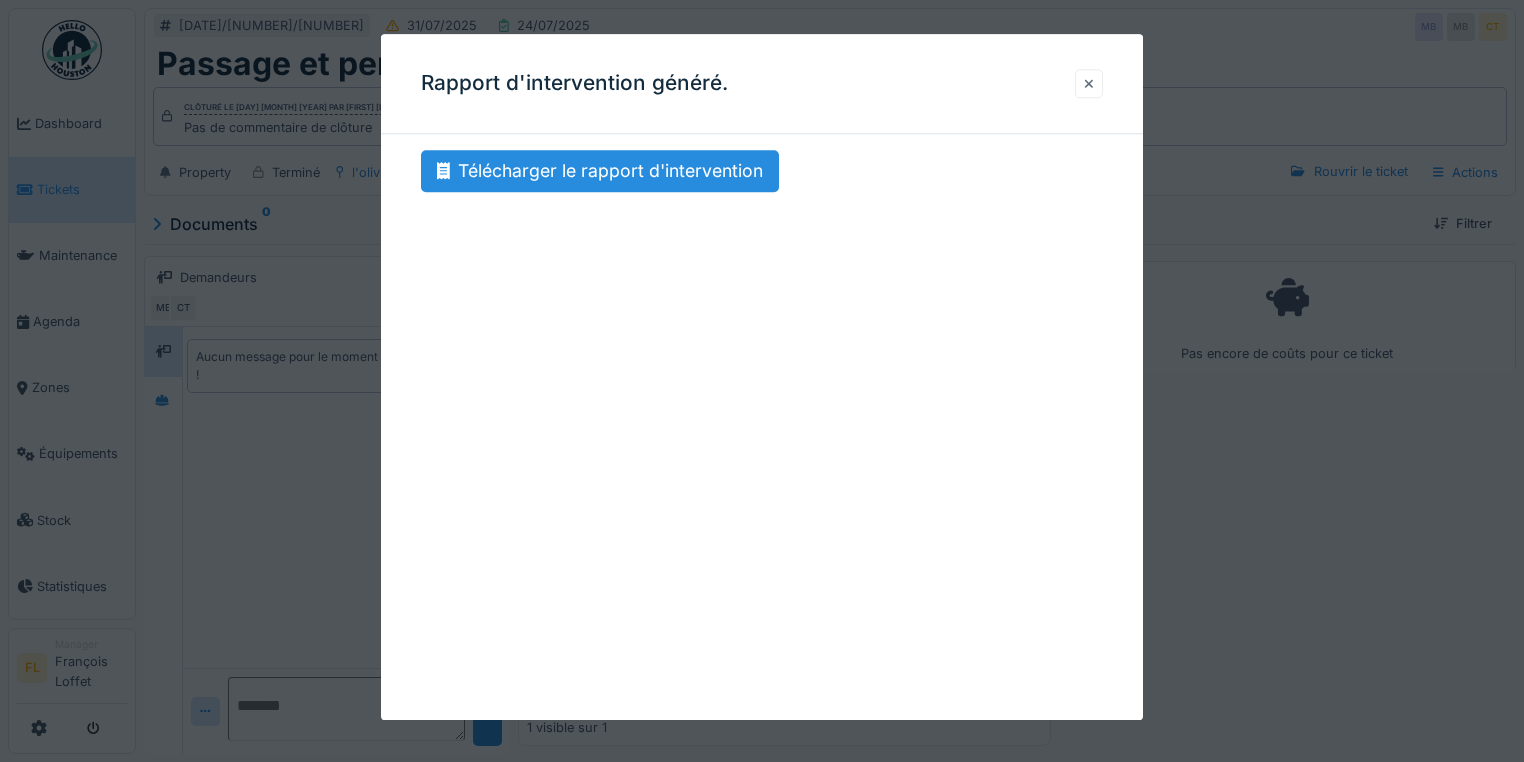 click at bounding box center (1089, 83) 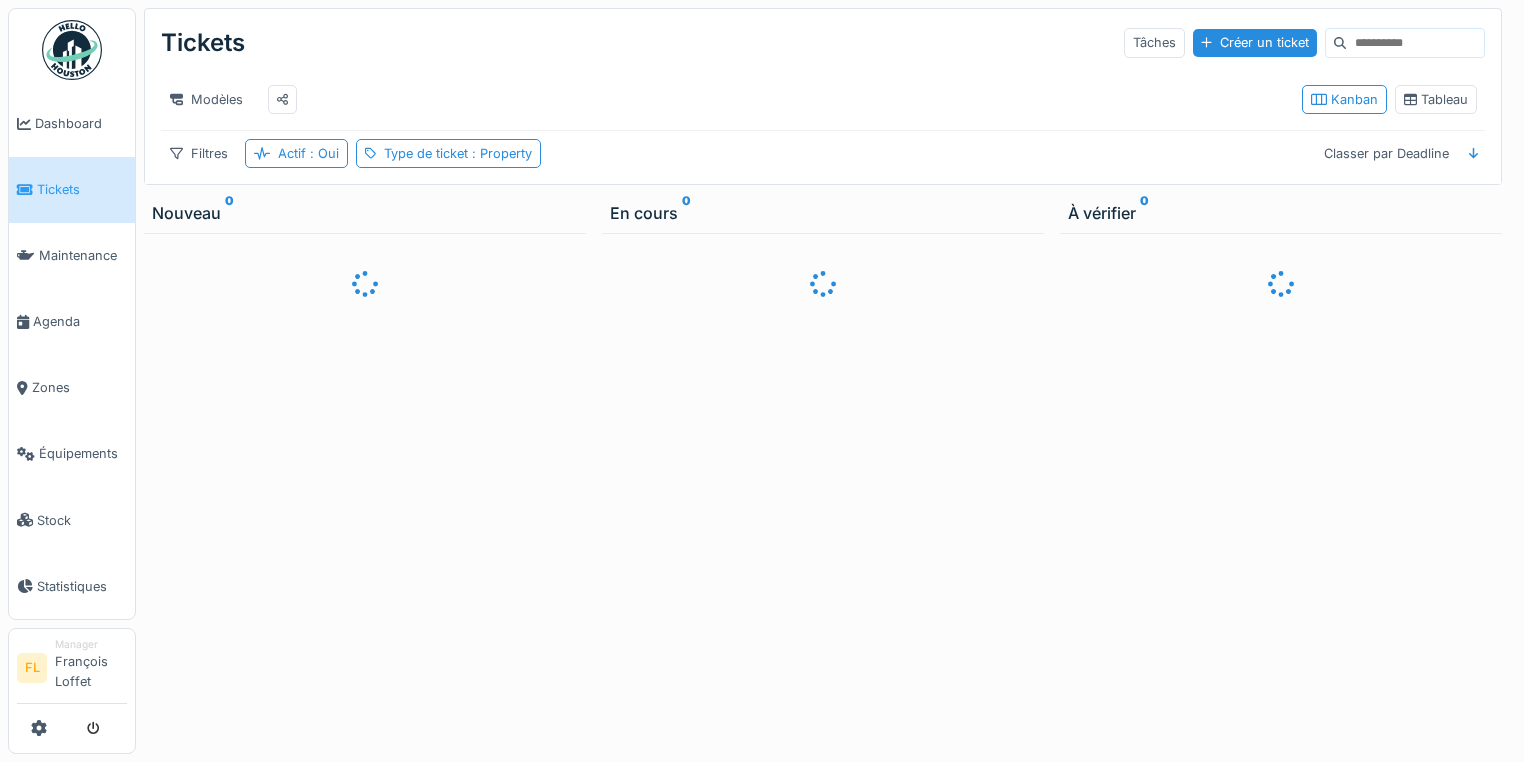 scroll, scrollTop: 12, scrollLeft: 0, axis: vertical 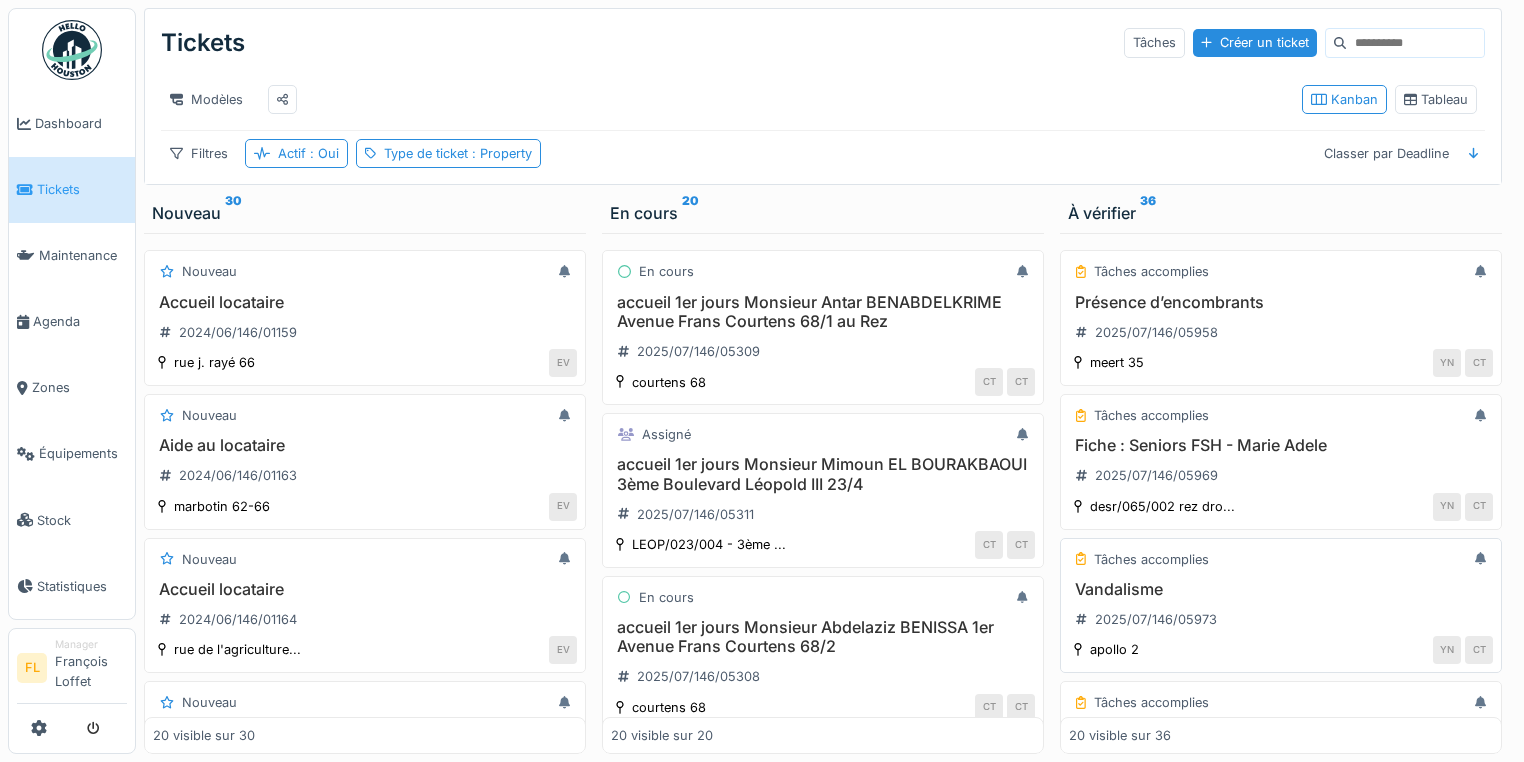 click on "Vandalisme" at bounding box center [1281, 589] 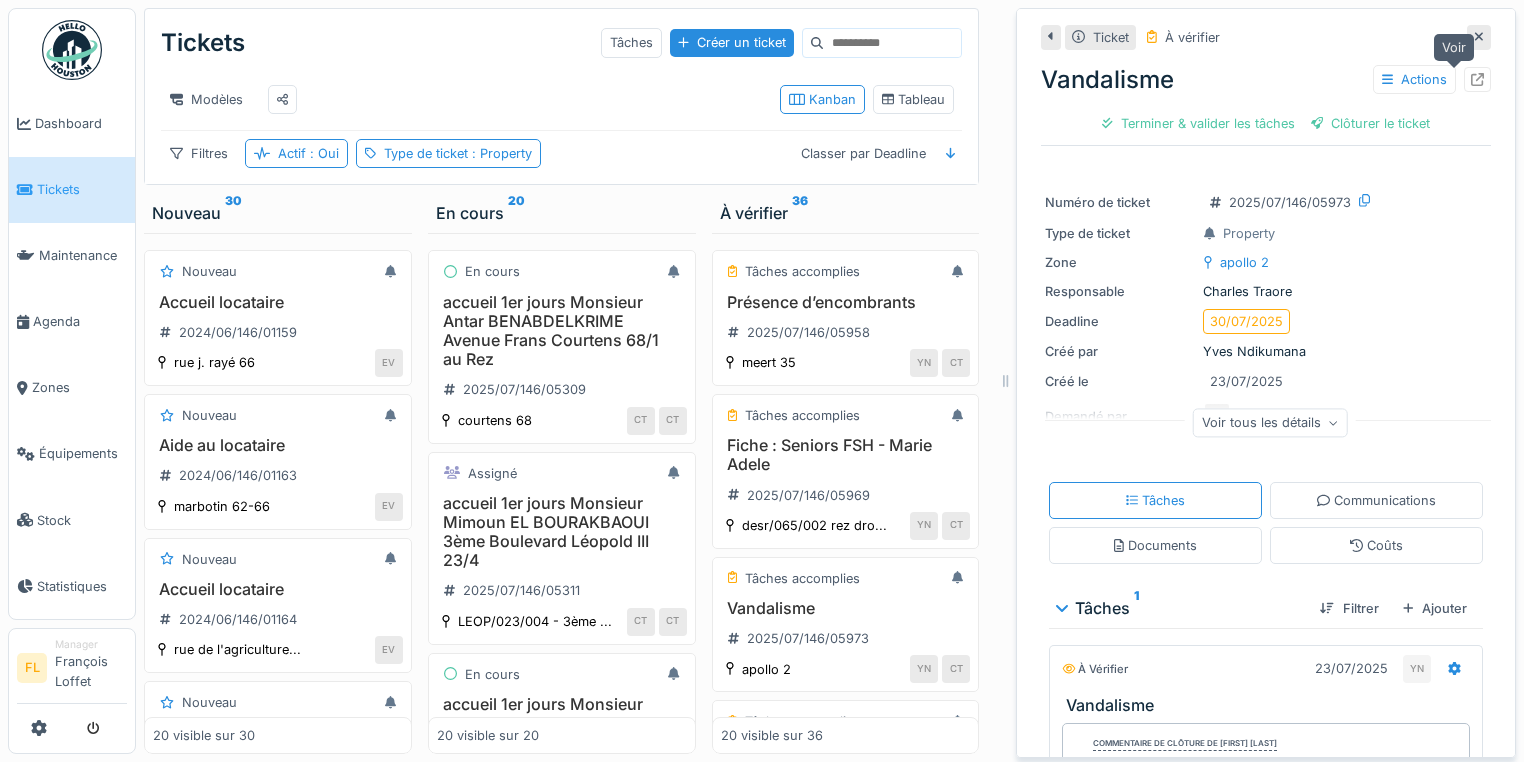 click at bounding box center [1477, 79] 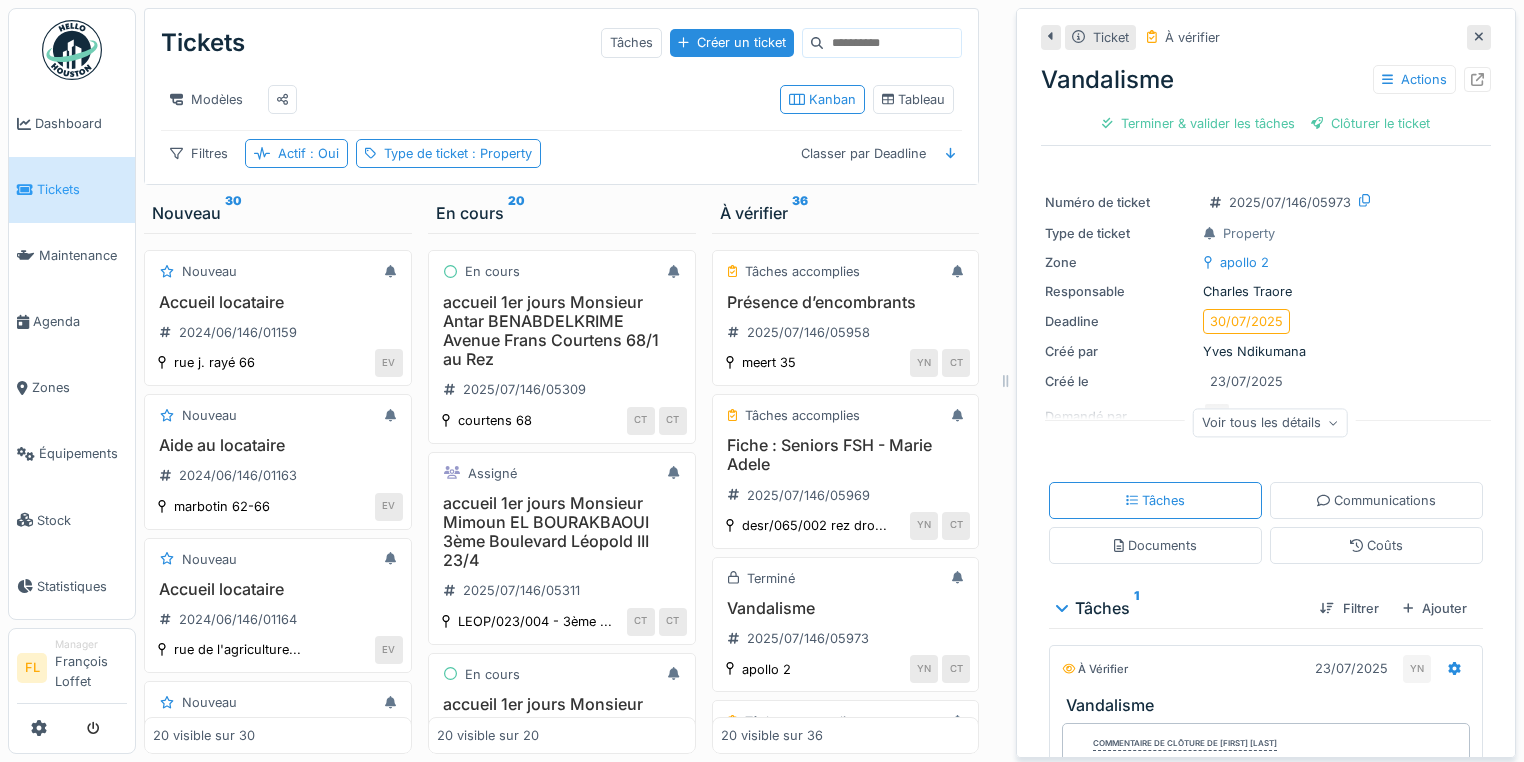 drag, startPoint x: 1457, startPoint y: 20, endPoint x: 1330, endPoint y: 2, distance: 128.26924 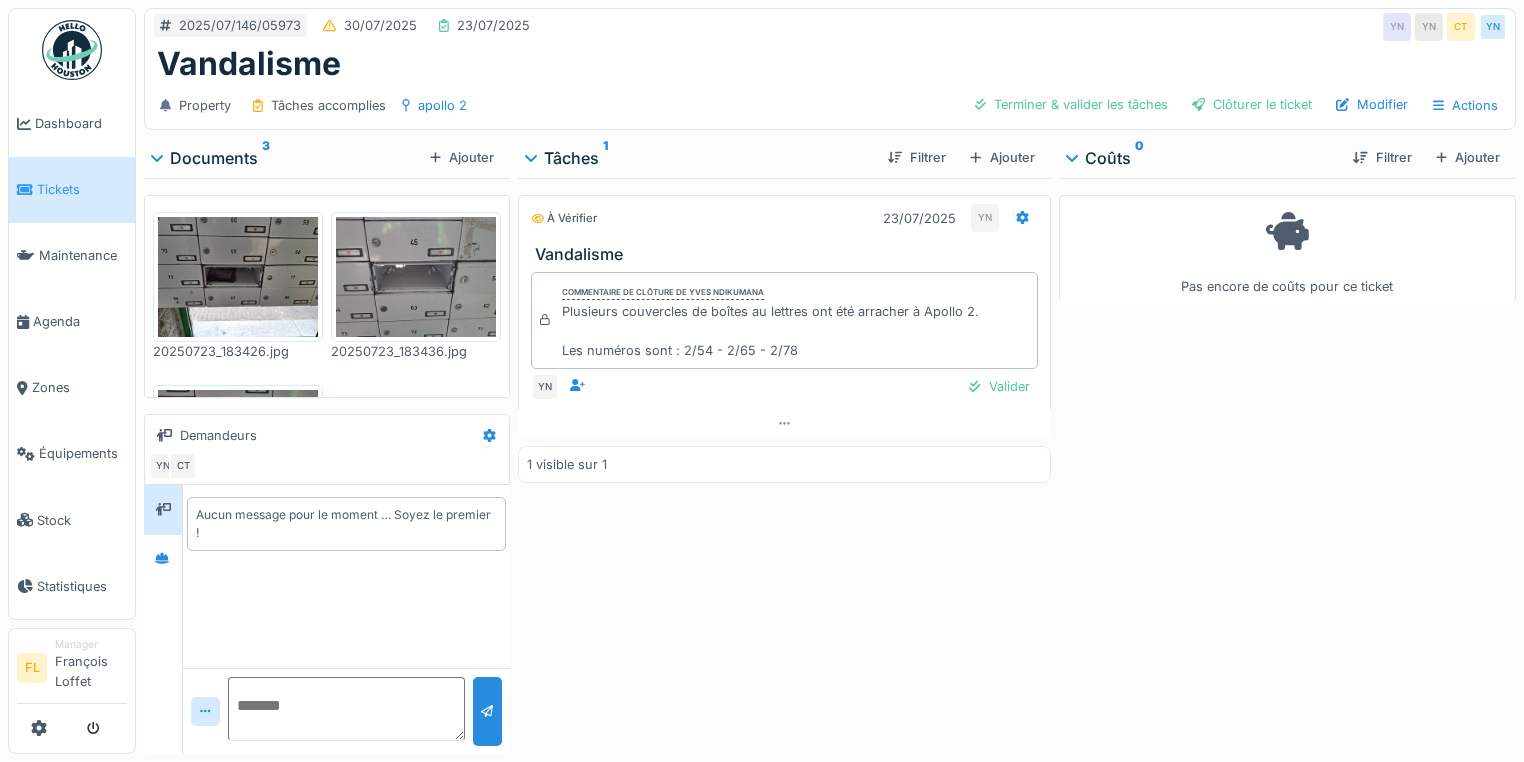 scroll, scrollTop: 0, scrollLeft: 0, axis: both 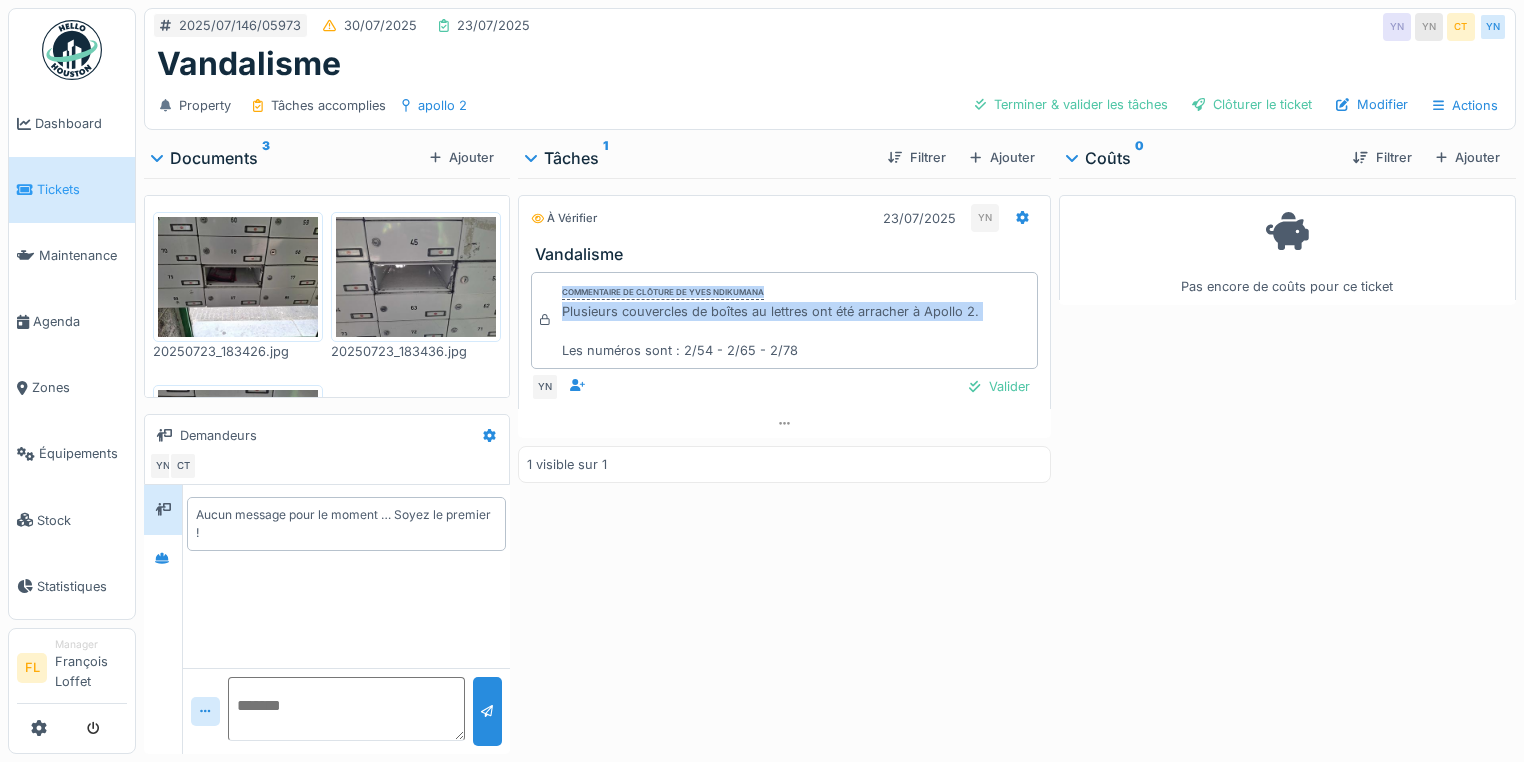 drag, startPoint x: 560, startPoint y: 308, endPoint x: 992, endPoint y: 305, distance: 432.0104 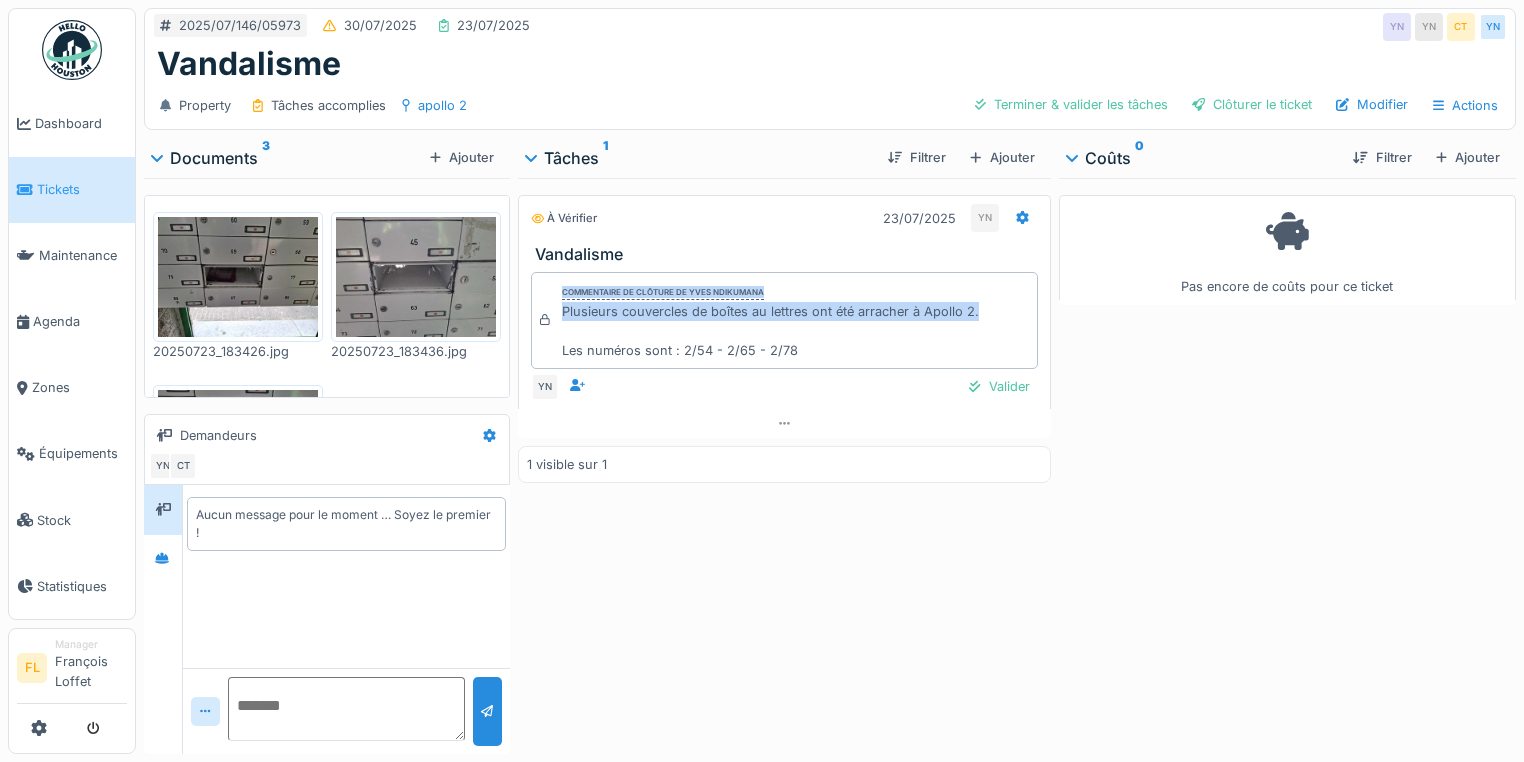 drag, startPoint x: 991, startPoint y: 304, endPoint x: 911, endPoint y: 285, distance: 82.2253 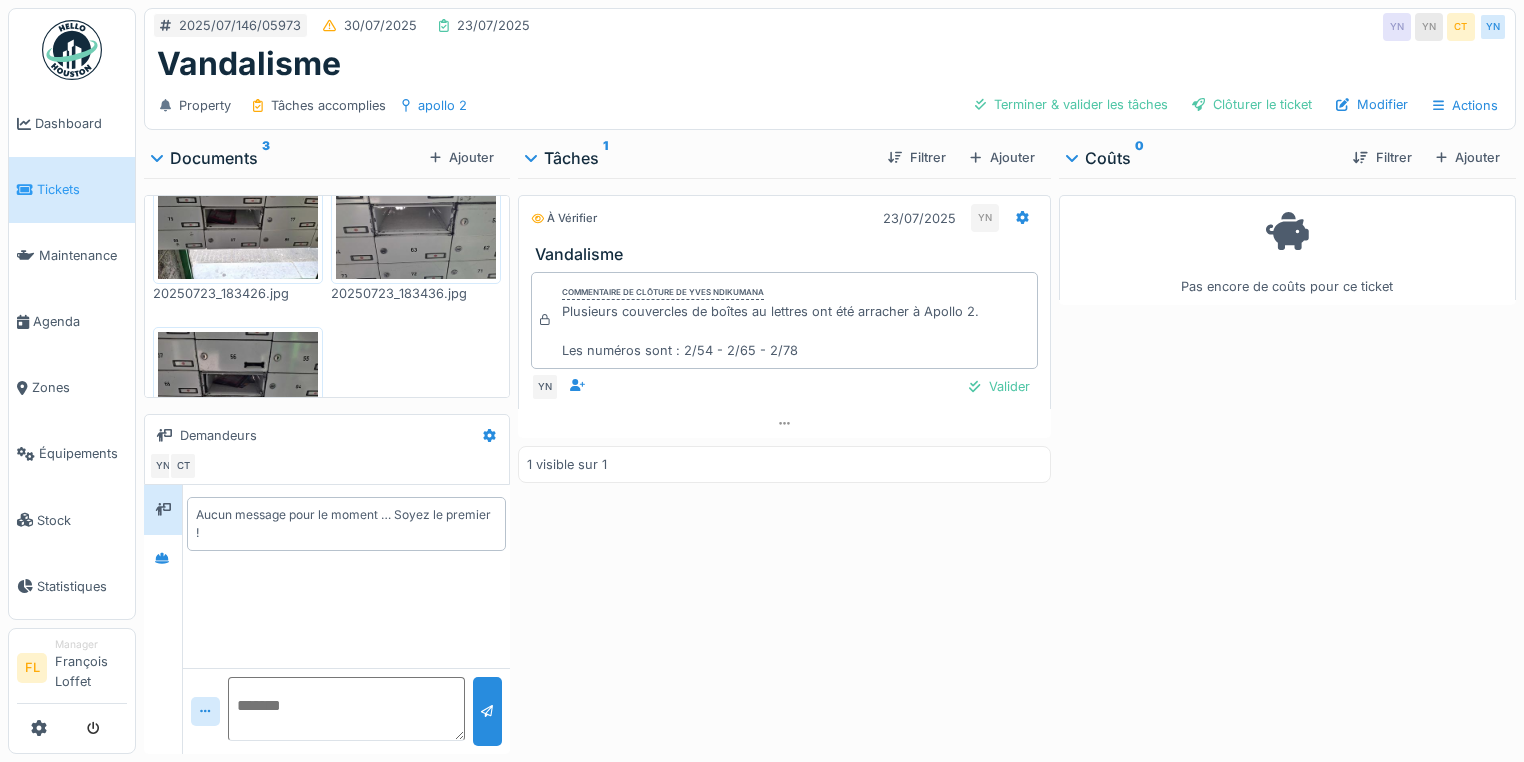 scroll, scrollTop: 140, scrollLeft: 0, axis: vertical 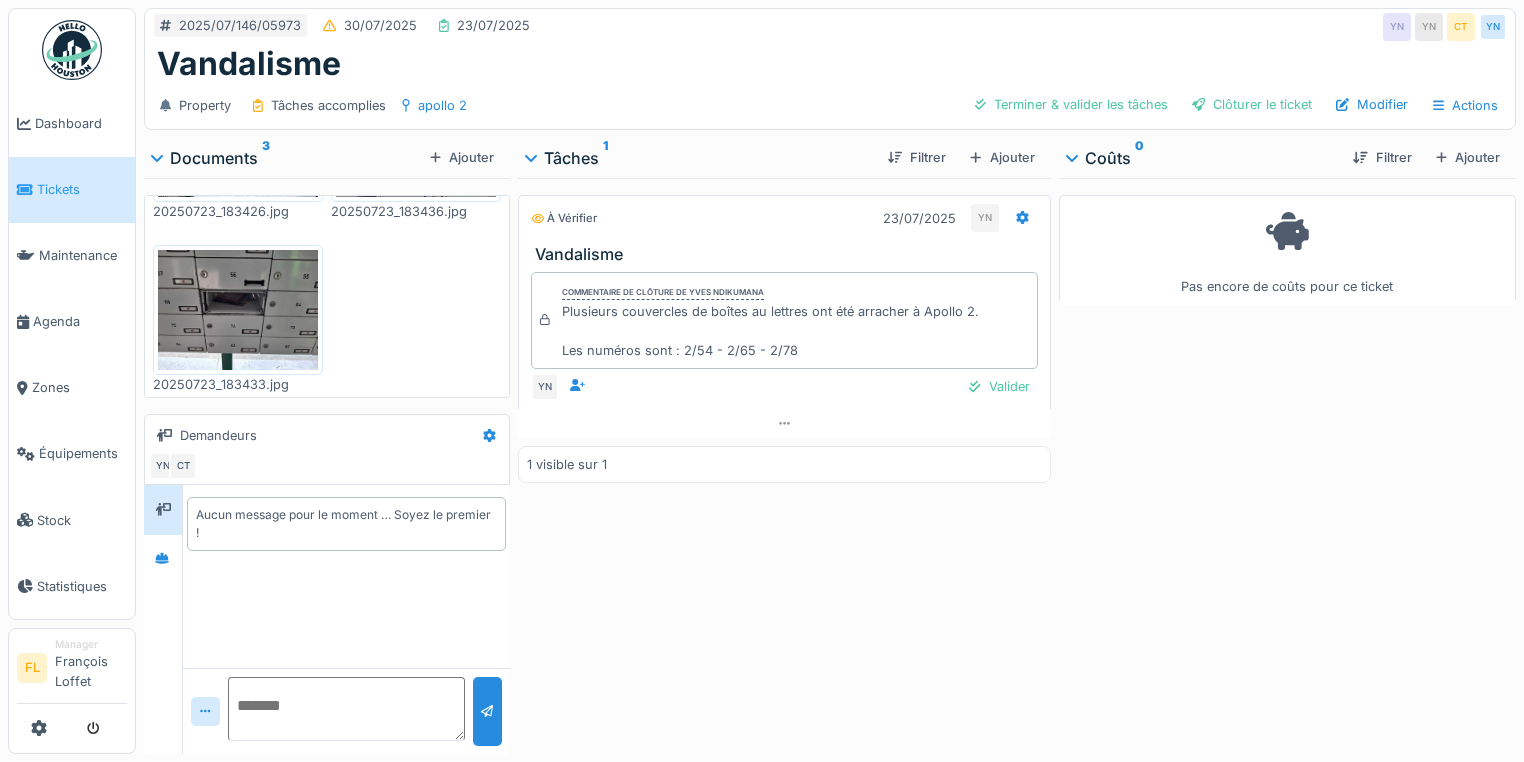 click at bounding box center (238, 310) 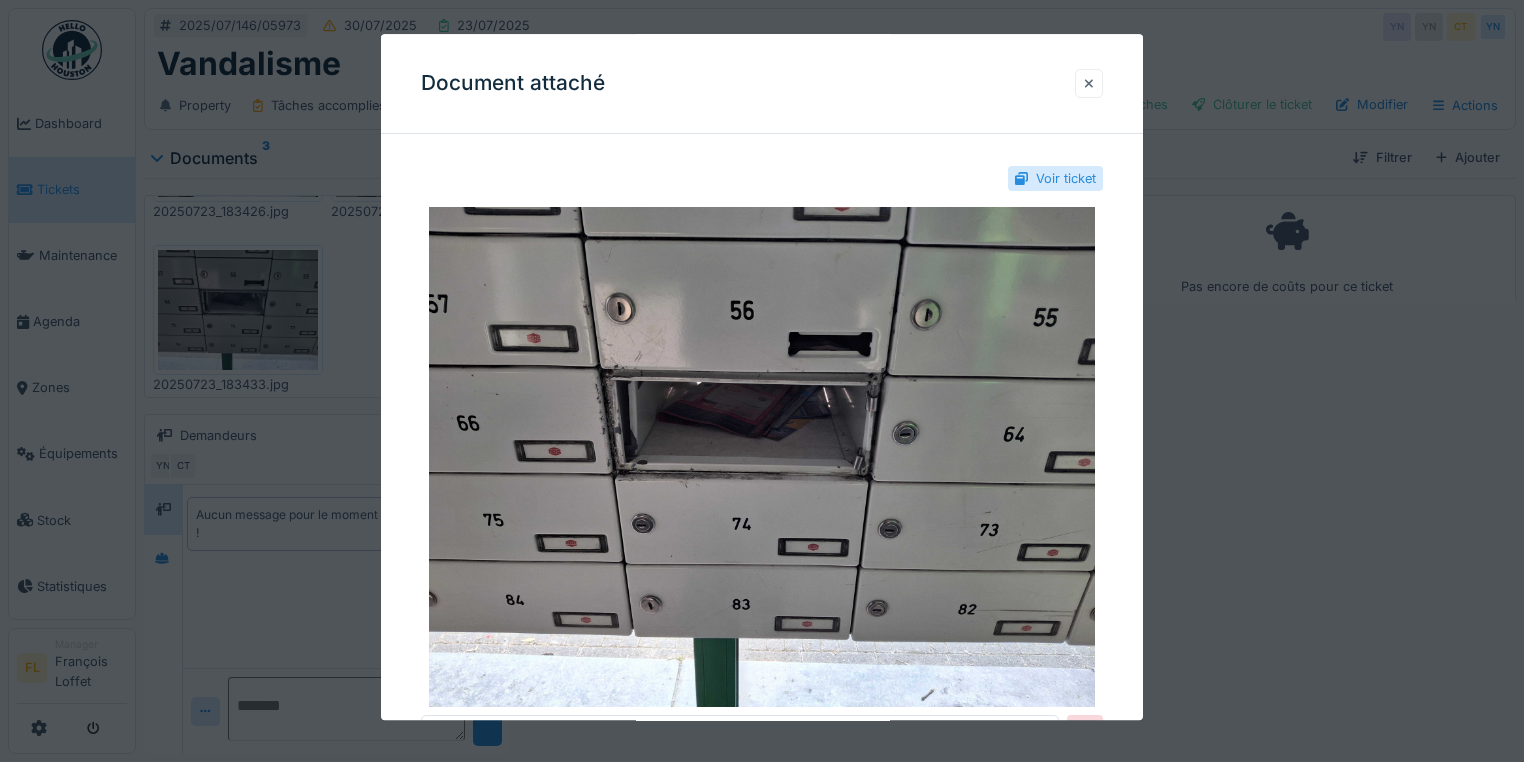 click at bounding box center (1089, 83) 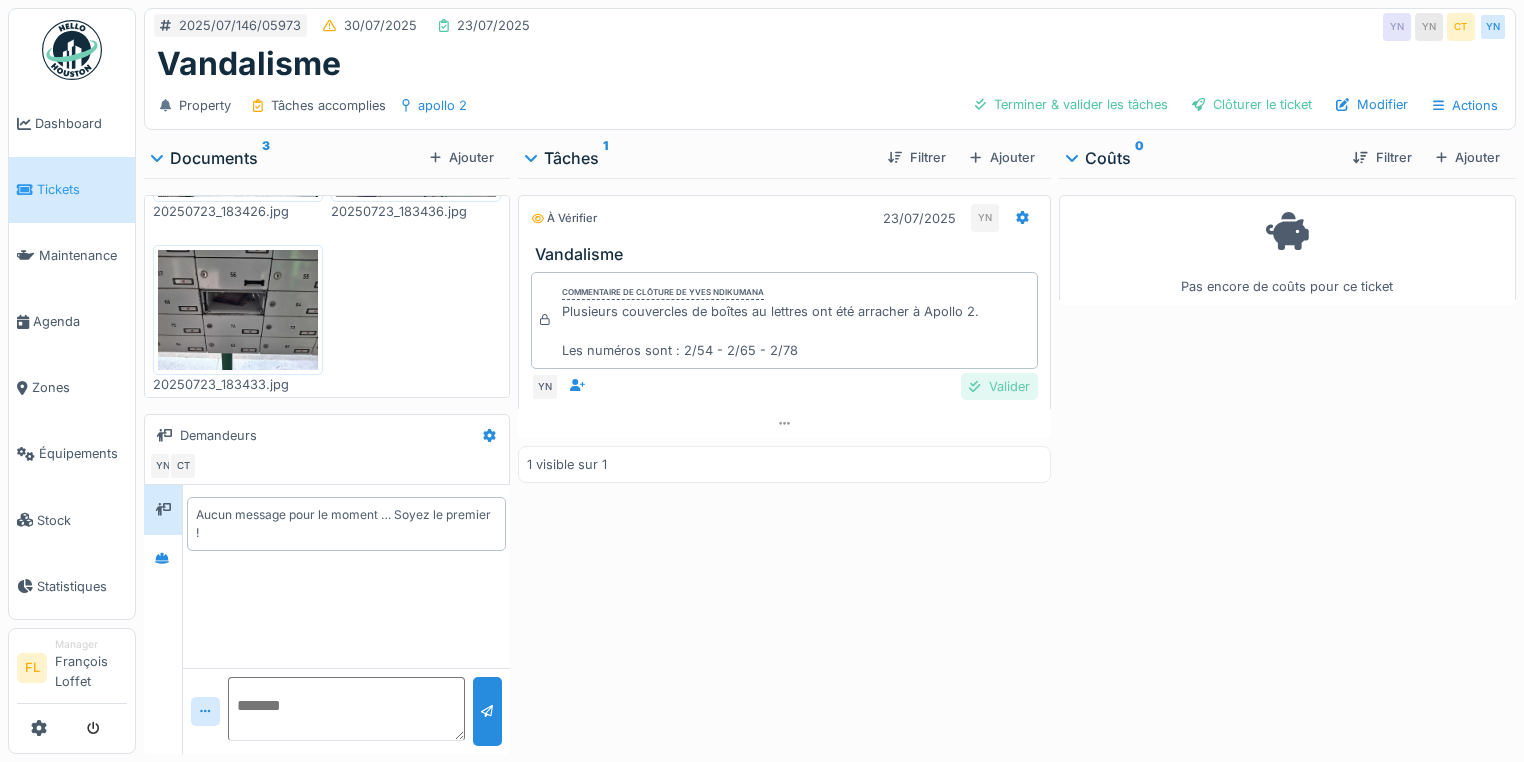 click on "Valider" at bounding box center (999, 386) 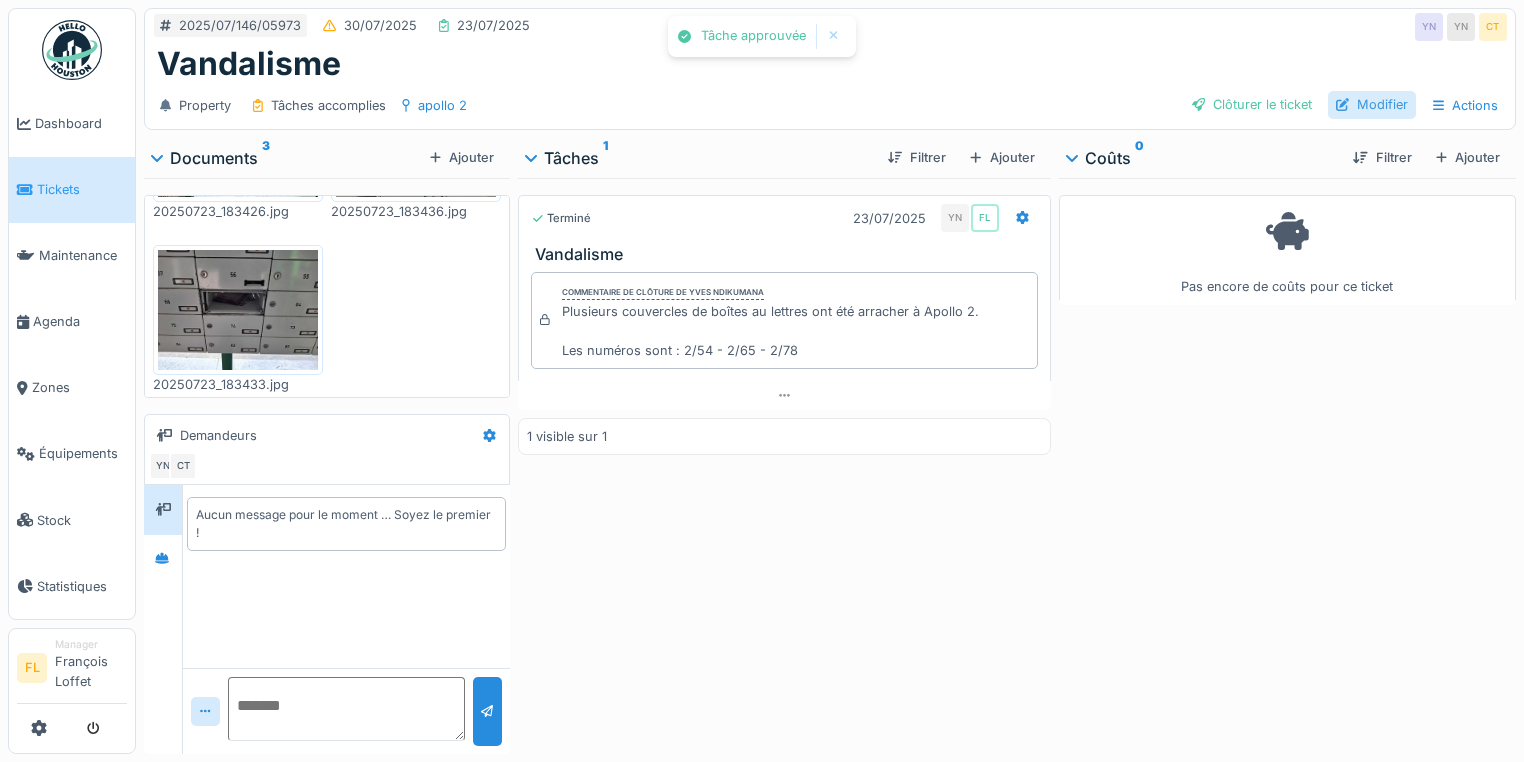 click on "Modifier" at bounding box center [1372, 104] 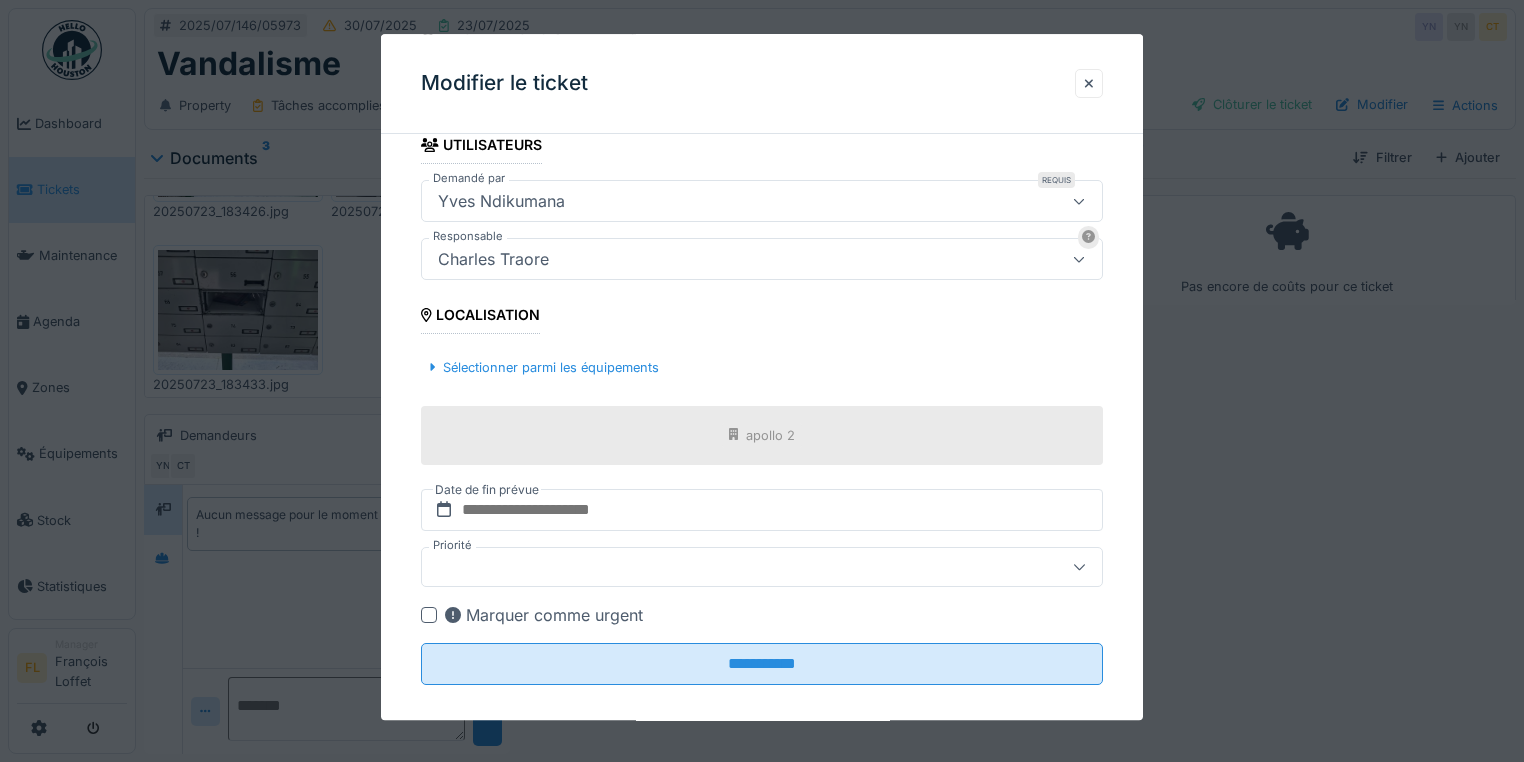 scroll, scrollTop: 272, scrollLeft: 0, axis: vertical 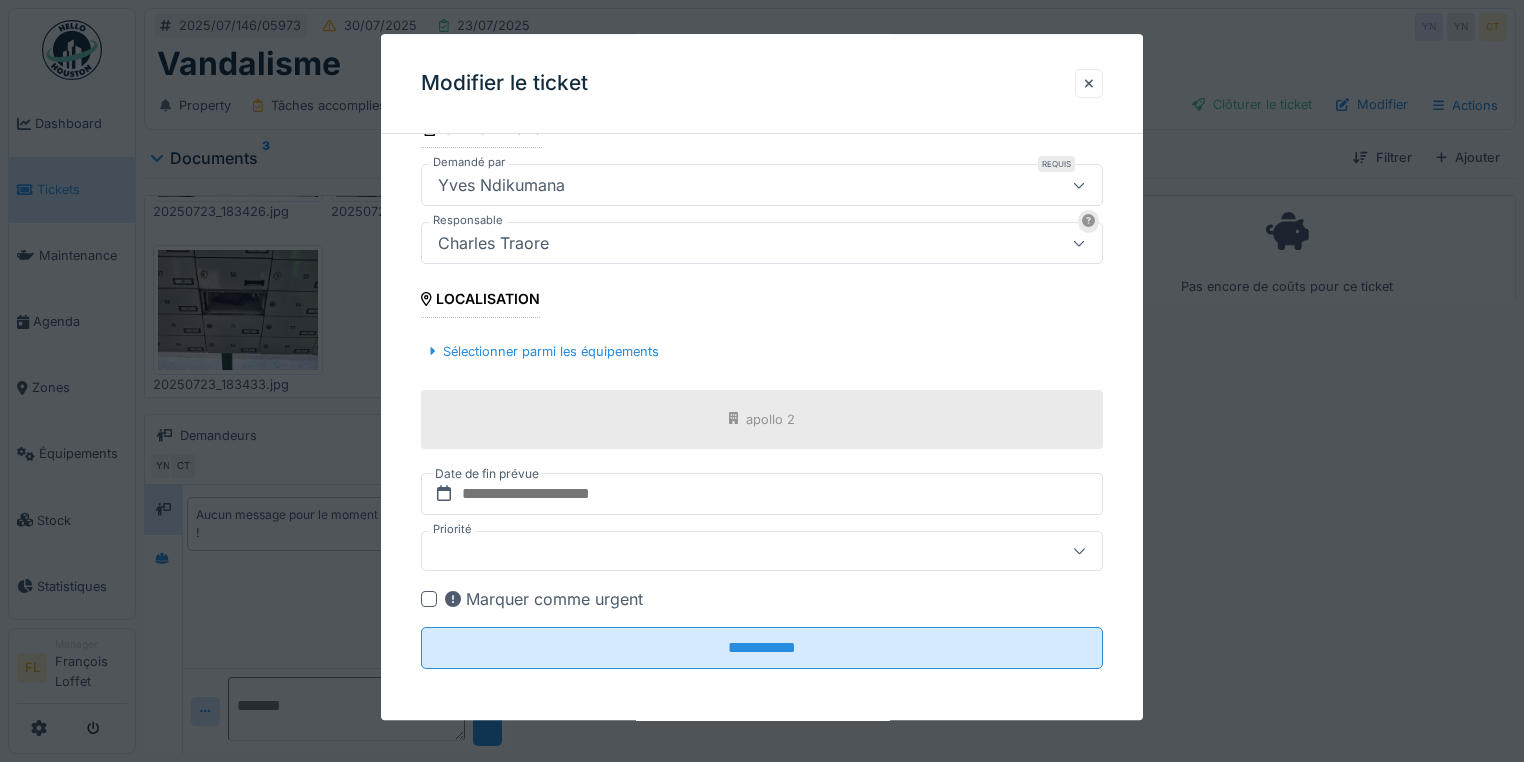 drag, startPoint x: 1368, startPoint y: 628, endPoint x: 1216, endPoint y: 212, distance: 442.89954 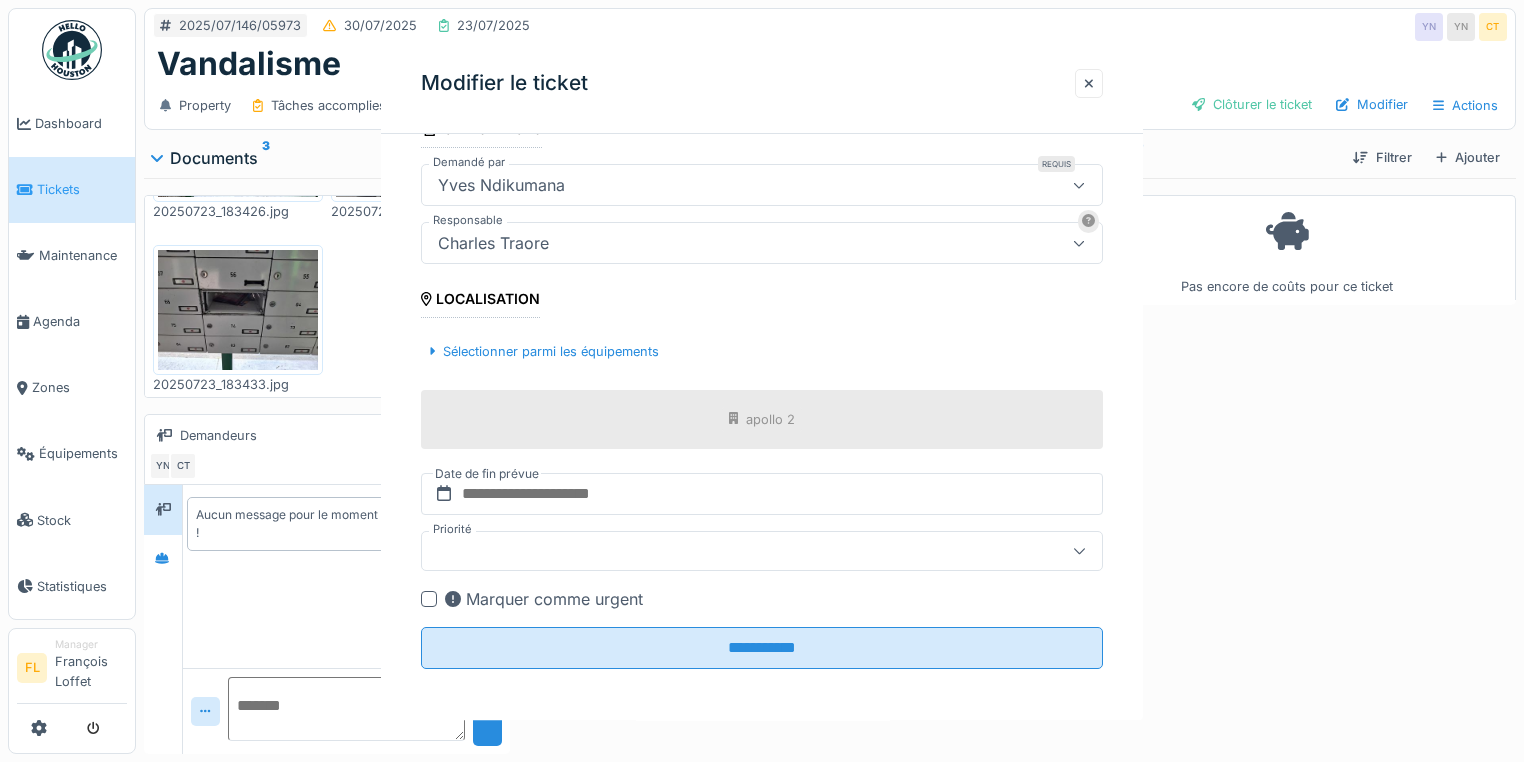 scroll, scrollTop: 0, scrollLeft: 0, axis: both 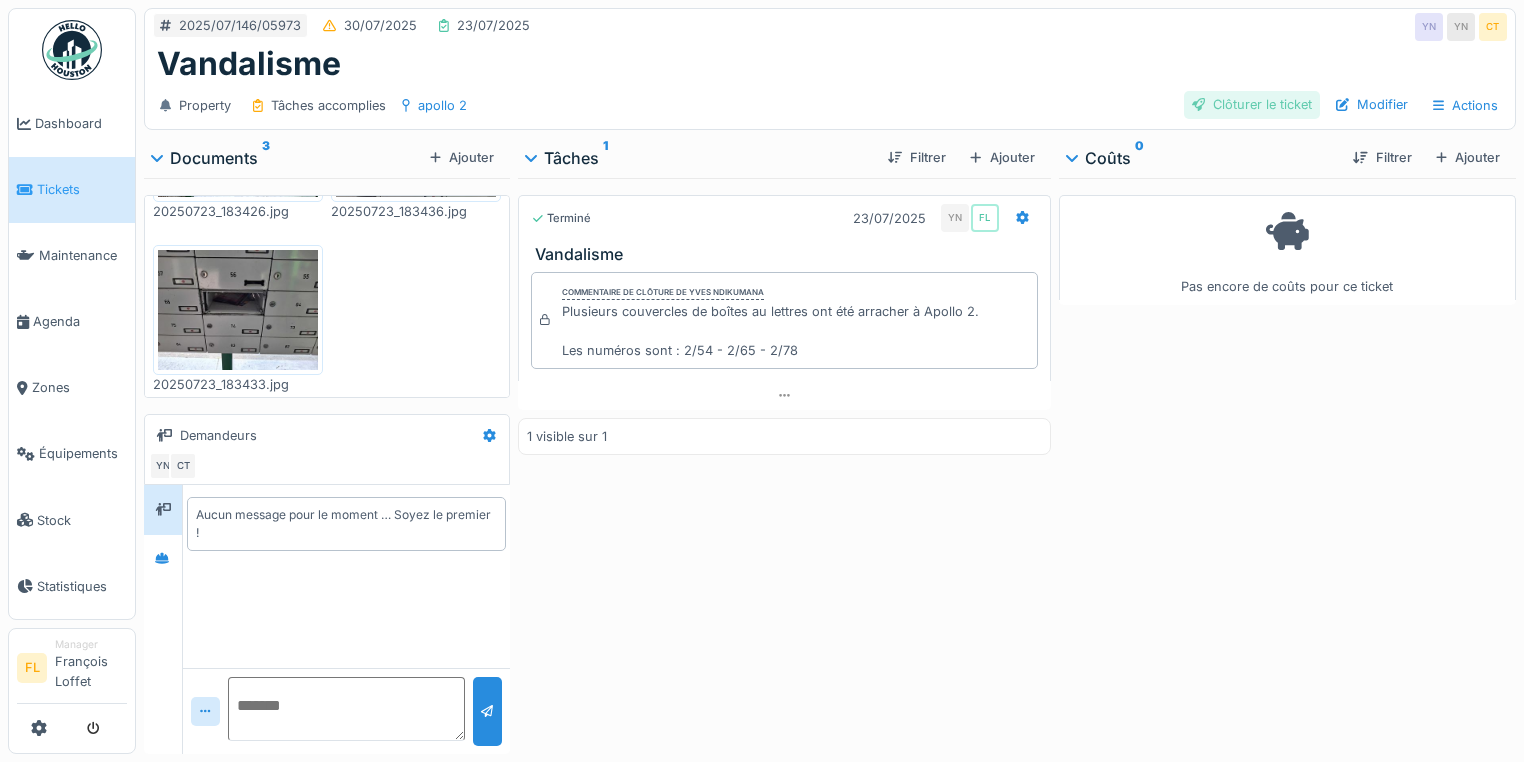 click on "Clôturer le ticket" at bounding box center [1252, 104] 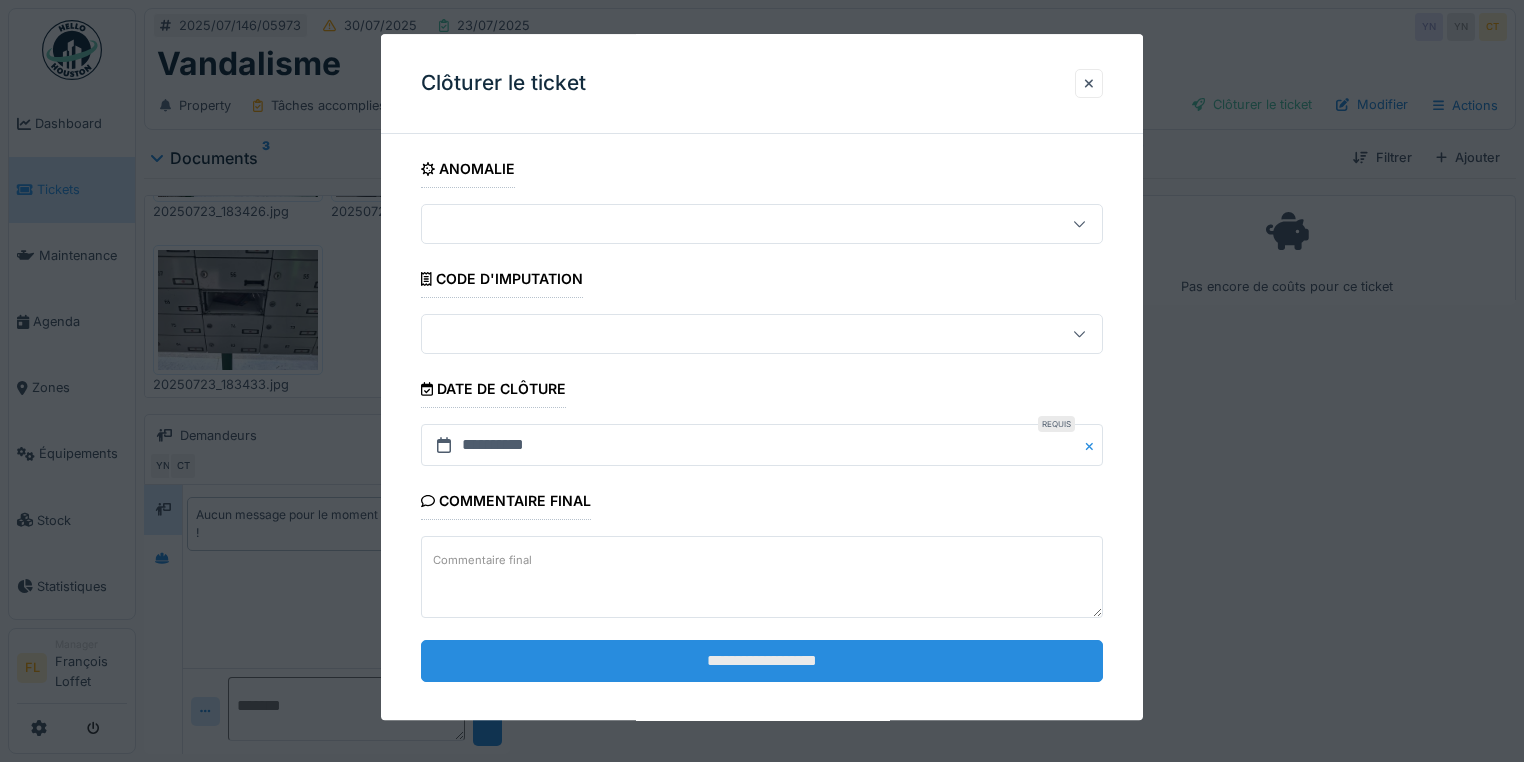 click on "**********" at bounding box center [762, 661] 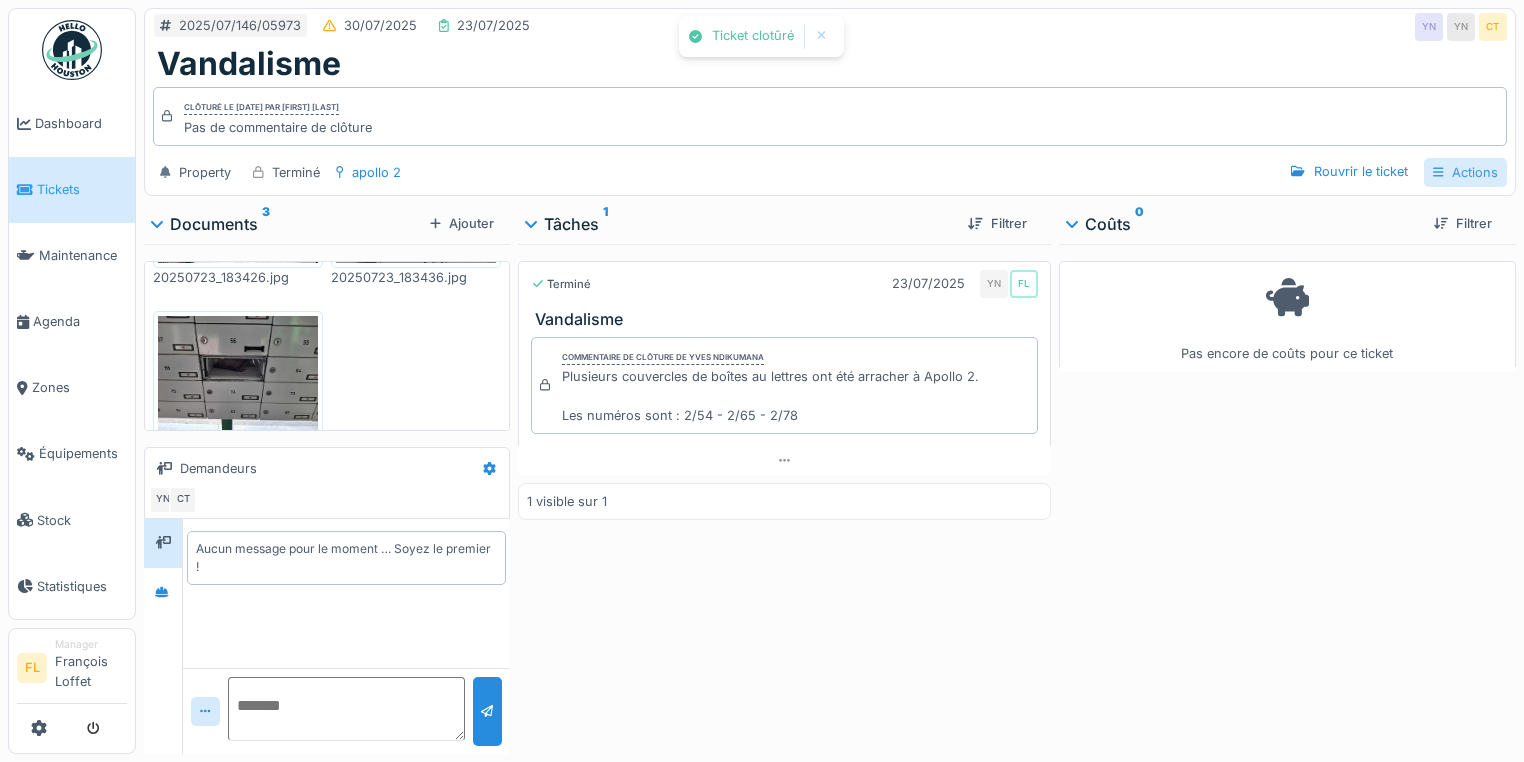 click on "Actions" at bounding box center (1465, 172) 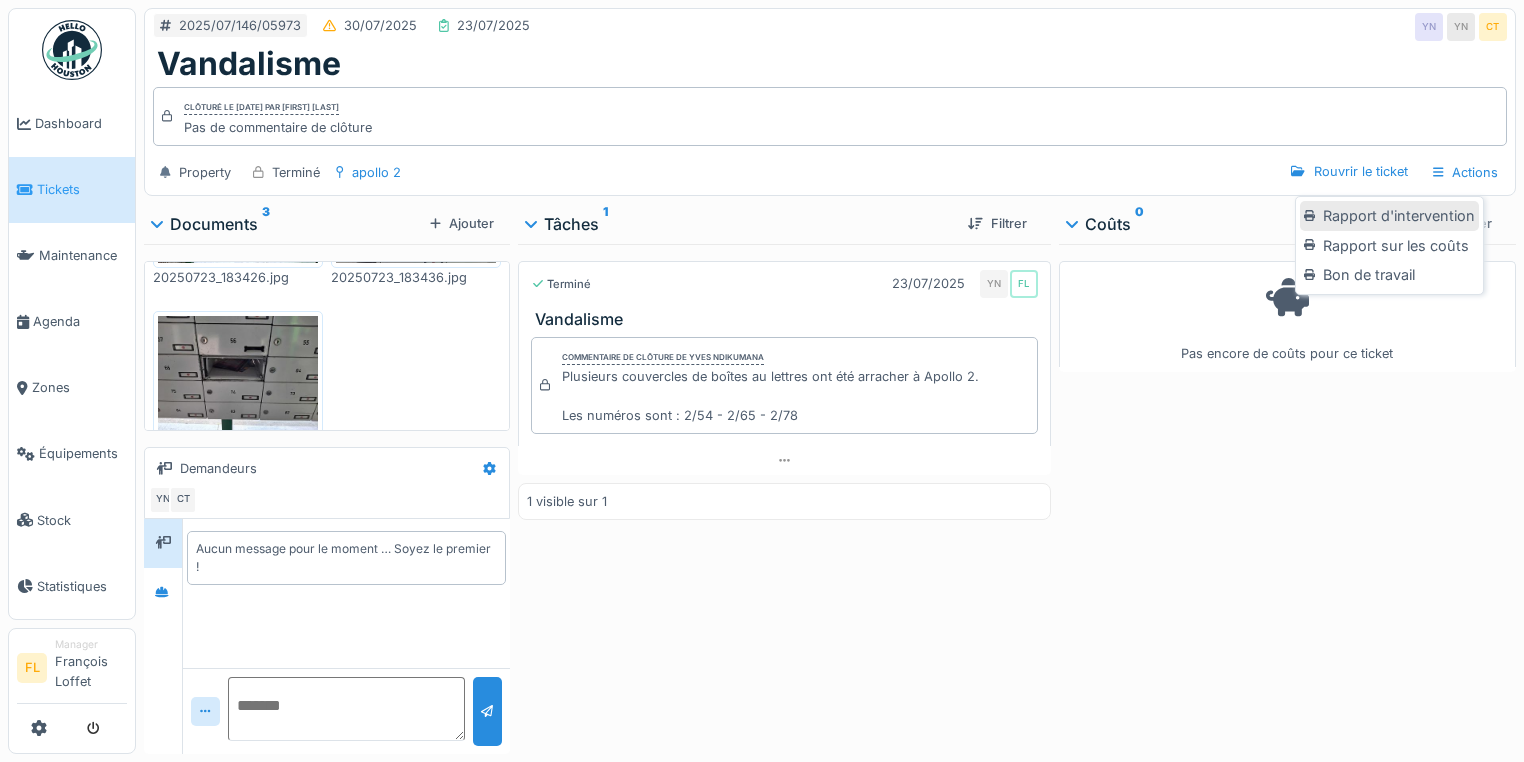 click on "Rapport d'intervention" at bounding box center [1389, 216] 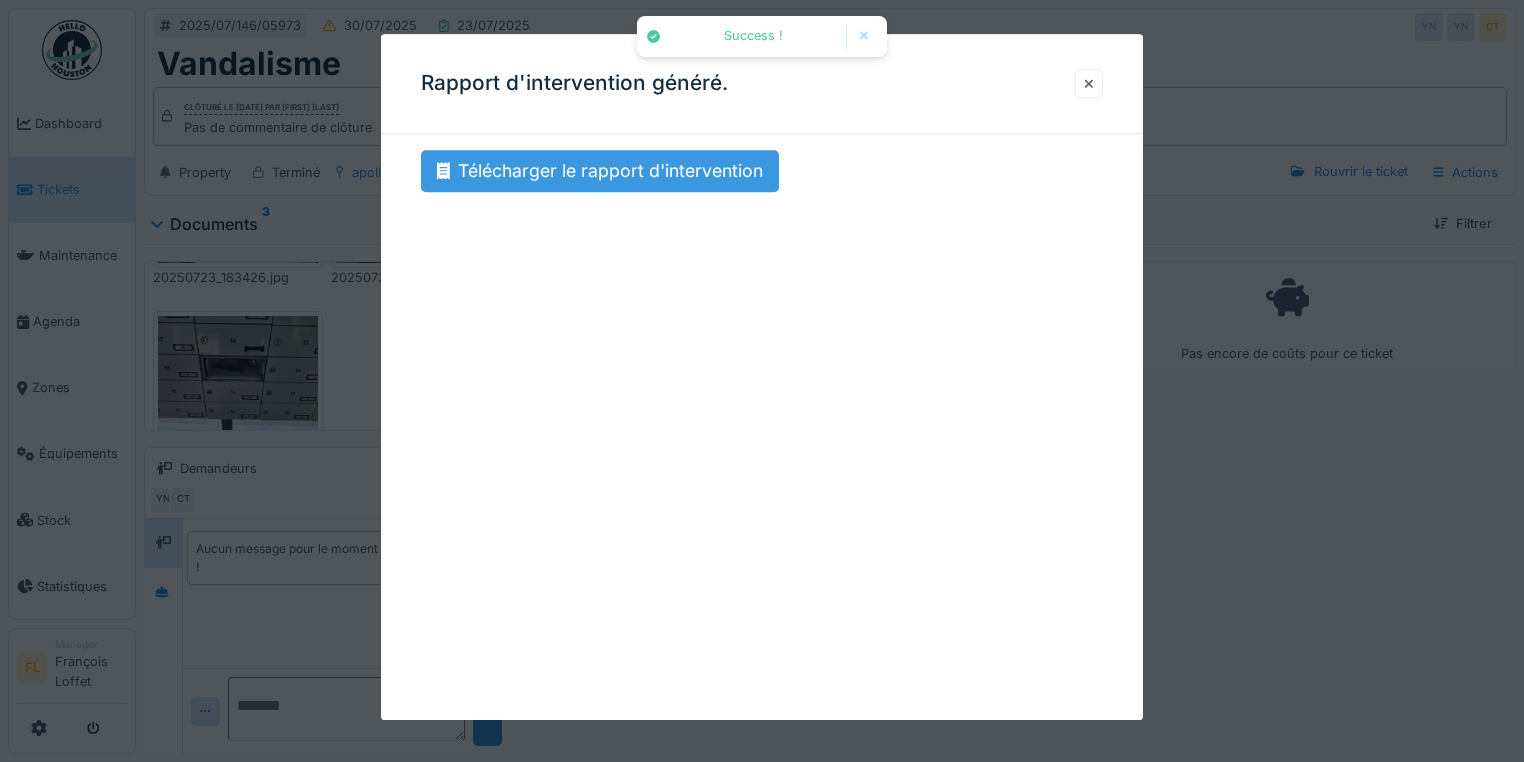 click on "Télécharger le rapport d'intervention" at bounding box center [600, 171] 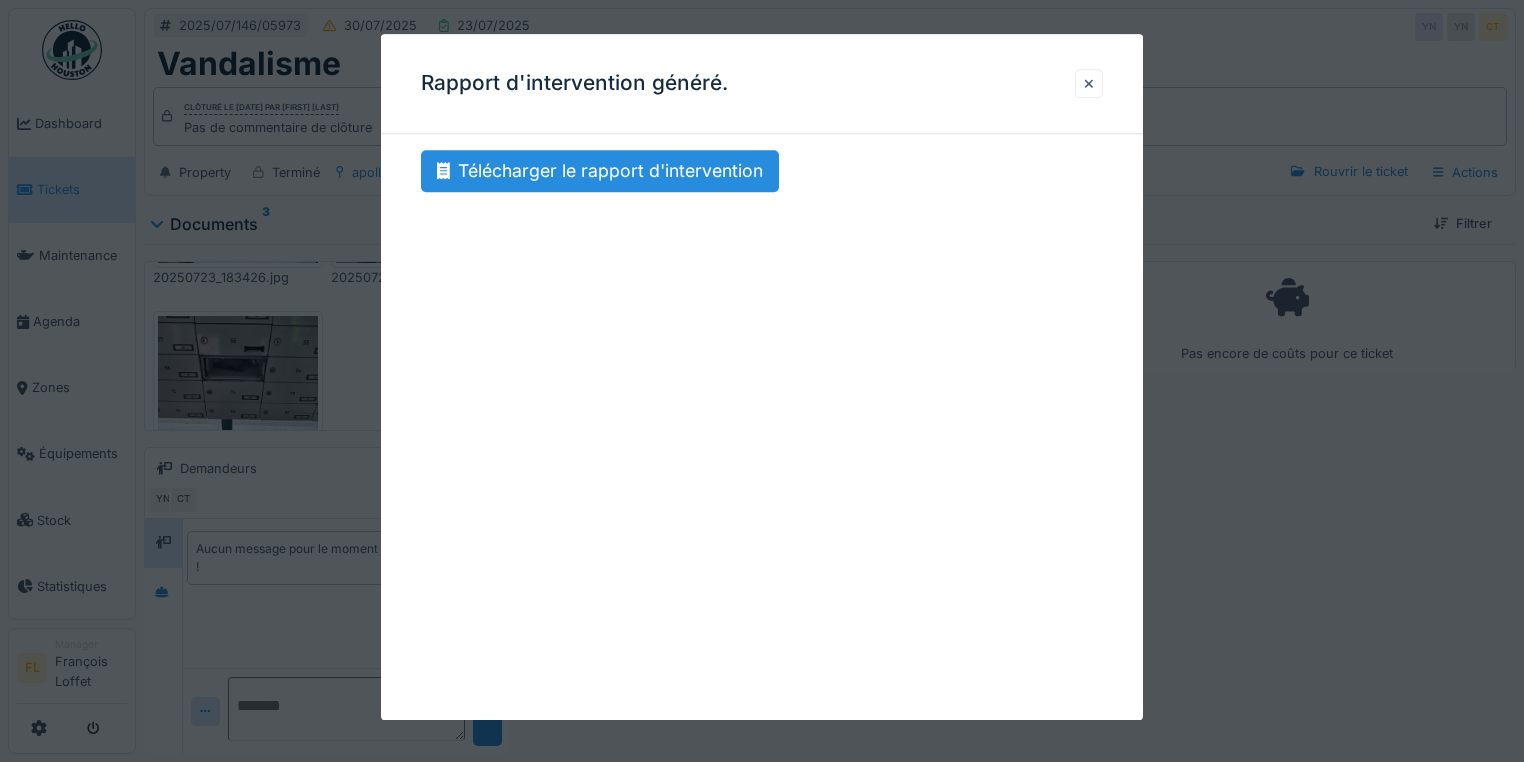 drag, startPoint x: 1092, startPoint y: 86, endPoint x: 1029, endPoint y: 60, distance: 68.154236 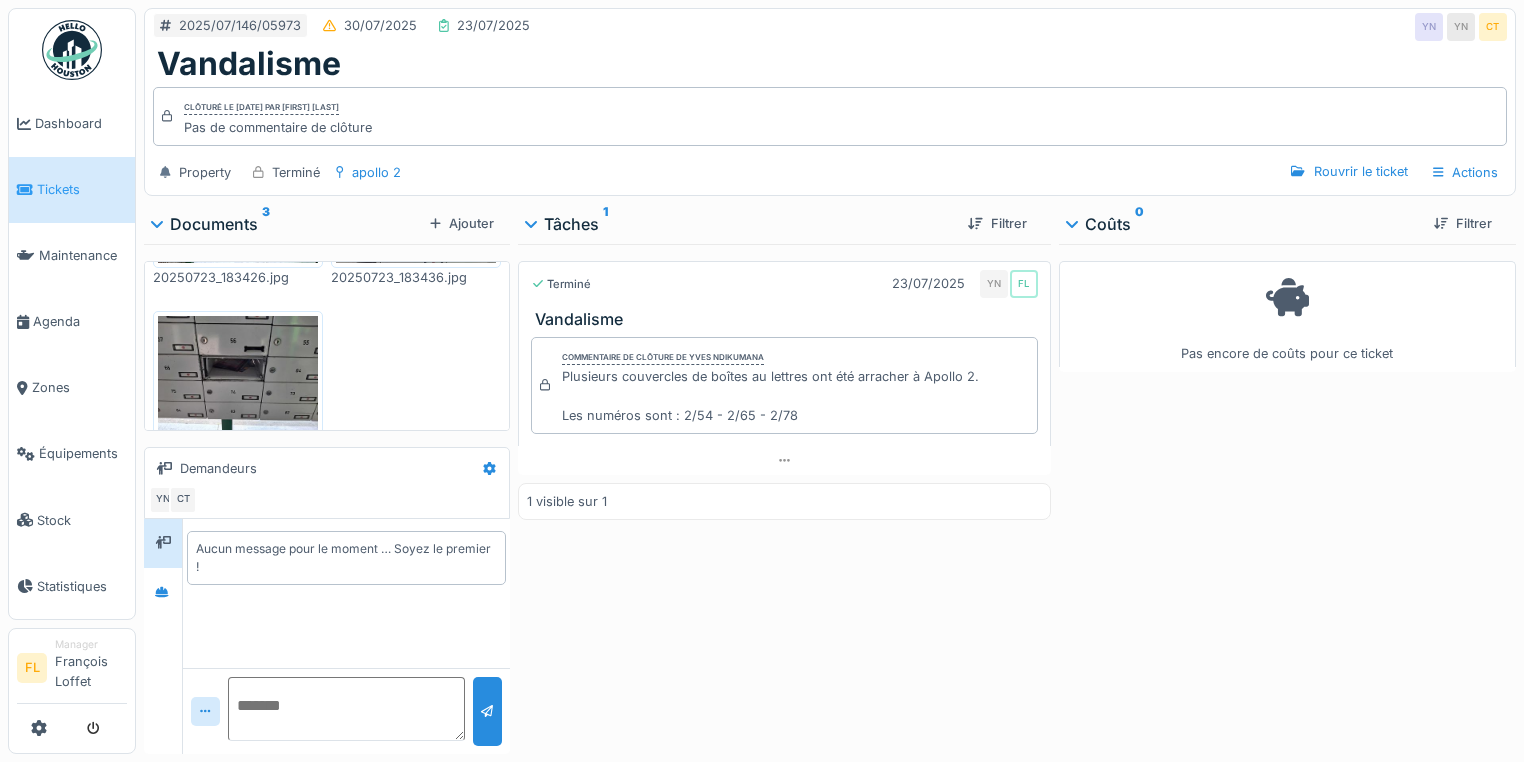 drag, startPoint x: 909, startPoint y: 600, endPoint x: 780, endPoint y: 474, distance: 180.3247 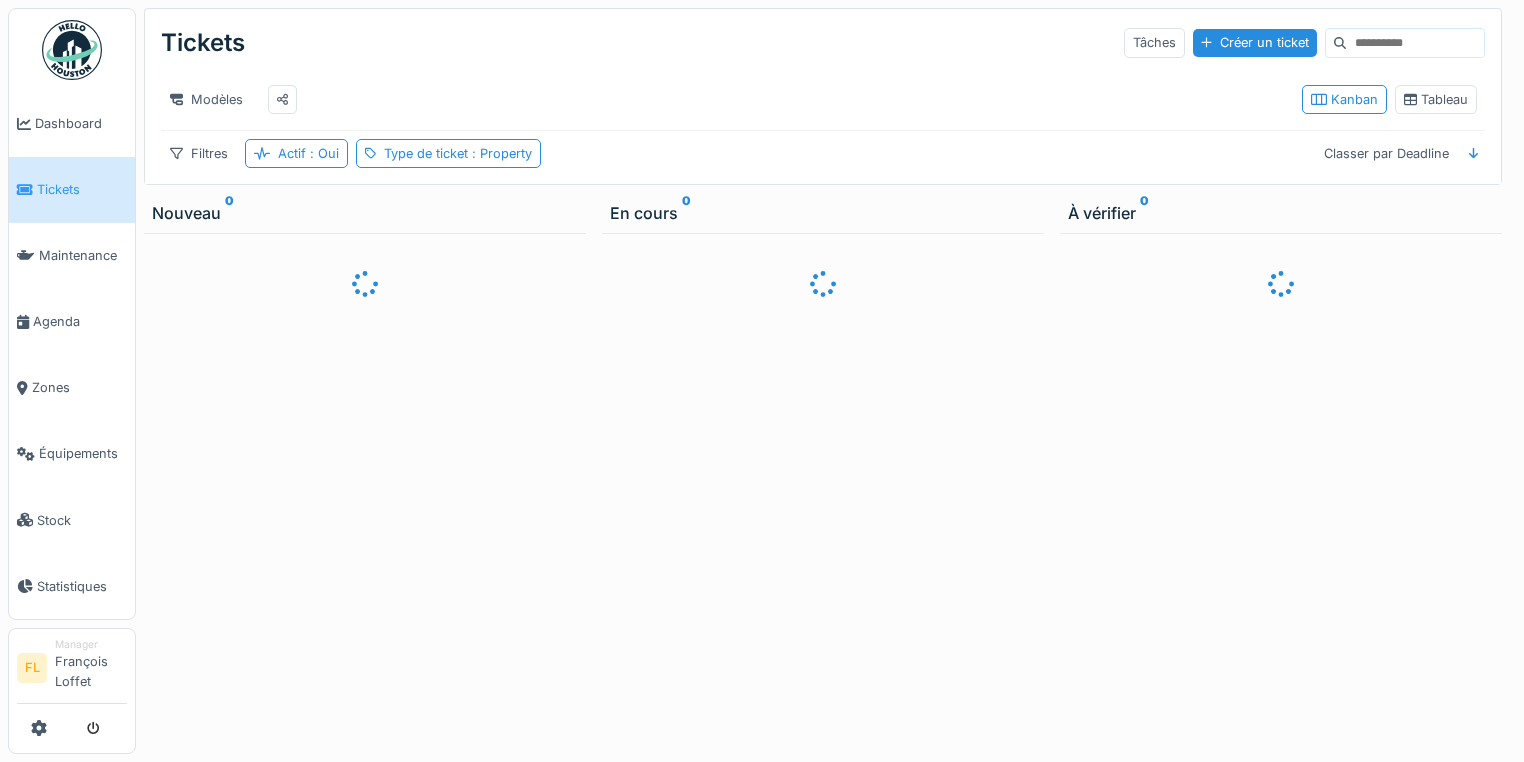 scroll, scrollTop: 12, scrollLeft: 0, axis: vertical 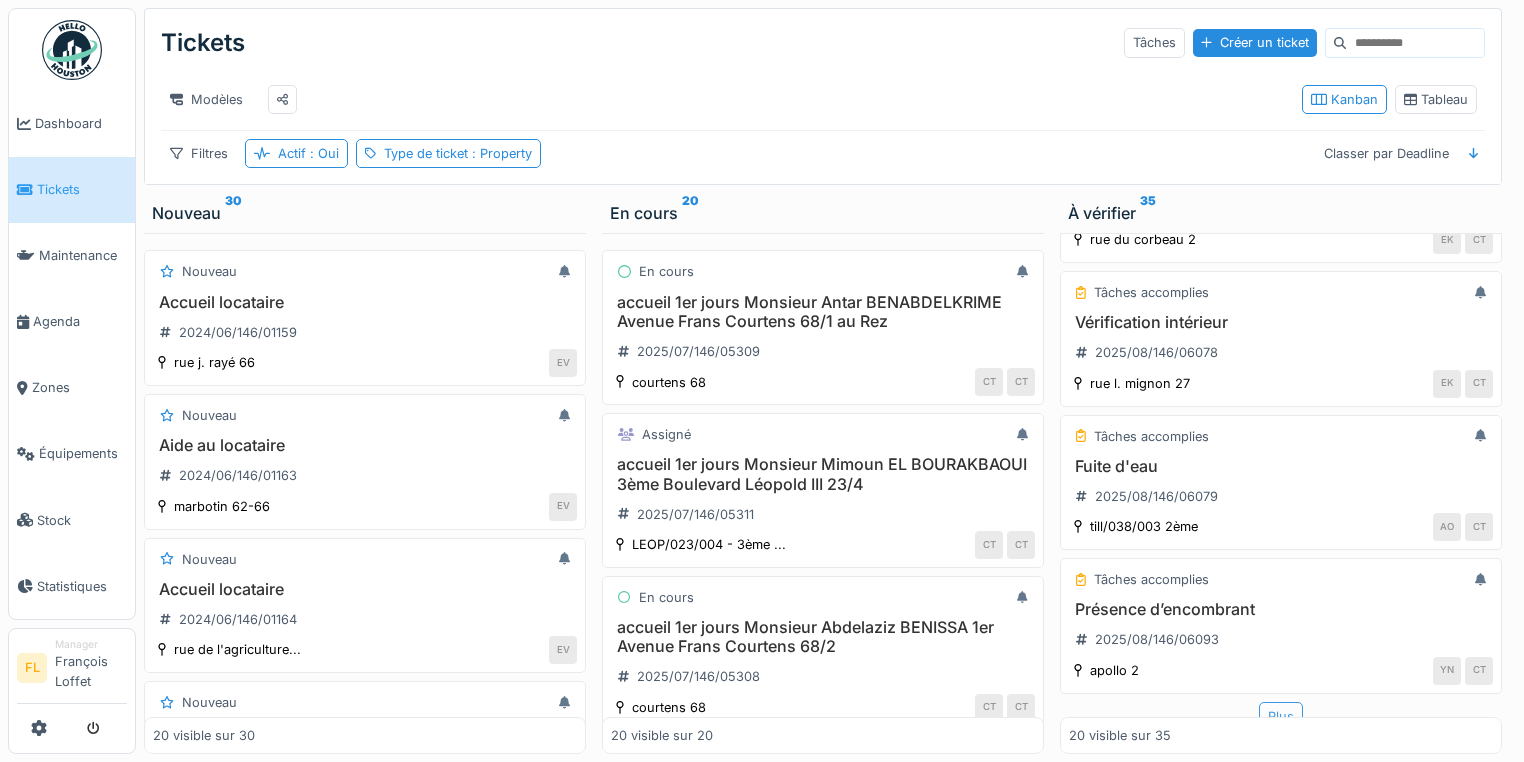 click on "Plus" at bounding box center (1281, 716) 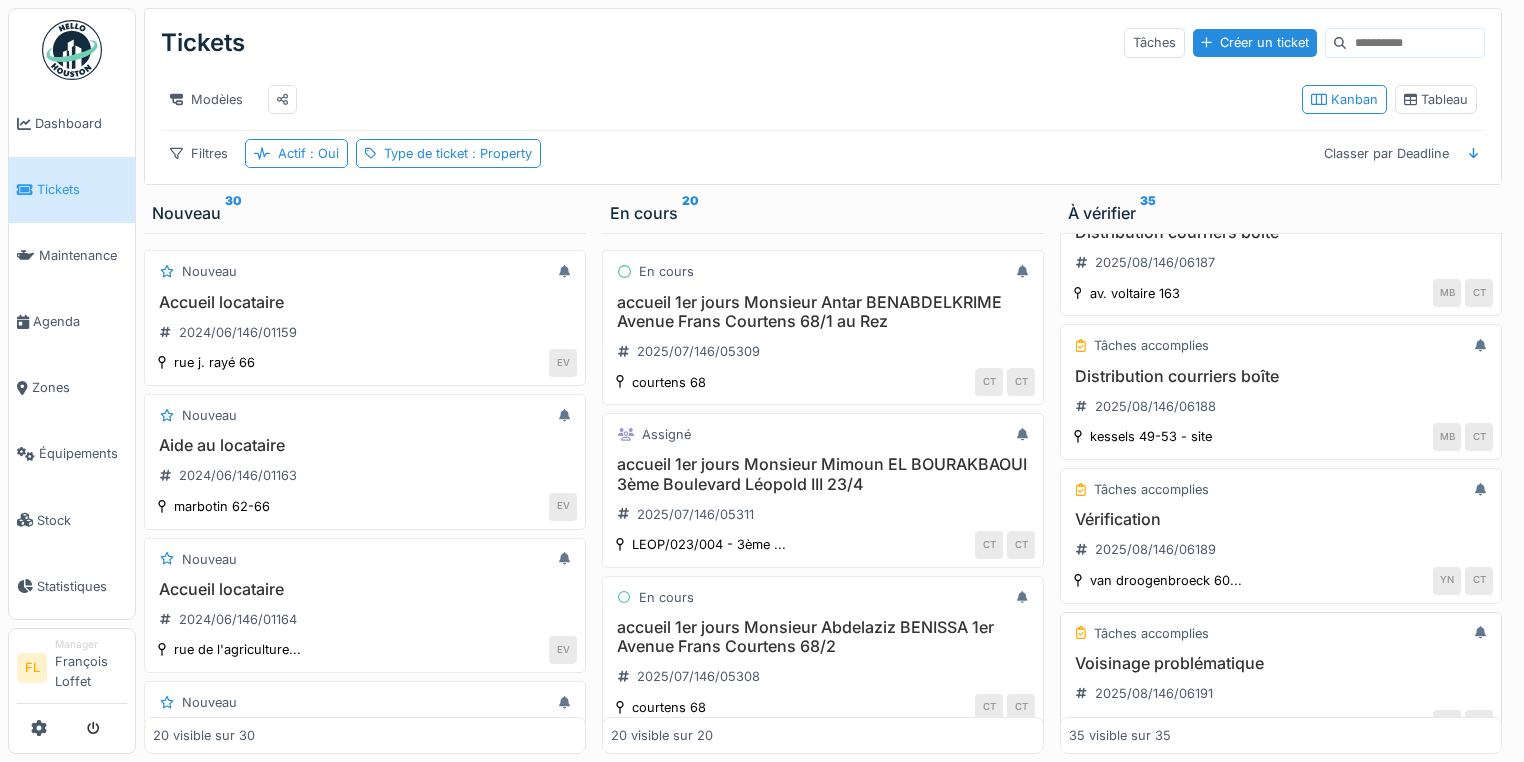 scroll, scrollTop: 4527, scrollLeft: 0, axis: vertical 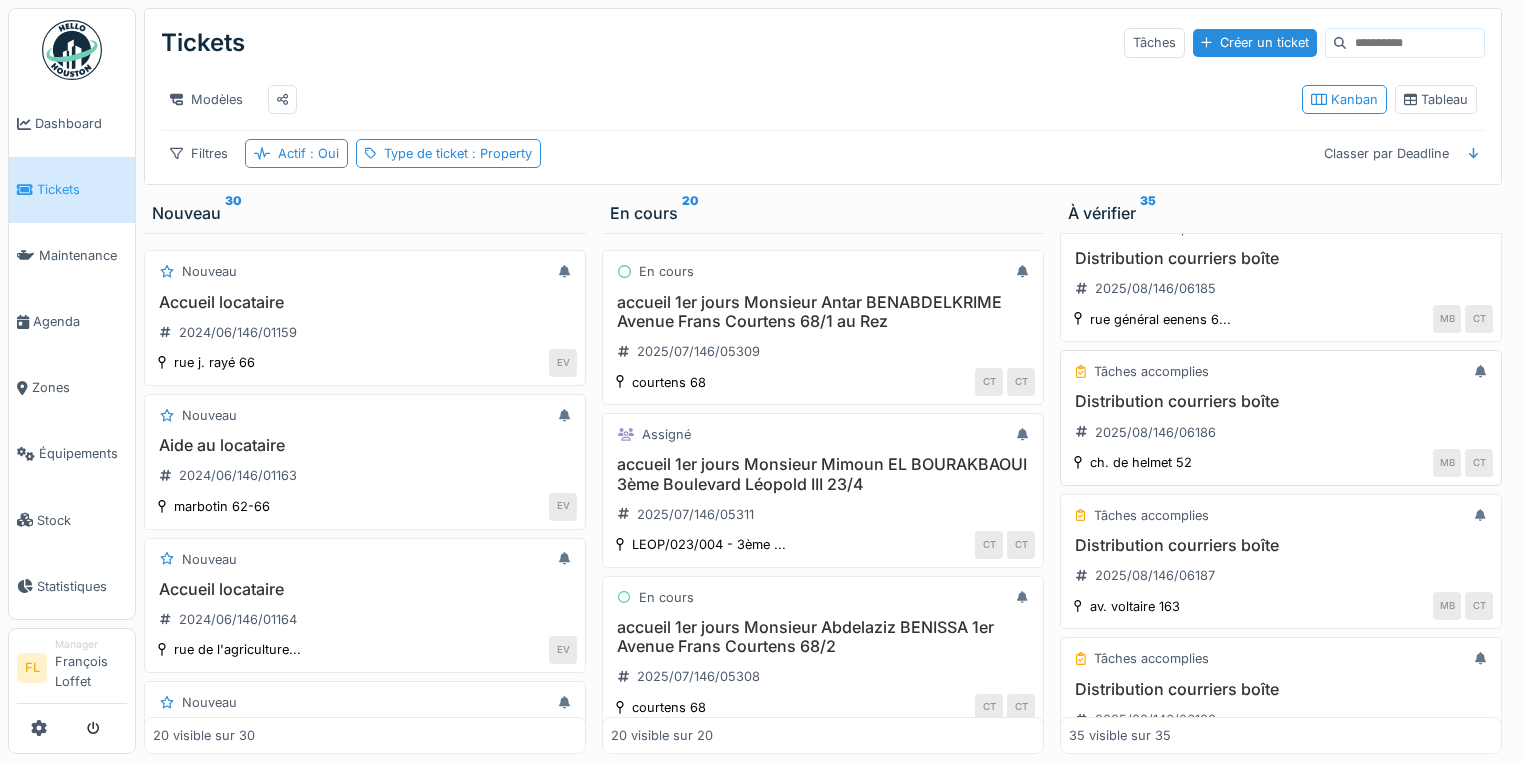 click on "Distribution courriers boîte" at bounding box center [1281, 401] 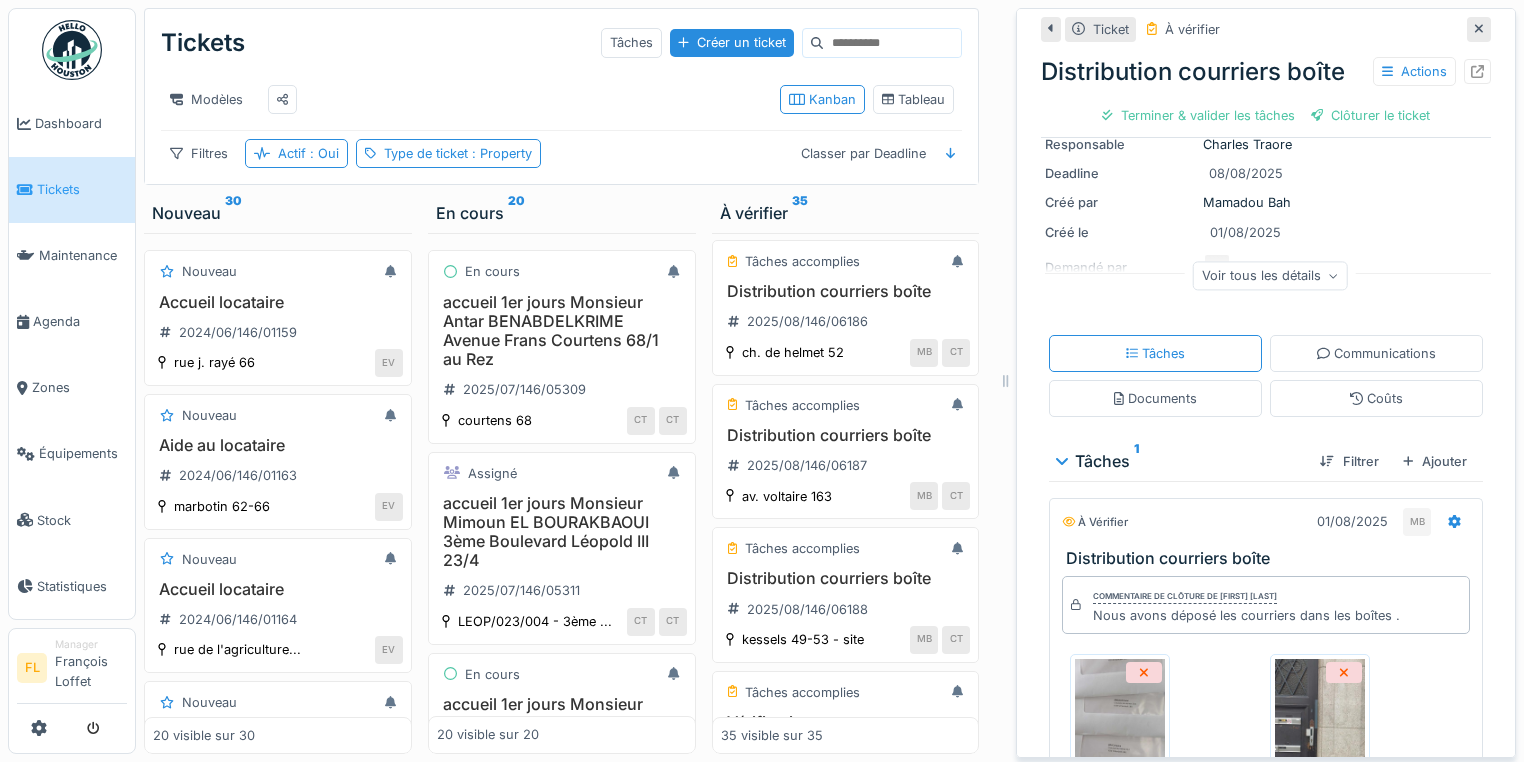scroll, scrollTop: 0, scrollLeft: 0, axis: both 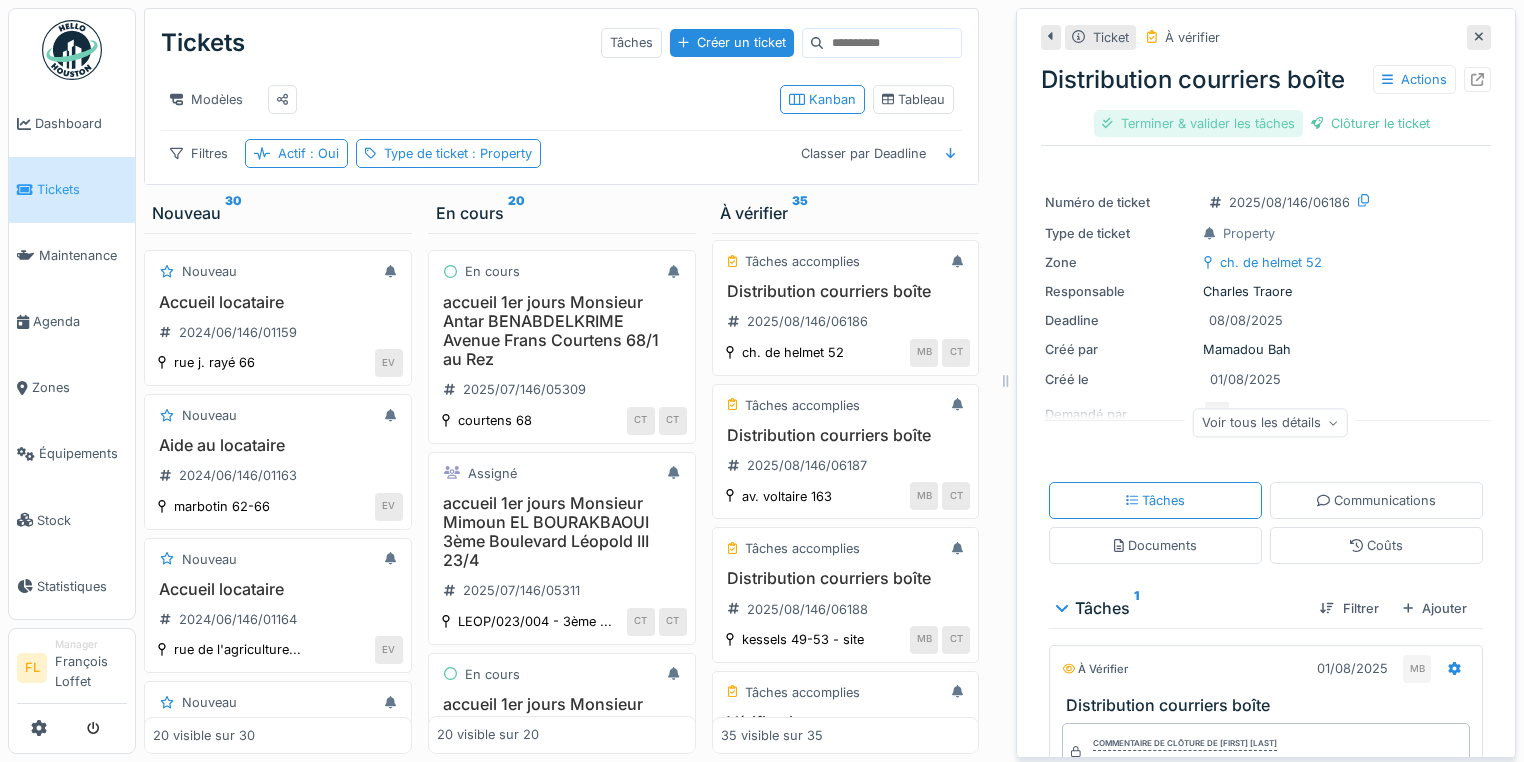 click on "Terminer & valider les tâches" at bounding box center [1198, 123] 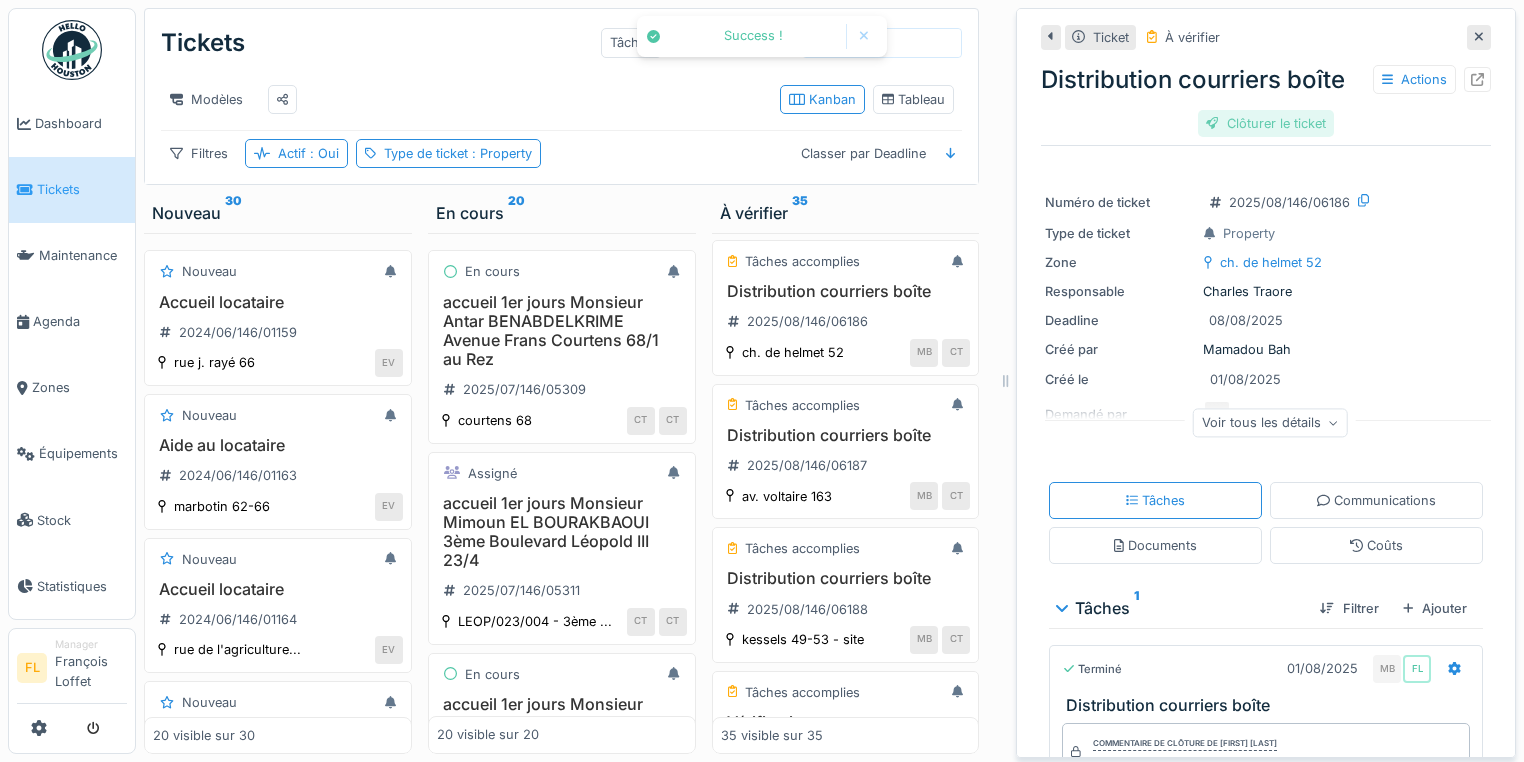 click on "Clôturer le ticket" at bounding box center (1266, 123) 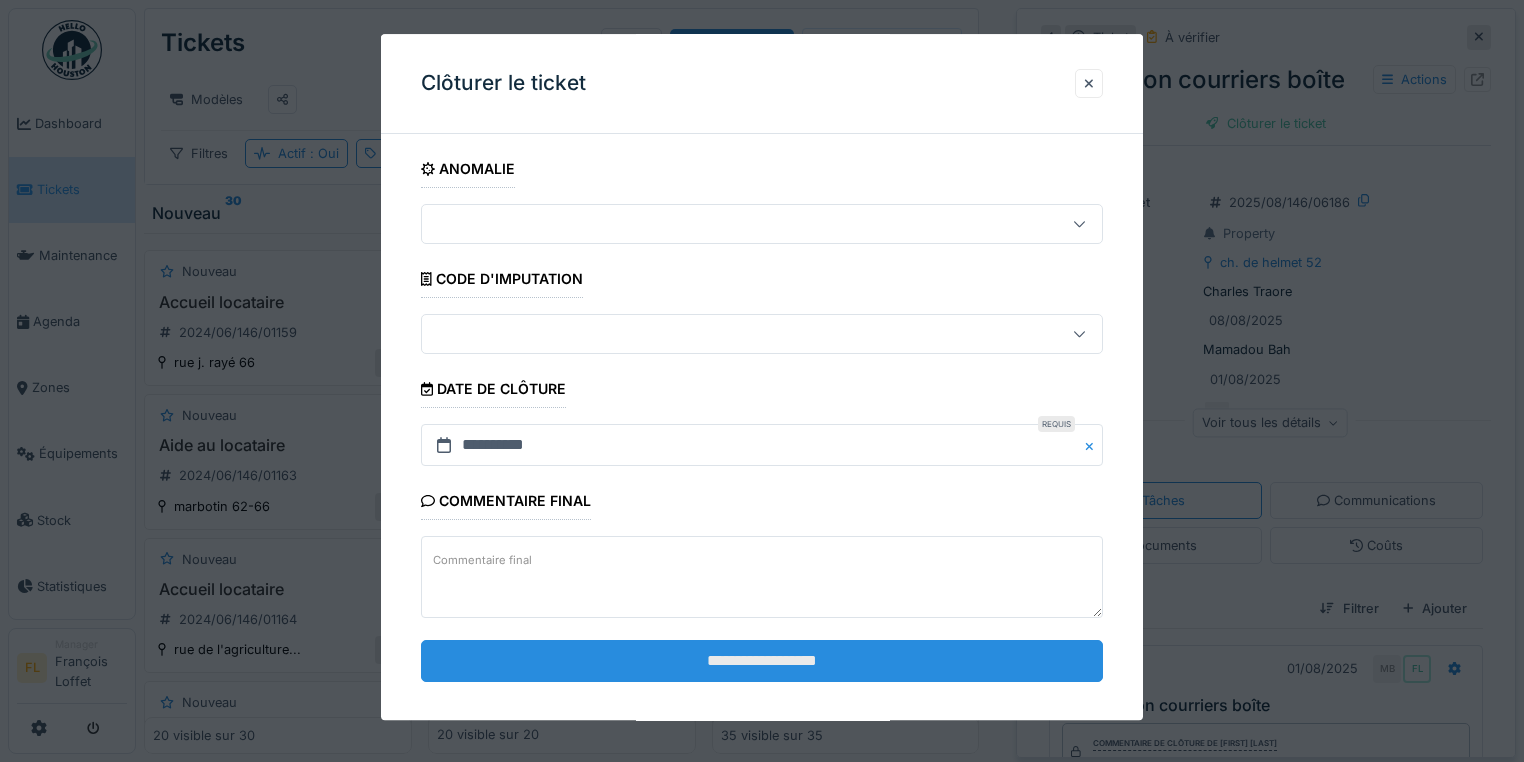 click on "**********" at bounding box center [762, 661] 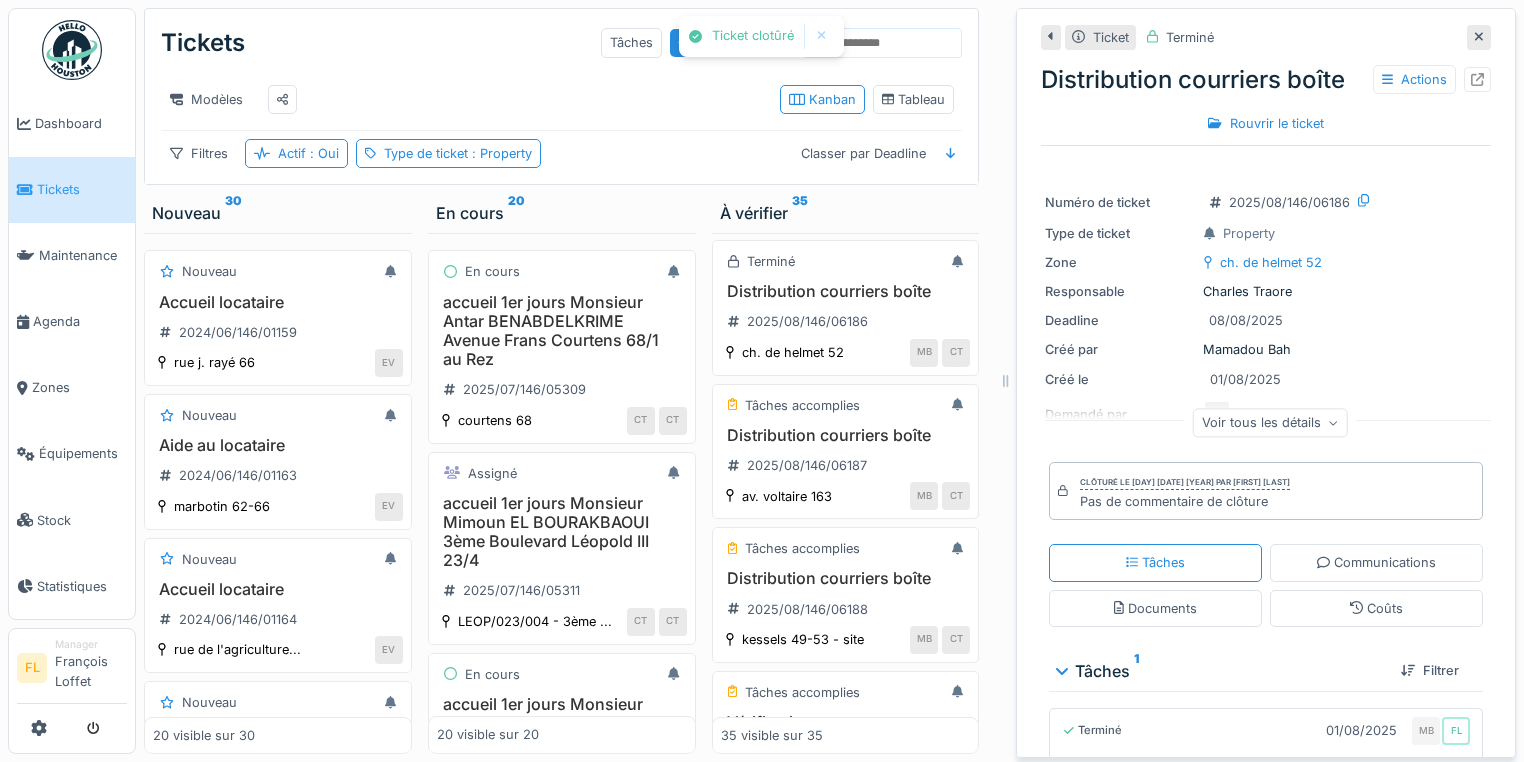 click 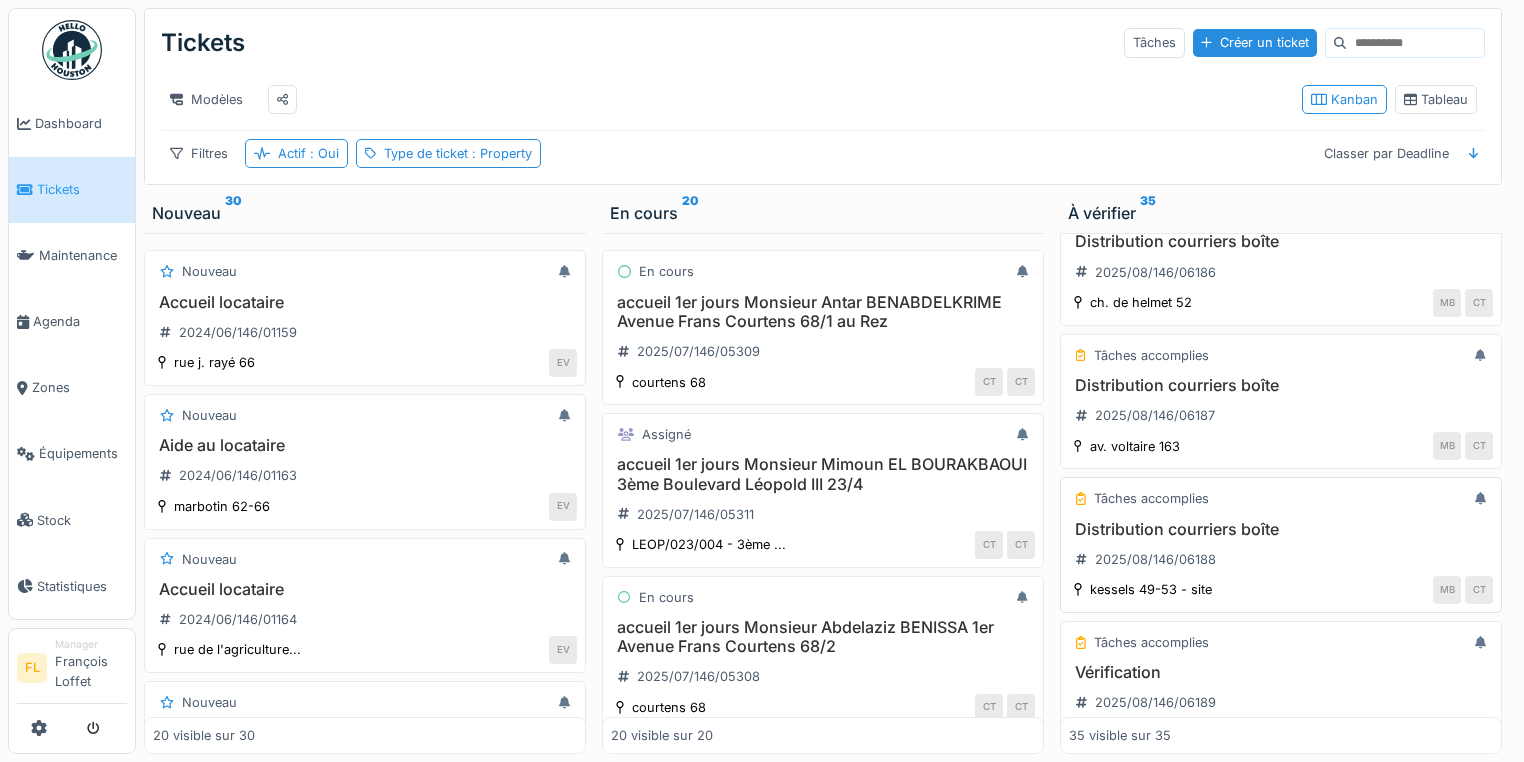 click on "Distribution courriers boîte" at bounding box center (1281, 529) 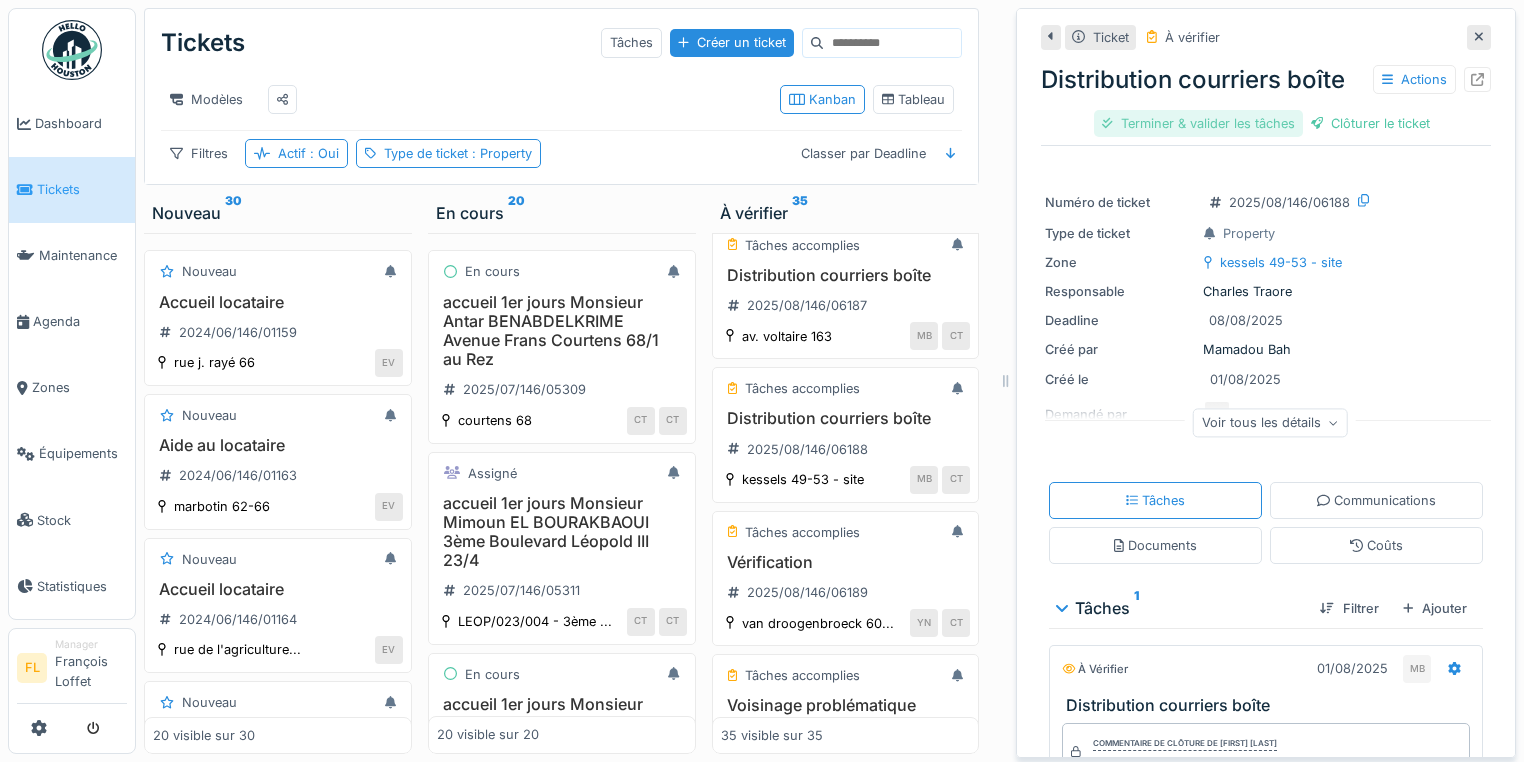 click on "Terminer & valider les tâches" at bounding box center (1198, 123) 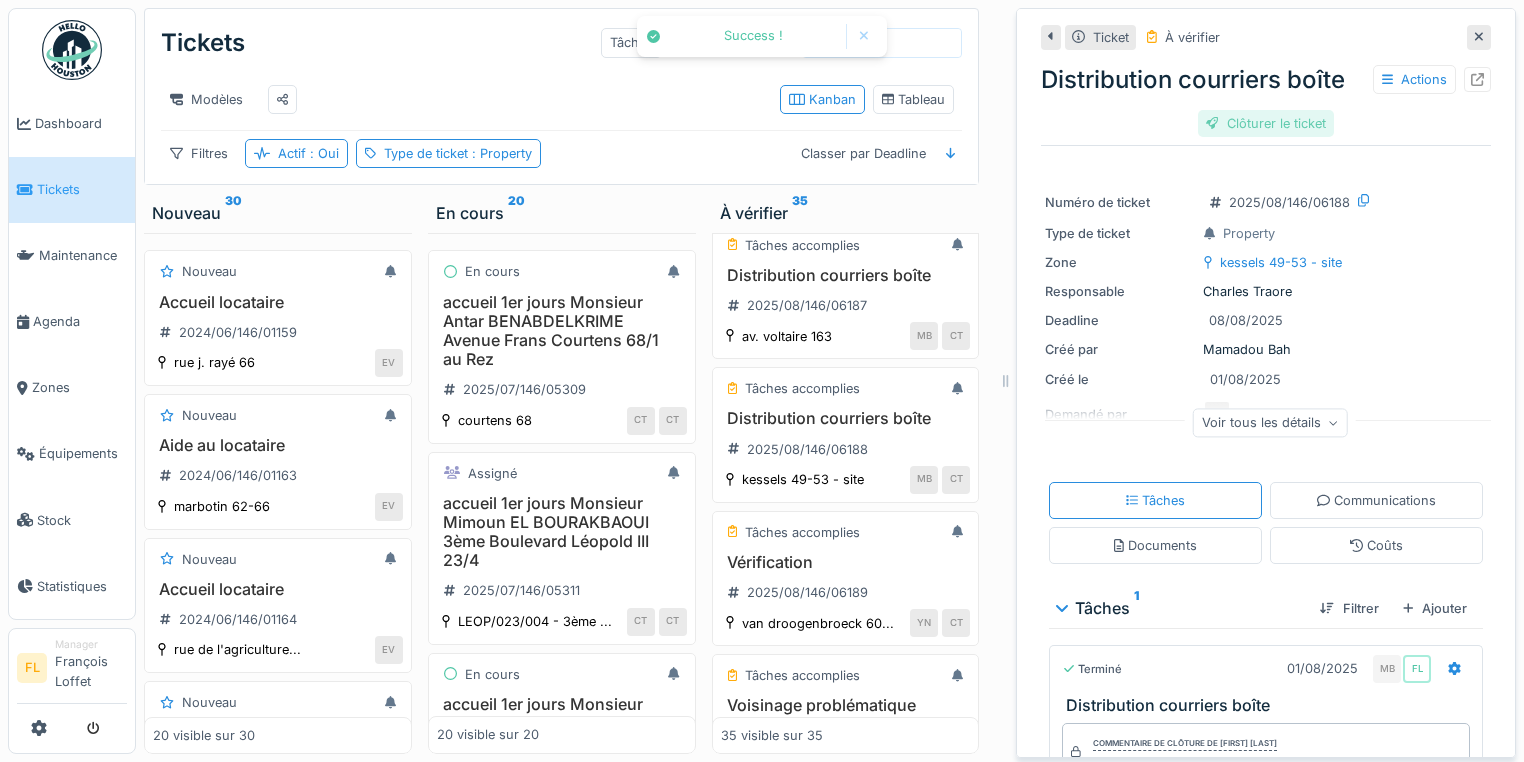 click on "Clôturer le ticket" at bounding box center (1266, 123) 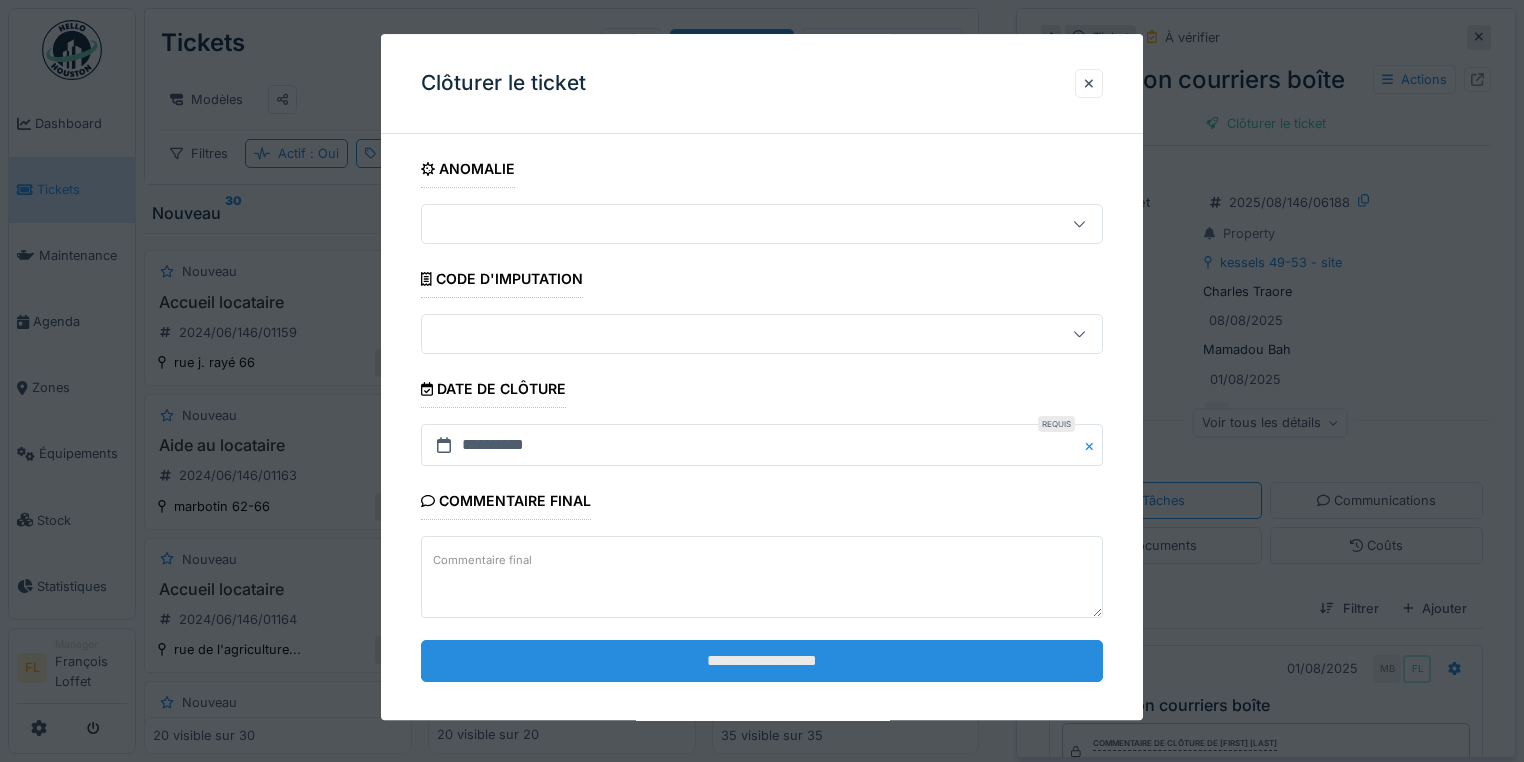 click on "**********" at bounding box center [762, 661] 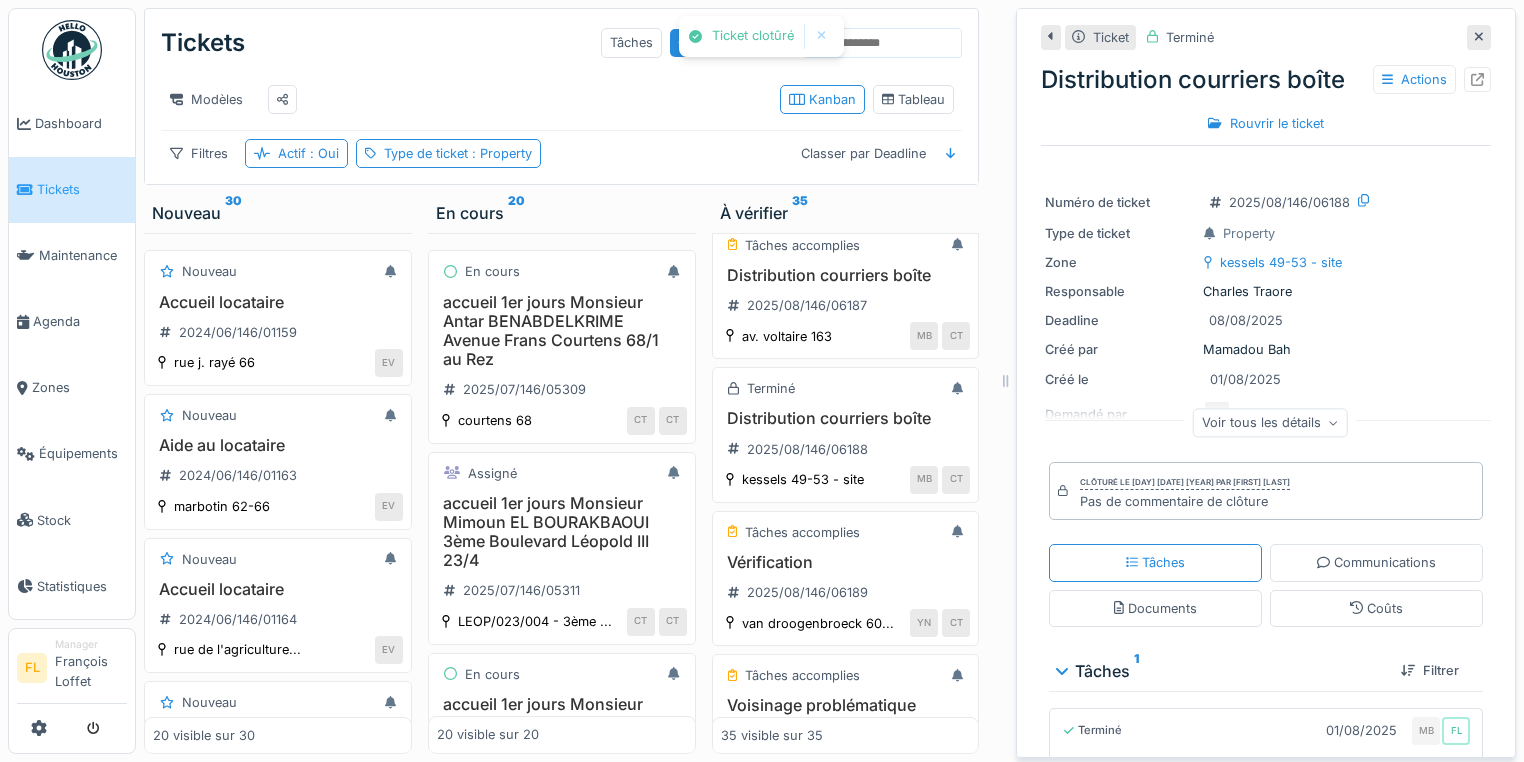 drag, startPoint x: 1454, startPoint y: 23, endPoint x: 1468, endPoint y: 88, distance: 66.4906 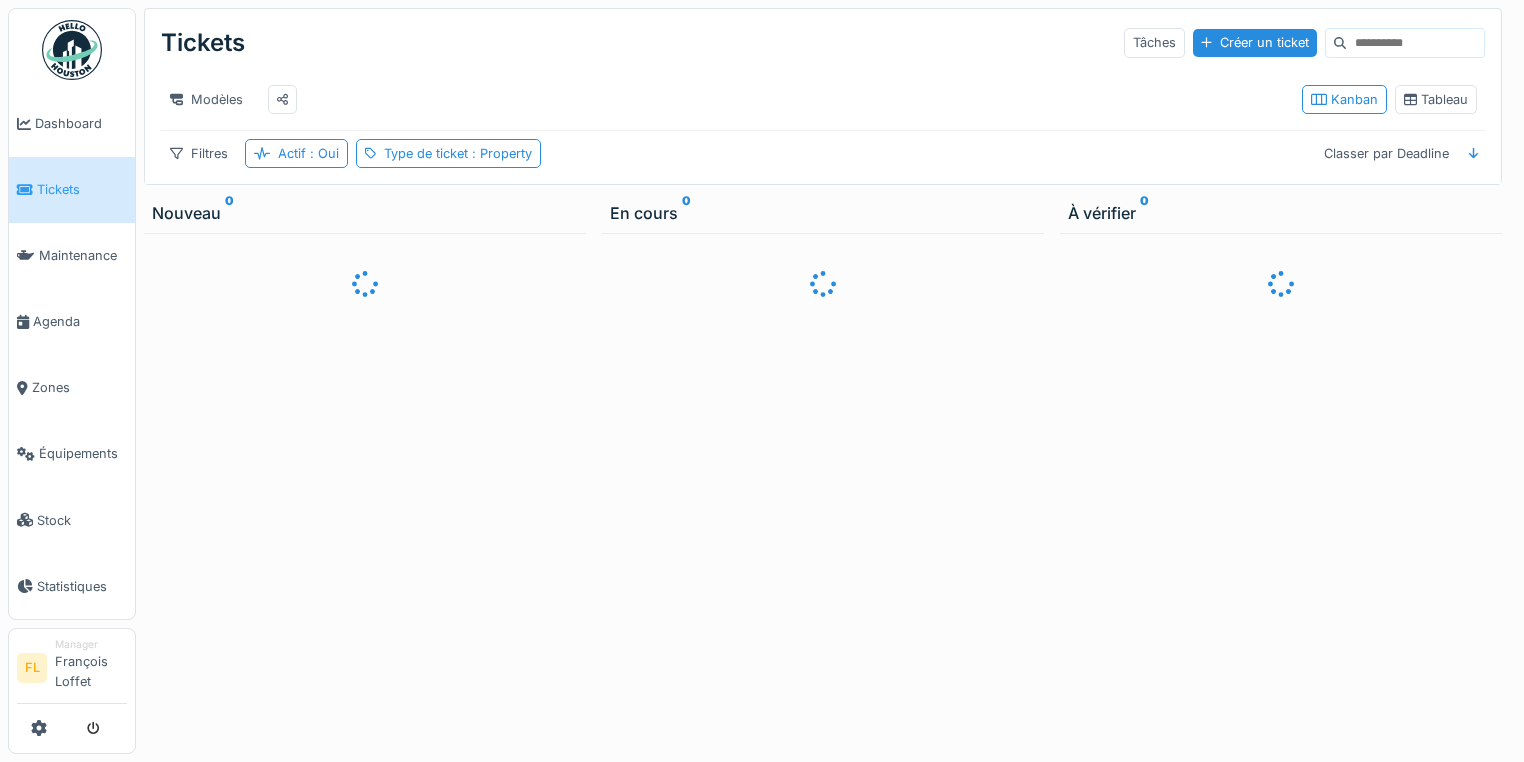 scroll, scrollTop: 12, scrollLeft: 0, axis: vertical 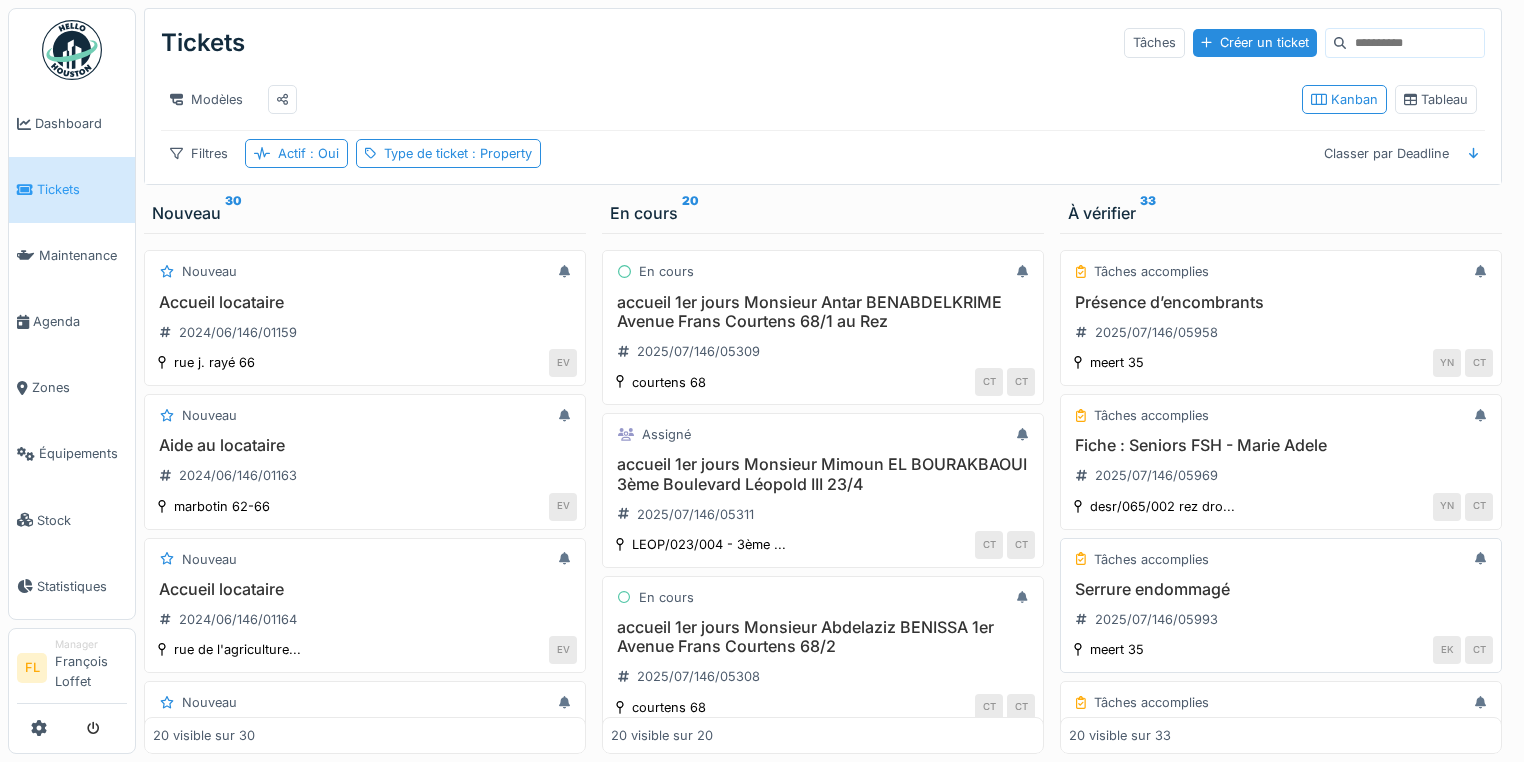 click on "Tâches accomplies Serrure endommagé 2025/07/146/05993 meert 35 EK CT" at bounding box center (1281, 606) 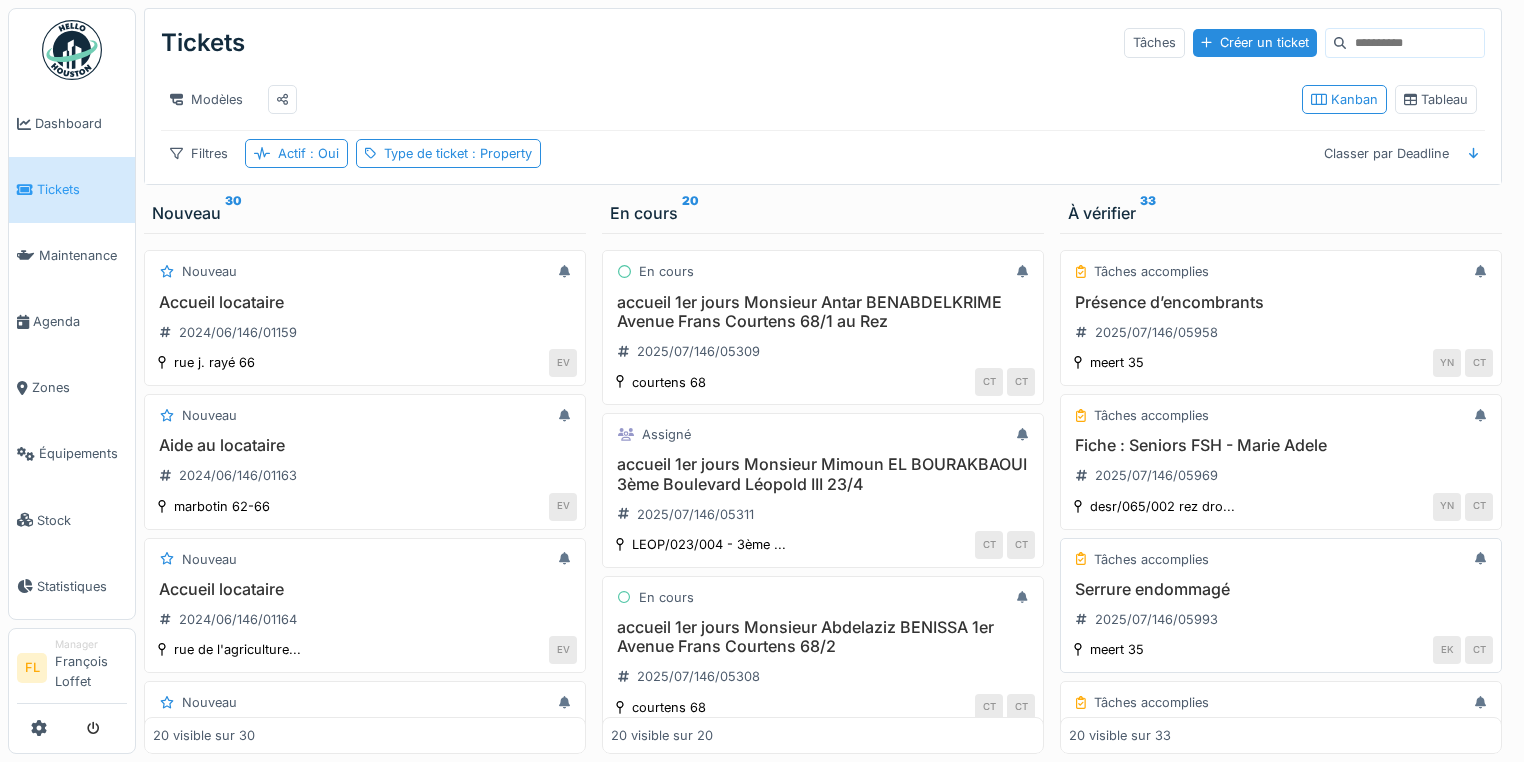 click on "Serrure endommagé 2025/07/146/05993" at bounding box center [1281, 608] 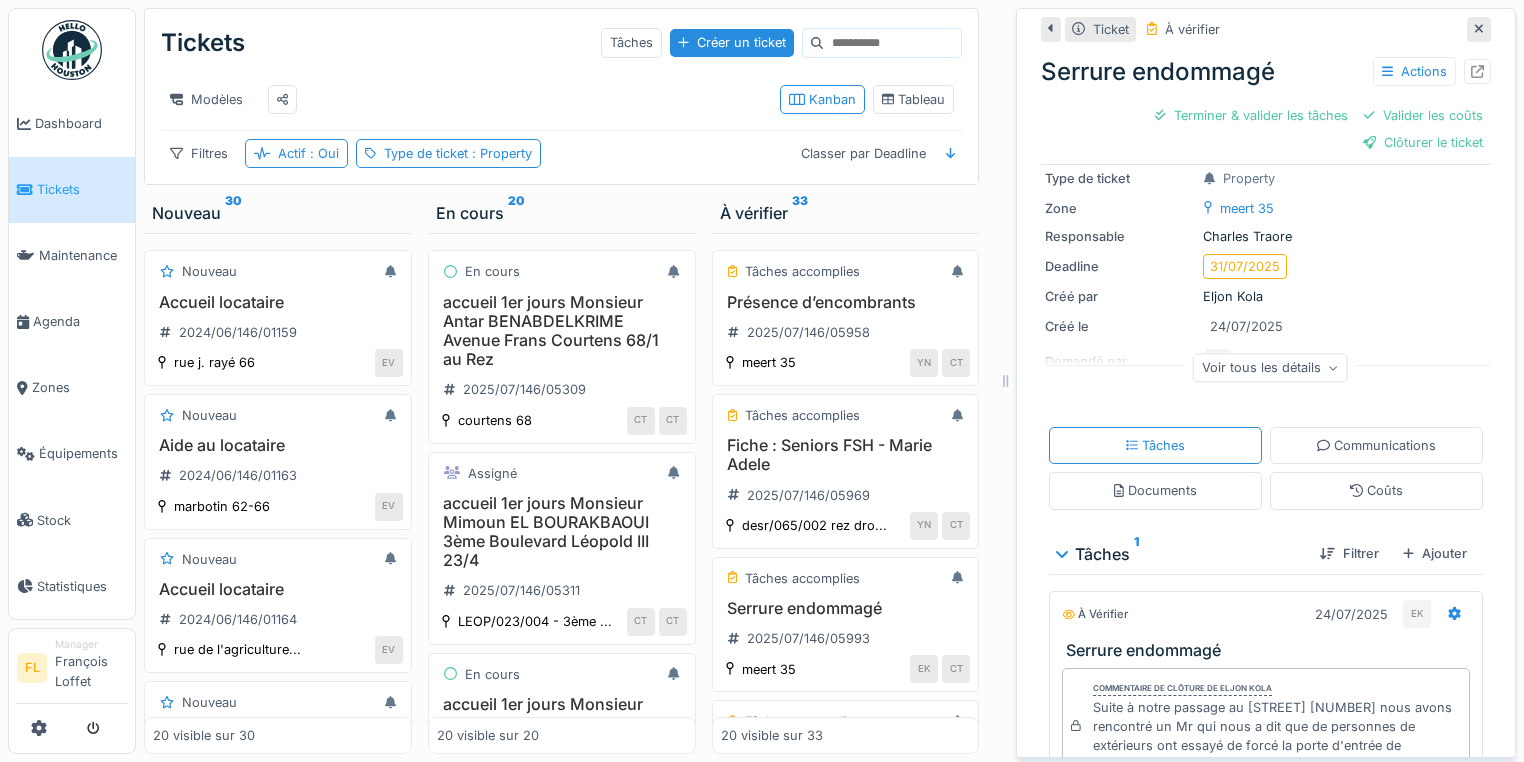 scroll, scrollTop: 160, scrollLeft: 0, axis: vertical 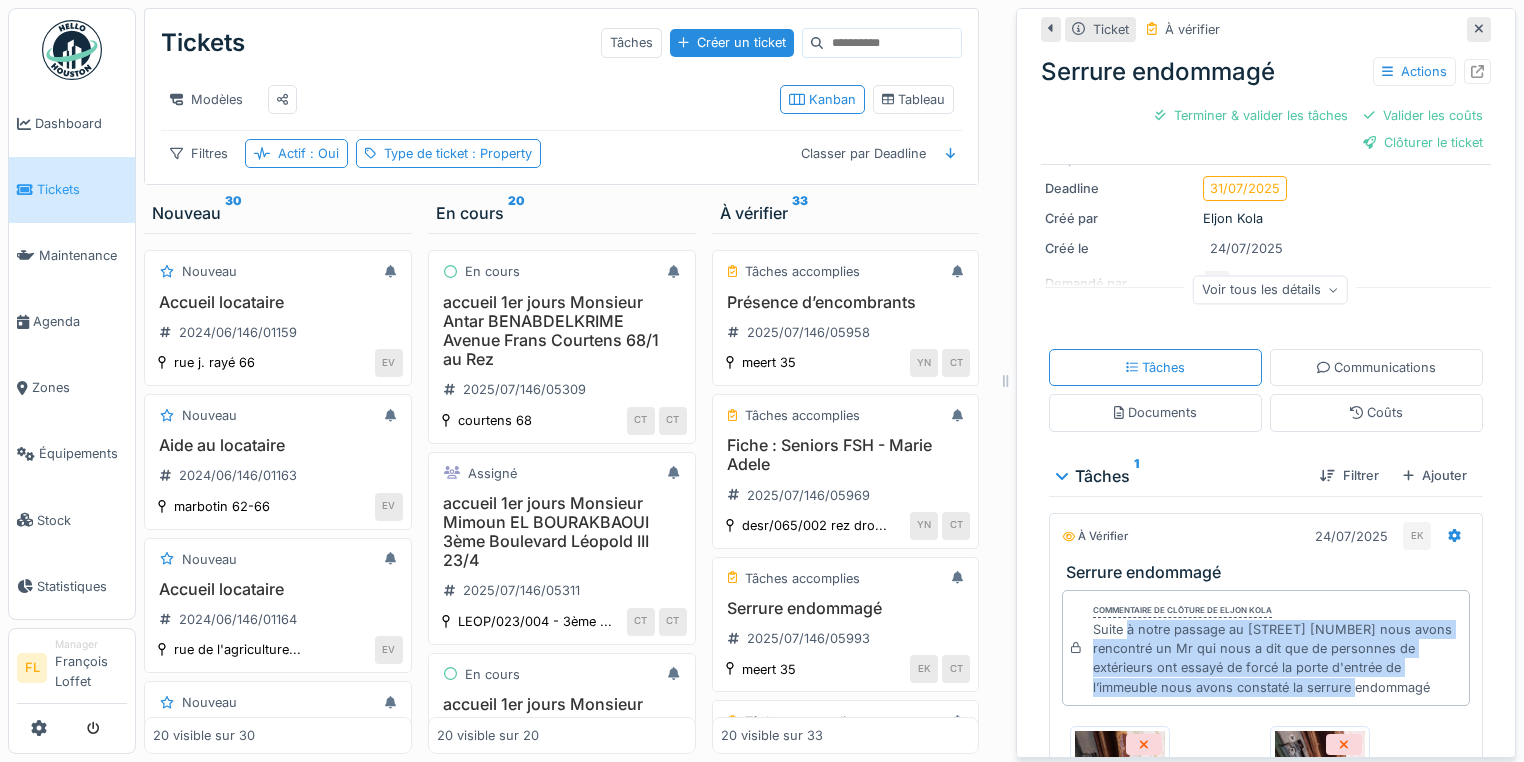 drag, startPoint x: 1120, startPoint y: 623, endPoint x: 1418, endPoint y: 680, distance: 303.40237 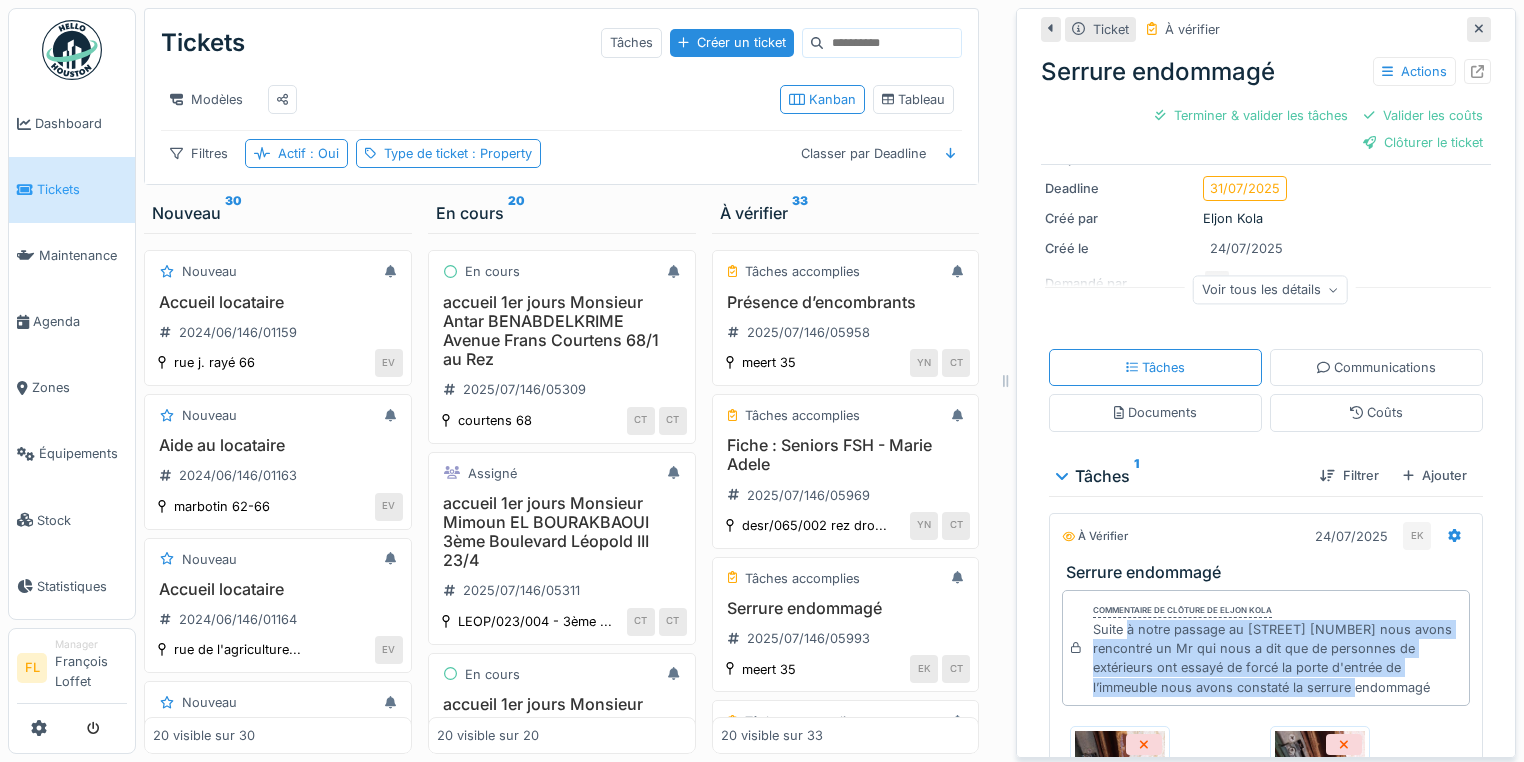 click on "Suite à notre passage au Meert 35 nous avons rencontré un Mr qui nous a dit que de personnes de extérieurs ont essayé de forcé la porte d'entrée de l’immeuble nous avons constaté la serrure endommagé" at bounding box center (1277, 658) 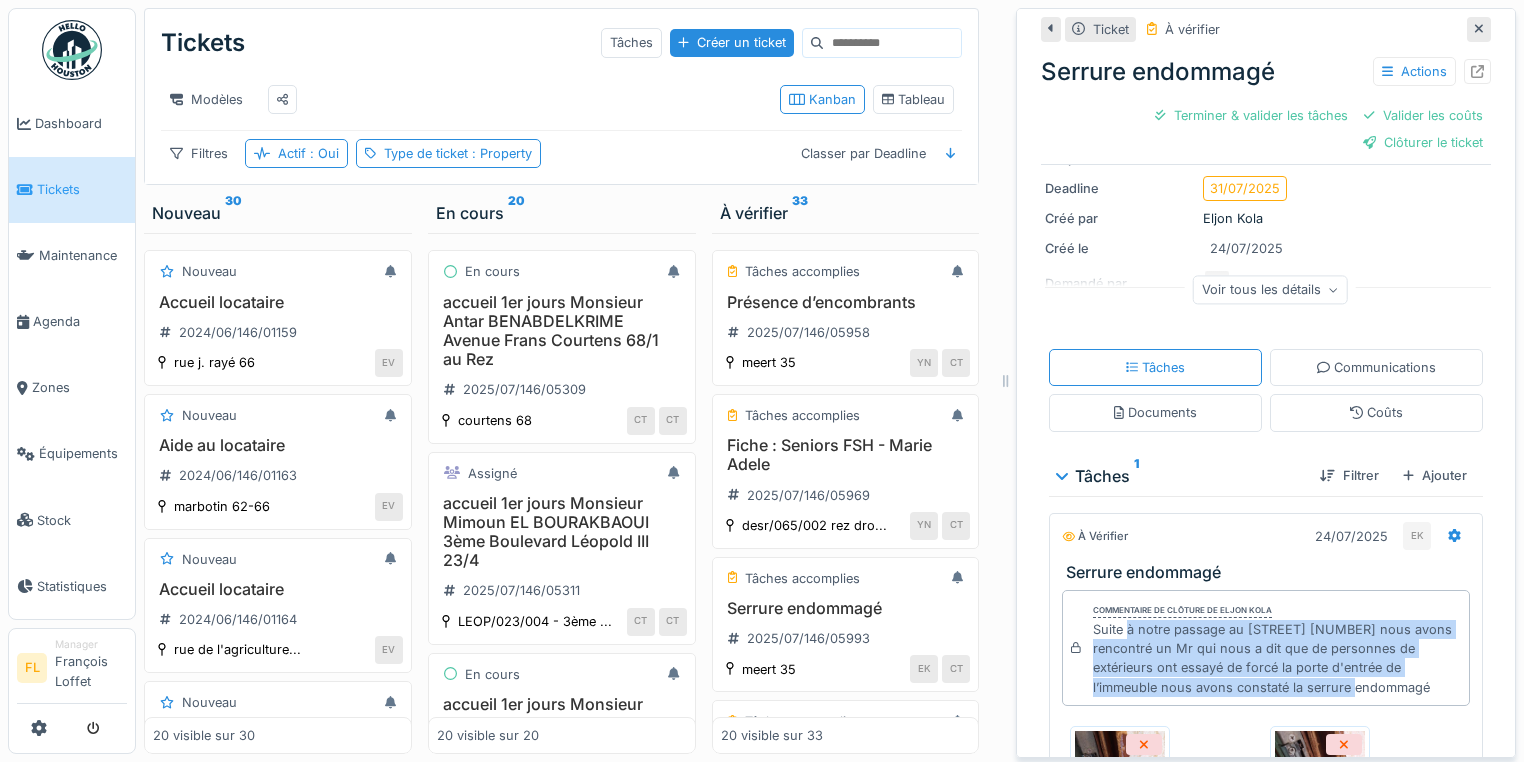 click on "Suite à notre passage au Meert 35 nous avons rencontré un Mr qui nous a dit que de personnes de extérieurs ont essayé de forcé la porte d'entrée de l’immeuble nous avons constaté la serrure endommagé" at bounding box center (1277, 658) 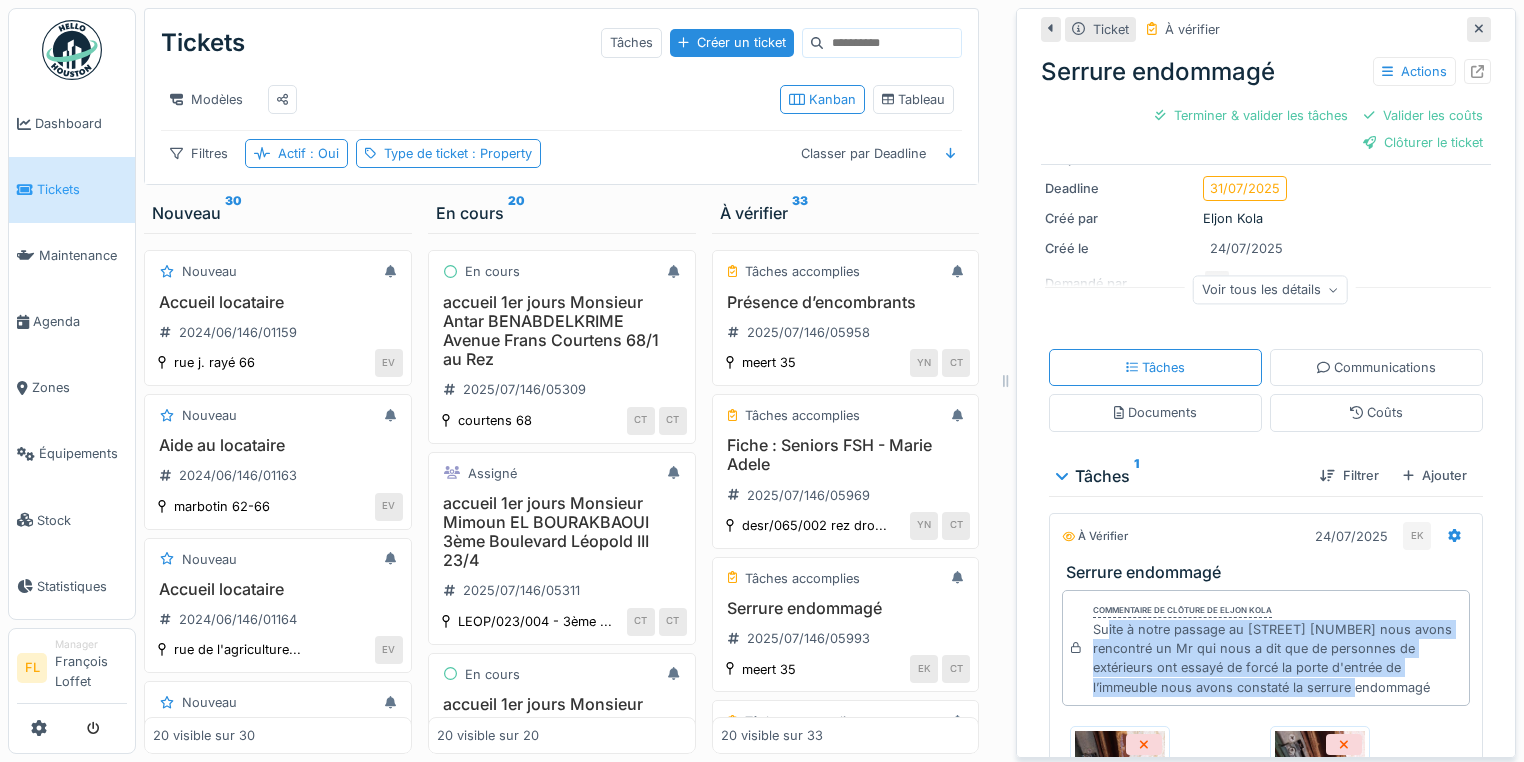 drag, startPoint x: 1348, startPoint y: 680, endPoint x: 1096, endPoint y: 620, distance: 259.0444 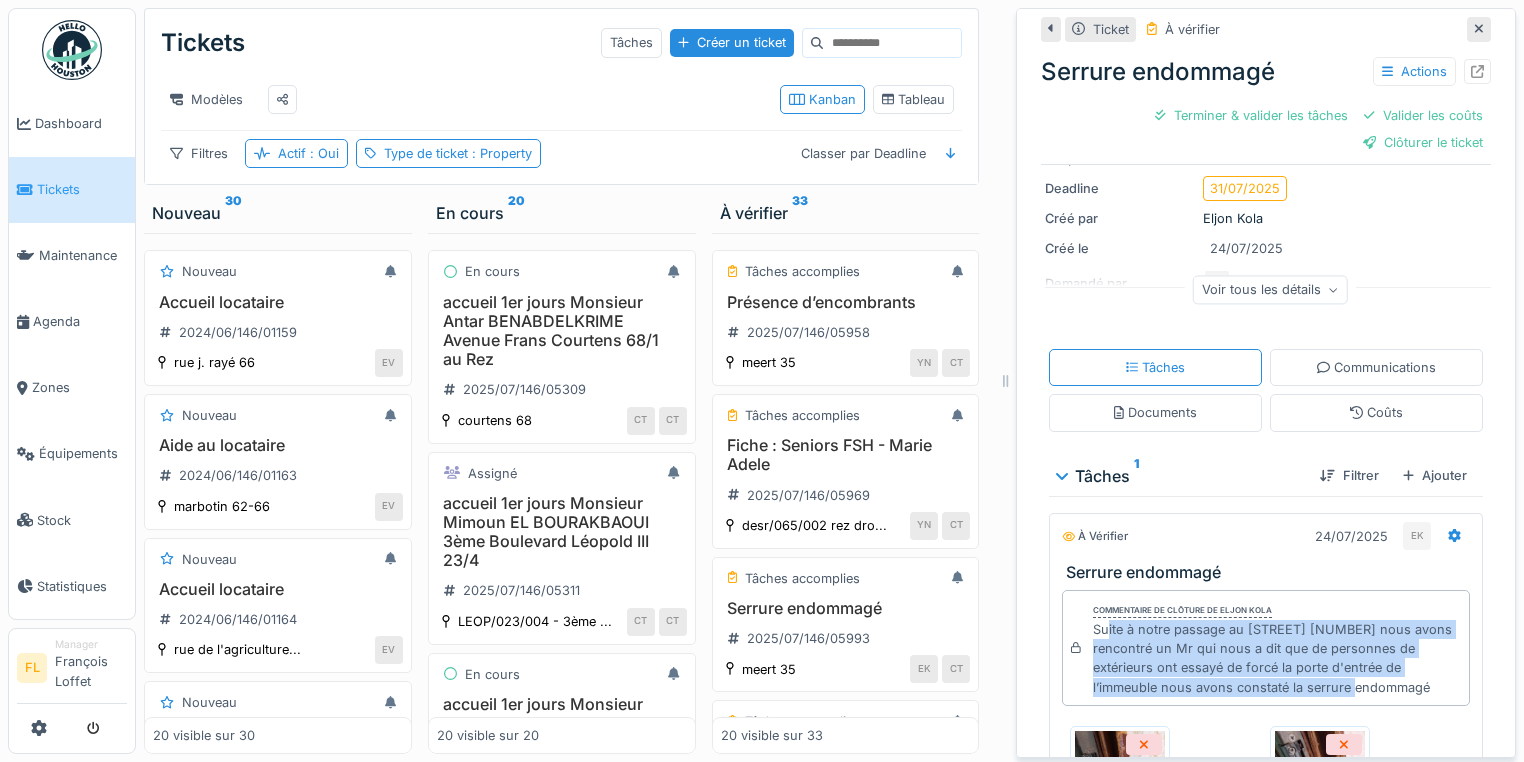 click on "Suite à notre passage au Meert 35 nous avons rencontré un Mr qui nous a dit que de personnes de extérieurs ont essayé de forcé la porte d'entrée de l’immeuble nous avons constaté la serrure endommagé" at bounding box center (1277, 658) 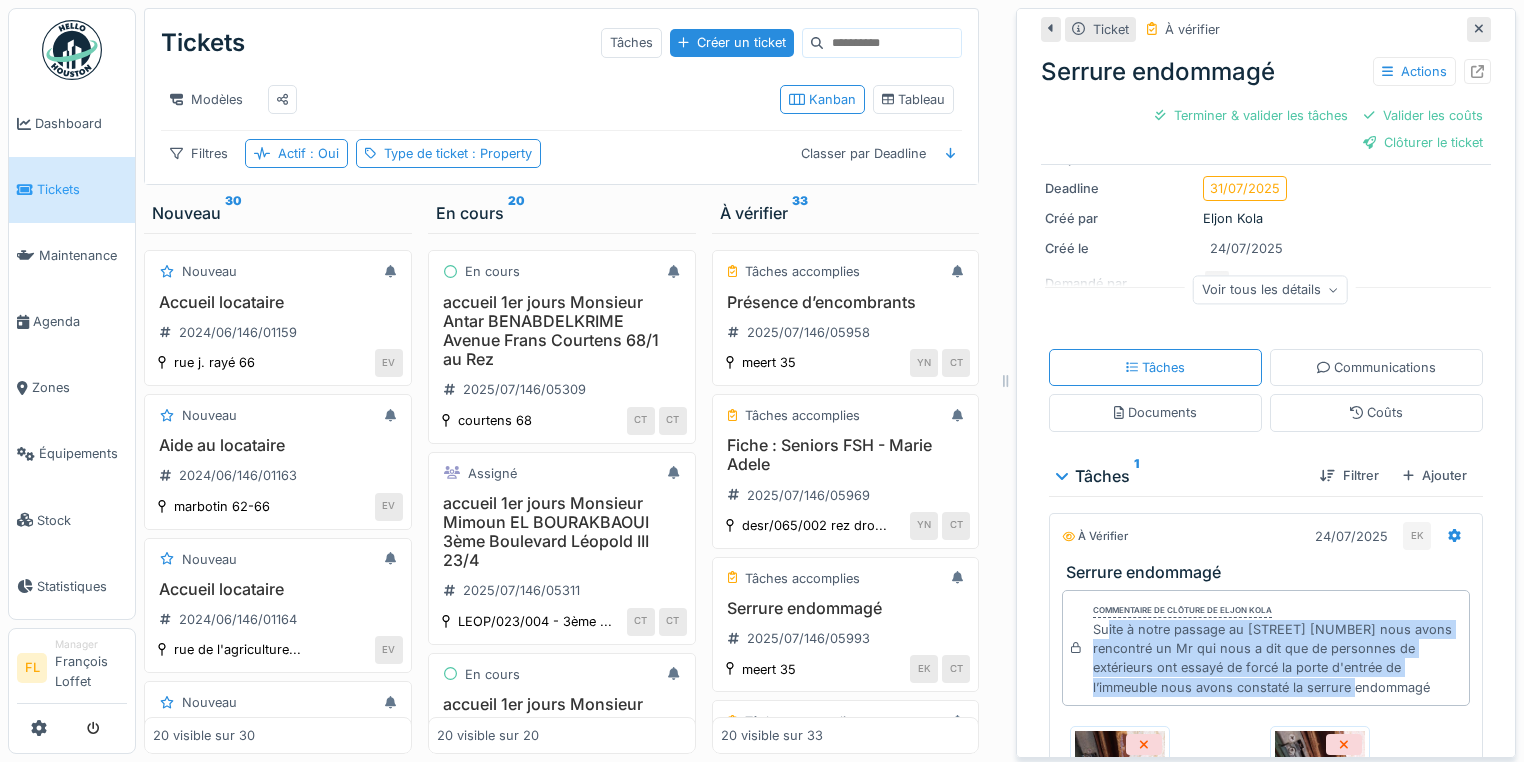 click on "Suite à notre passage au Meert 35 nous avons rencontré un Mr qui nous a dit que de personnes de extérieurs ont essayé de forcé la porte d'entrée de l’immeuble nous avons constaté la serrure endommagé" at bounding box center (1277, 658) 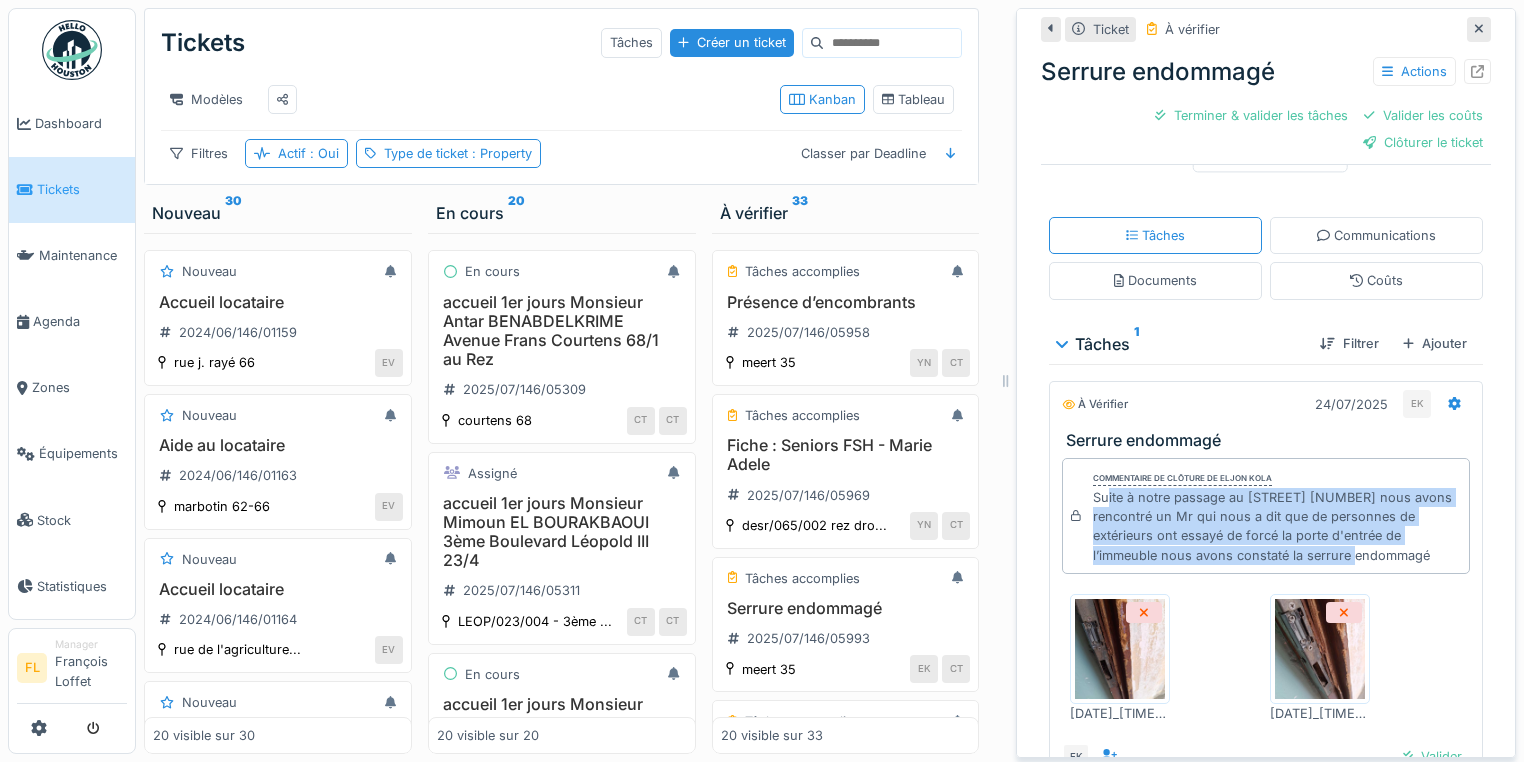 scroll, scrollTop: 320, scrollLeft: 0, axis: vertical 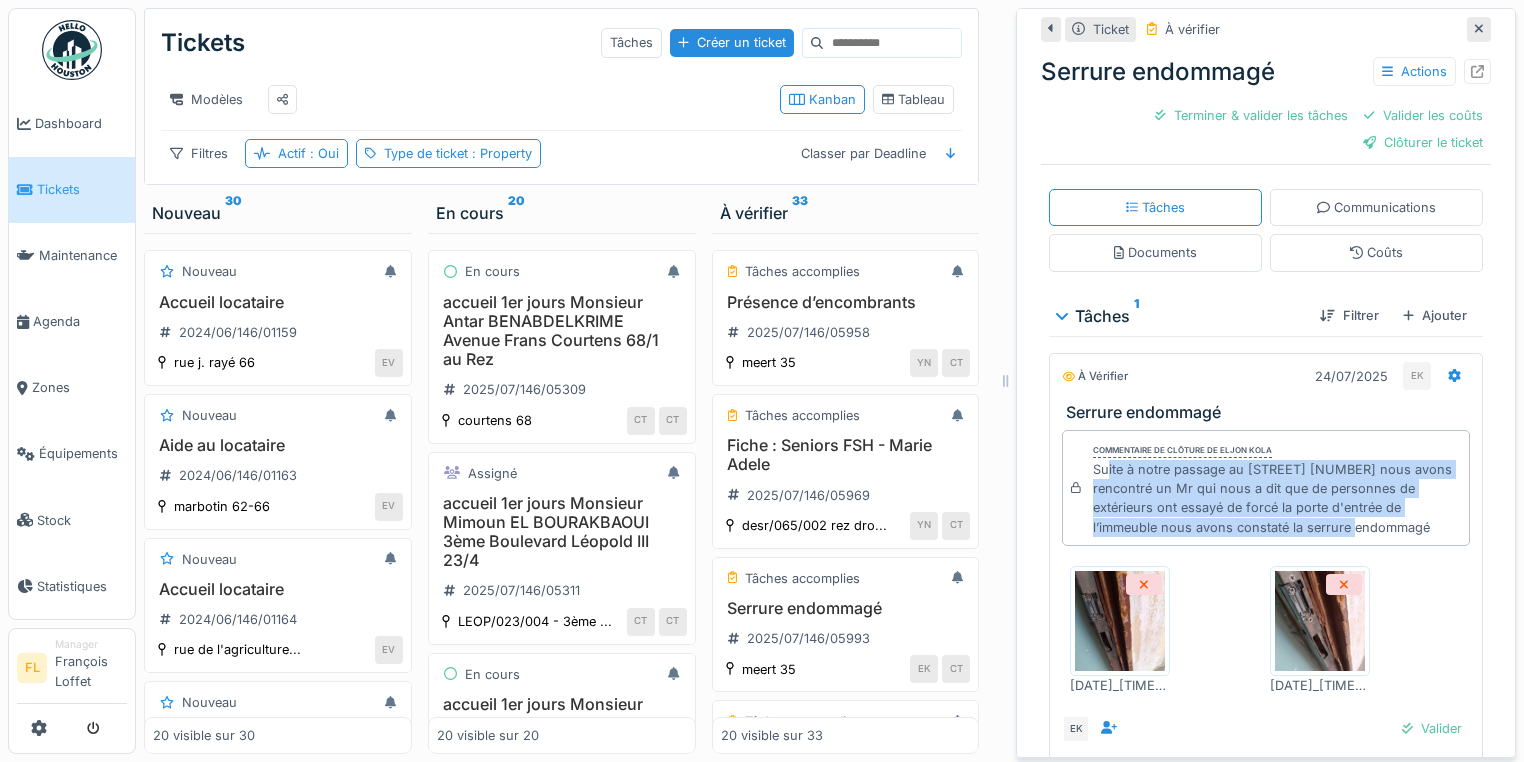 click on "Suite à notre passage au Meert 35 nous avons rencontré un Mr qui nous a dit que de personnes de extérieurs ont essayé de forcé la porte d'entrée de l’immeuble nous avons constaté la serrure endommagé" at bounding box center (1277, 498) 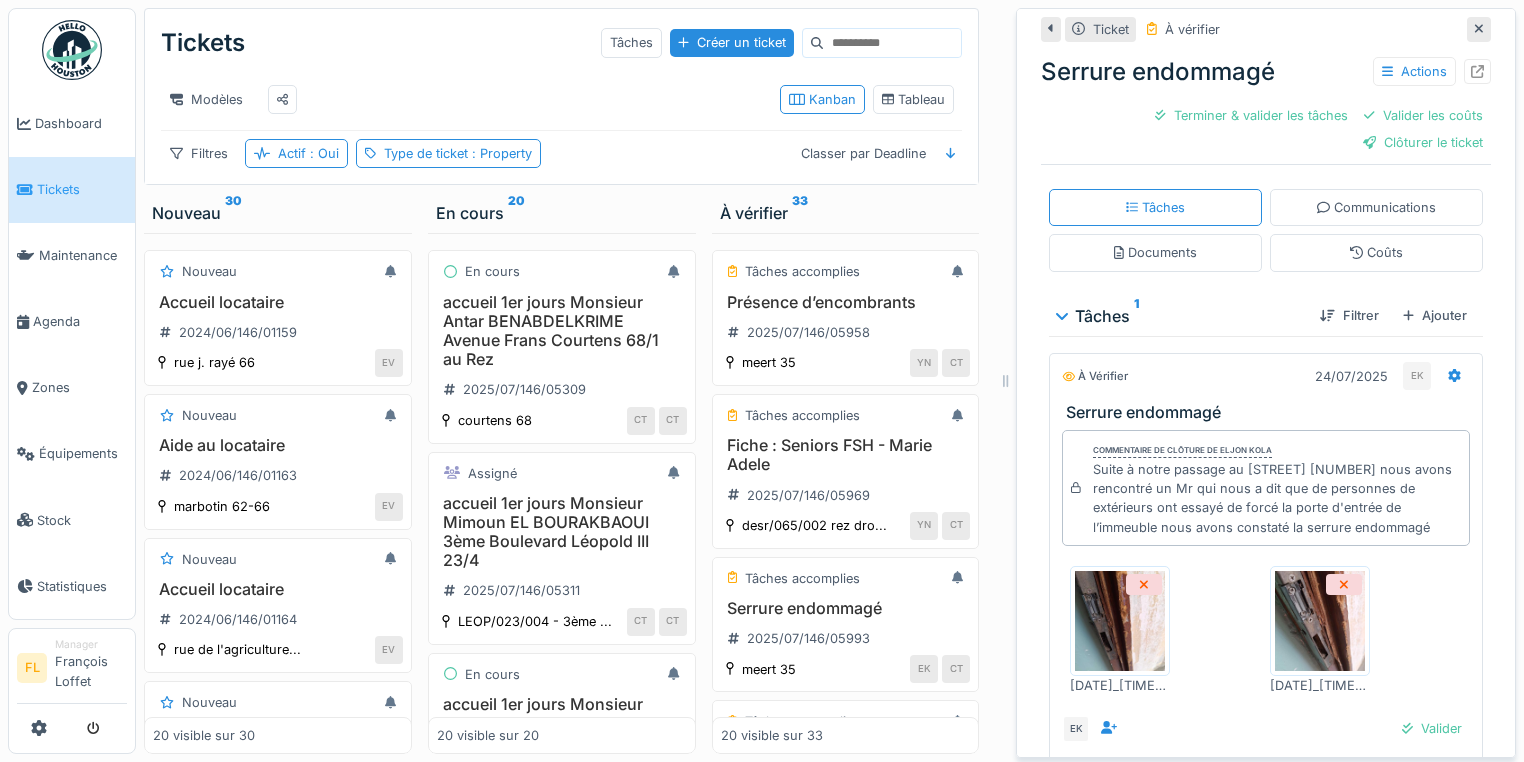click at bounding box center [1120, 621] 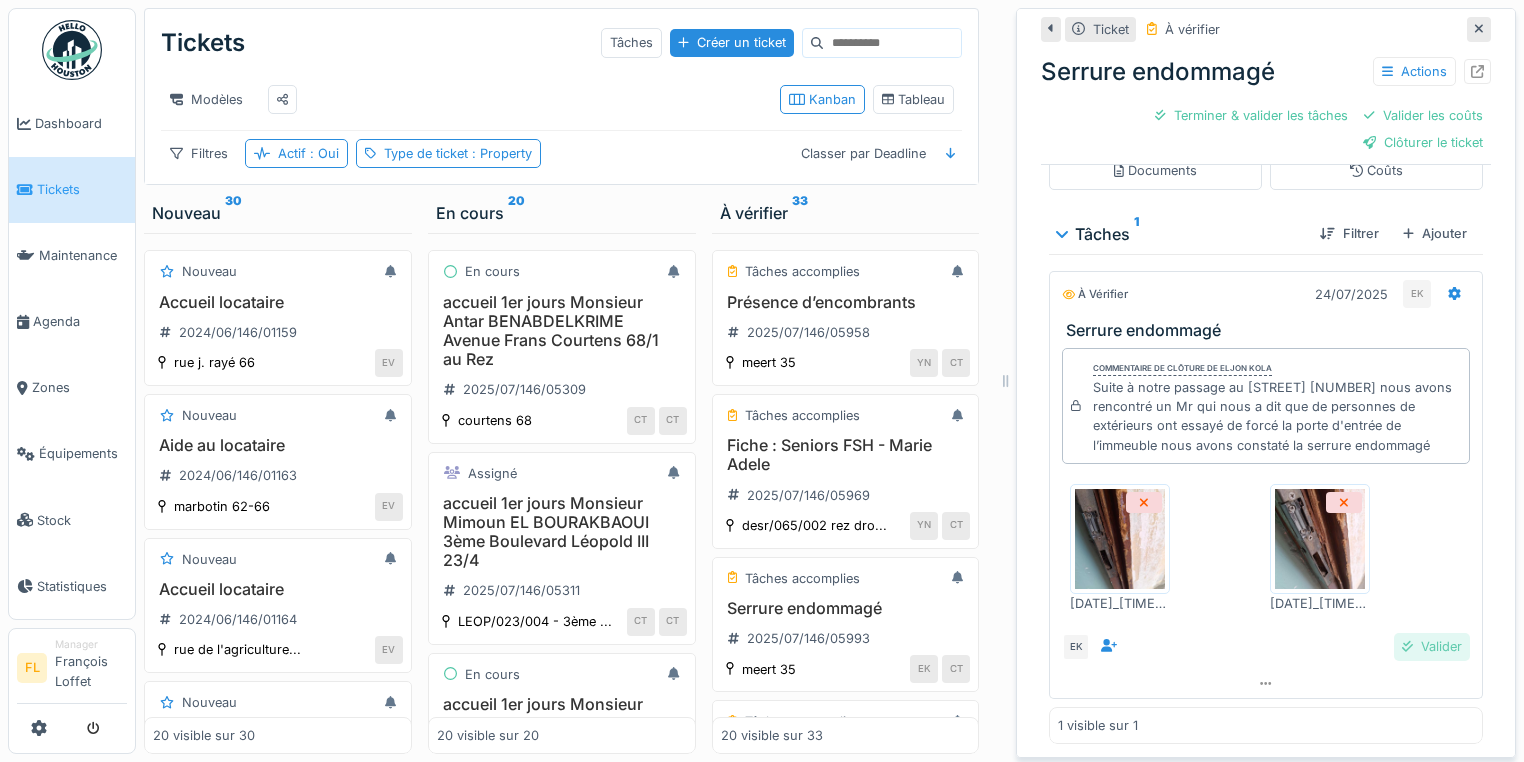 scroll, scrollTop: 404, scrollLeft: 0, axis: vertical 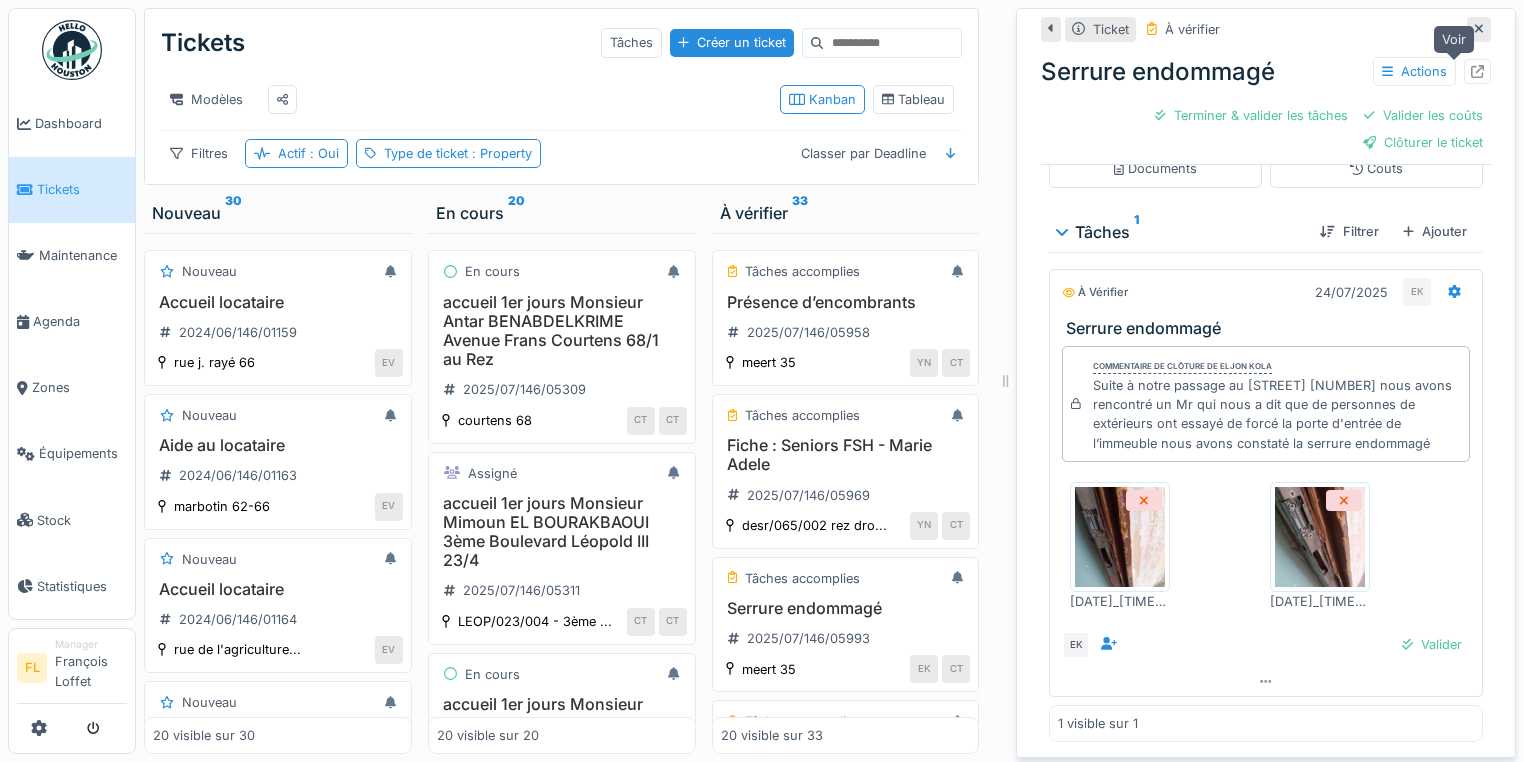 click 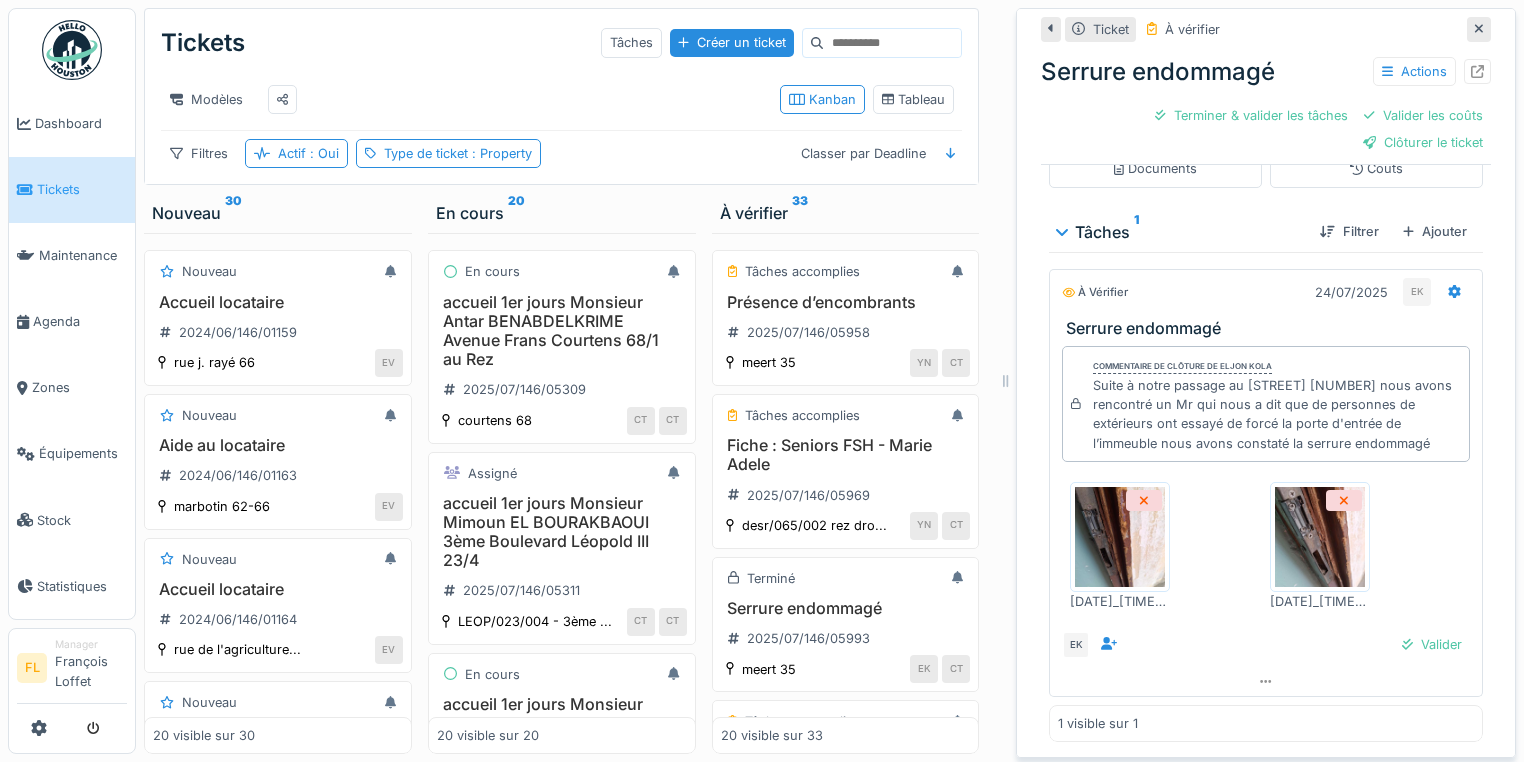 click 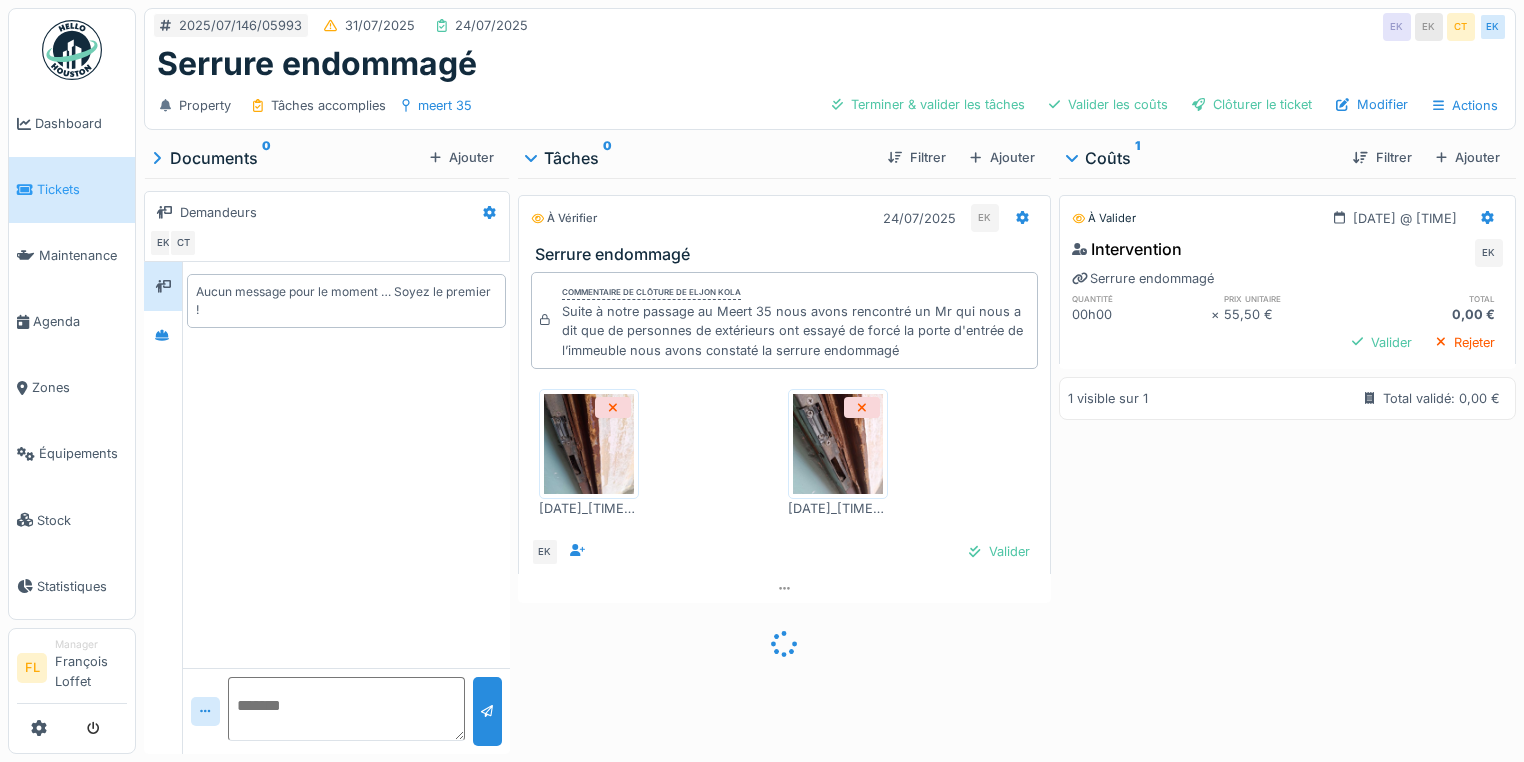 scroll, scrollTop: 0, scrollLeft: 0, axis: both 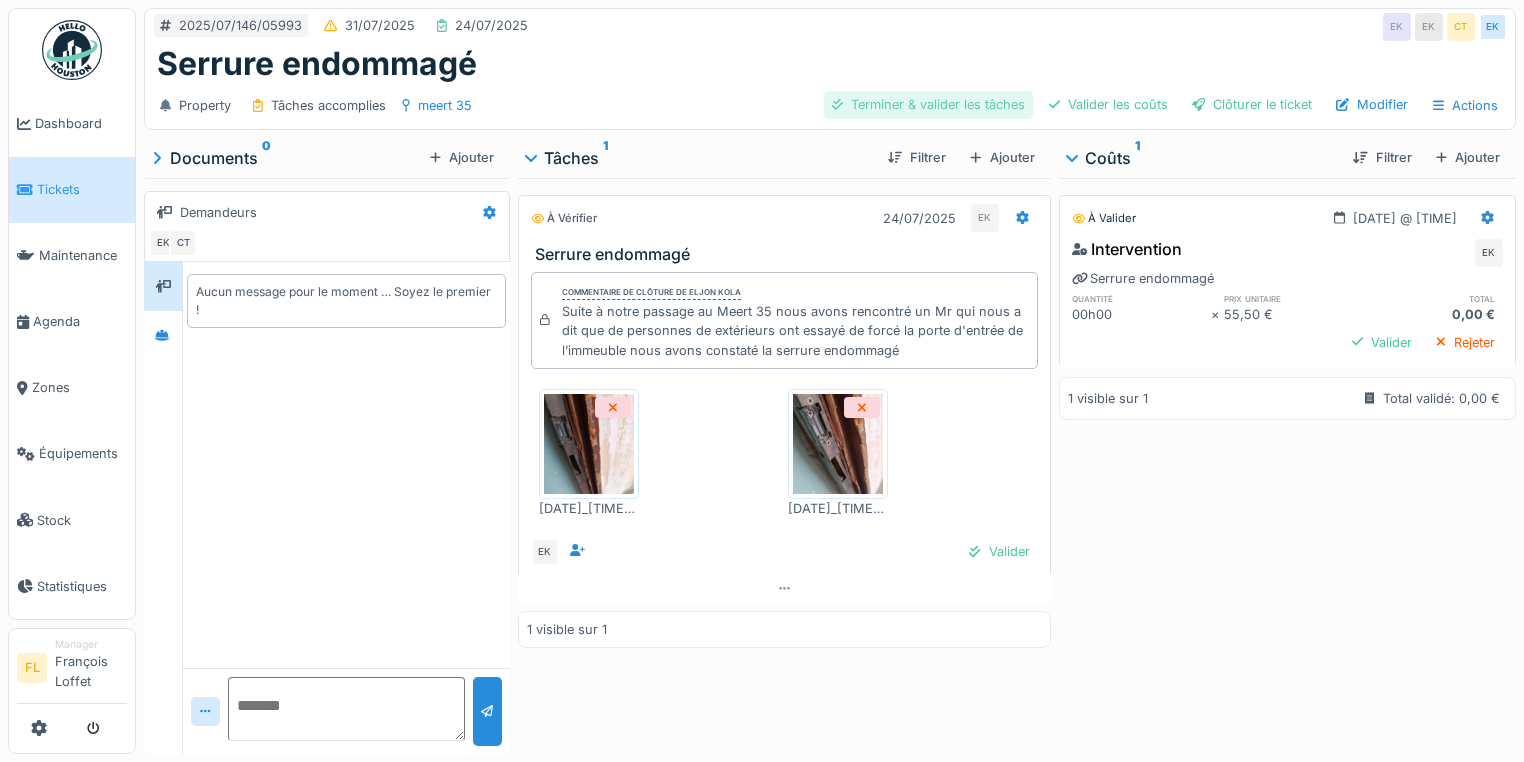 click on "Terminer & valider les tâches" at bounding box center (928, 104) 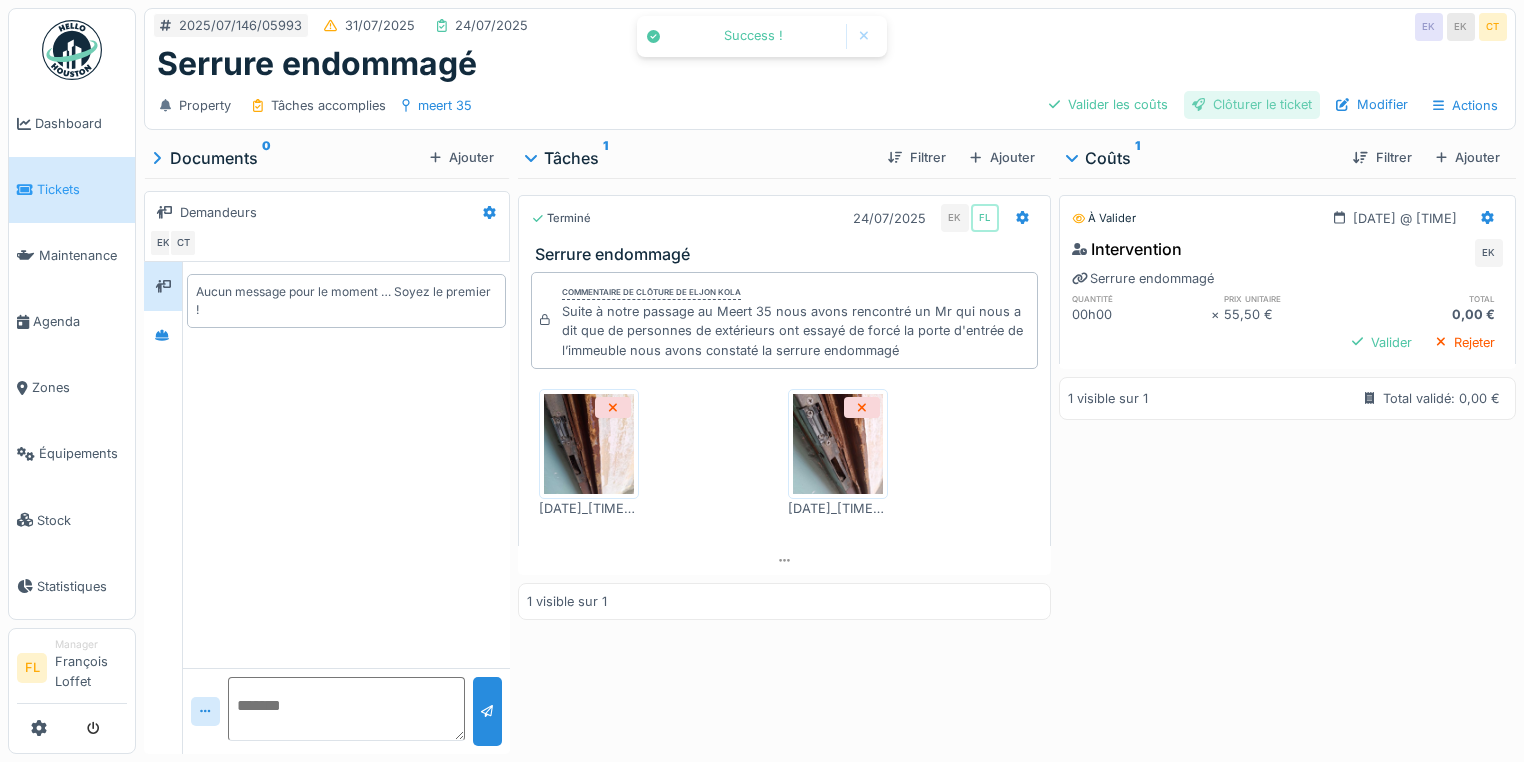 click on "Clôturer le ticket" at bounding box center (1252, 104) 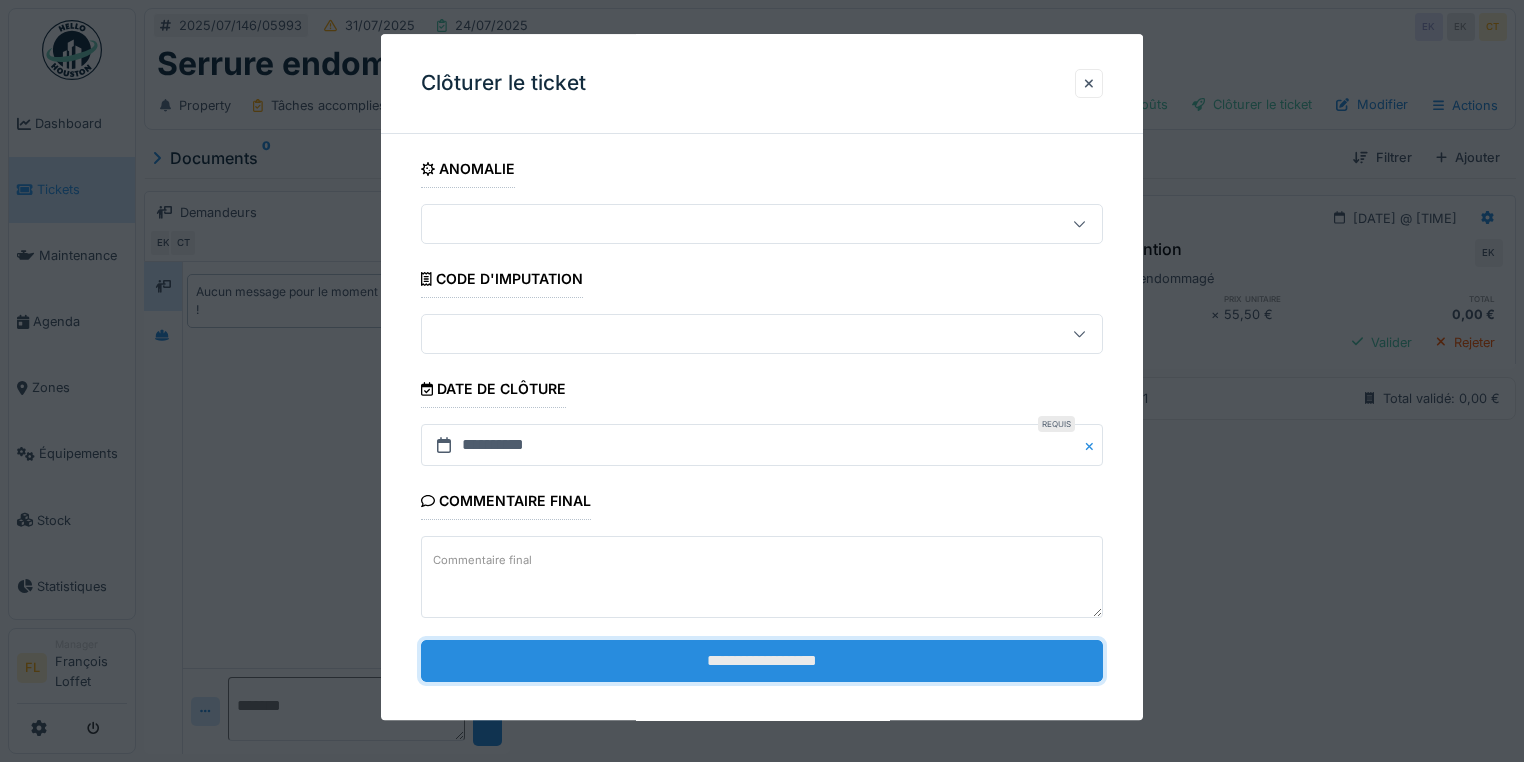 click on "**********" at bounding box center [762, 661] 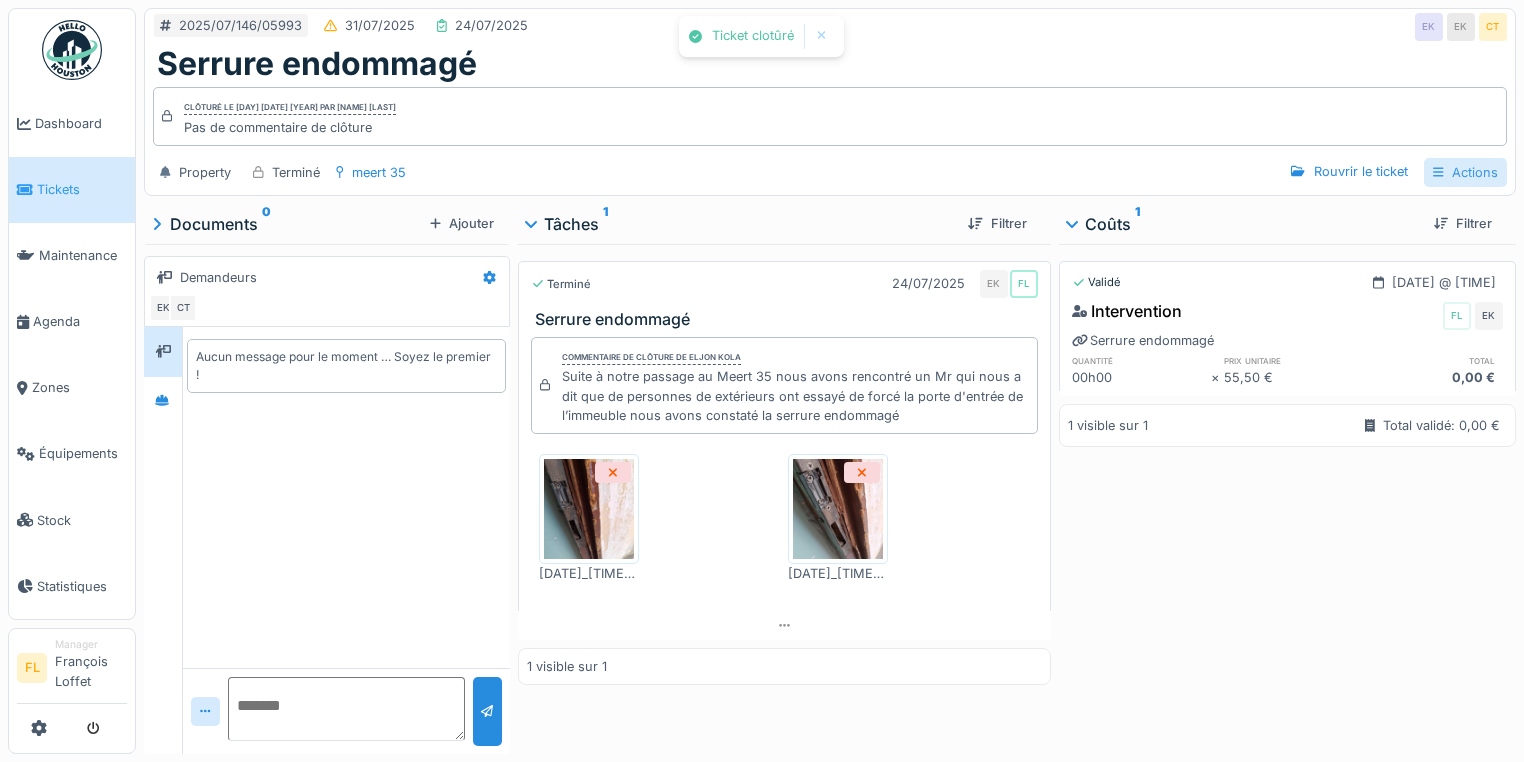 click on "Actions" at bounding box center [1465, 172] 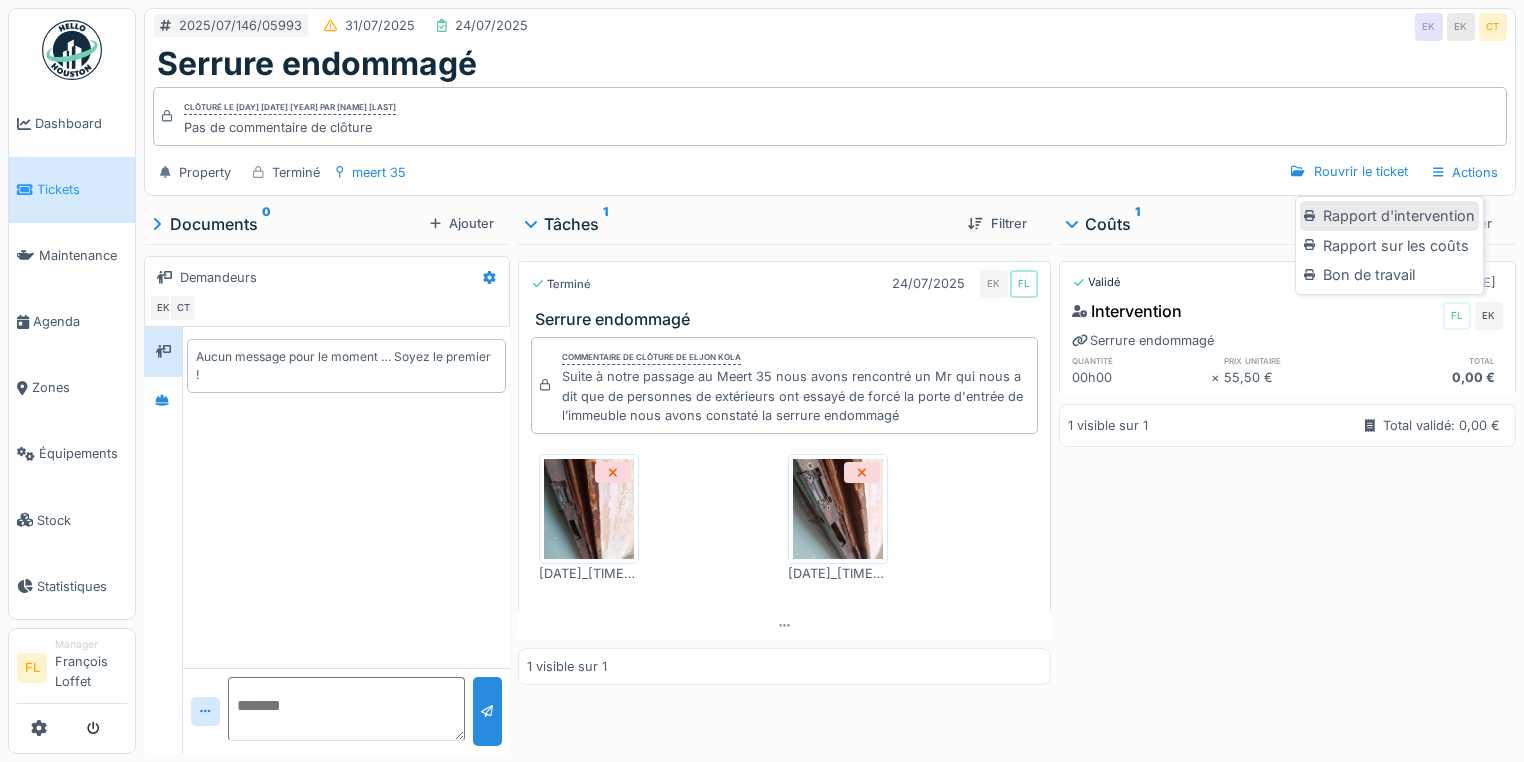 click on "Rapport d'intervention" at bounding box center (1389, 216) 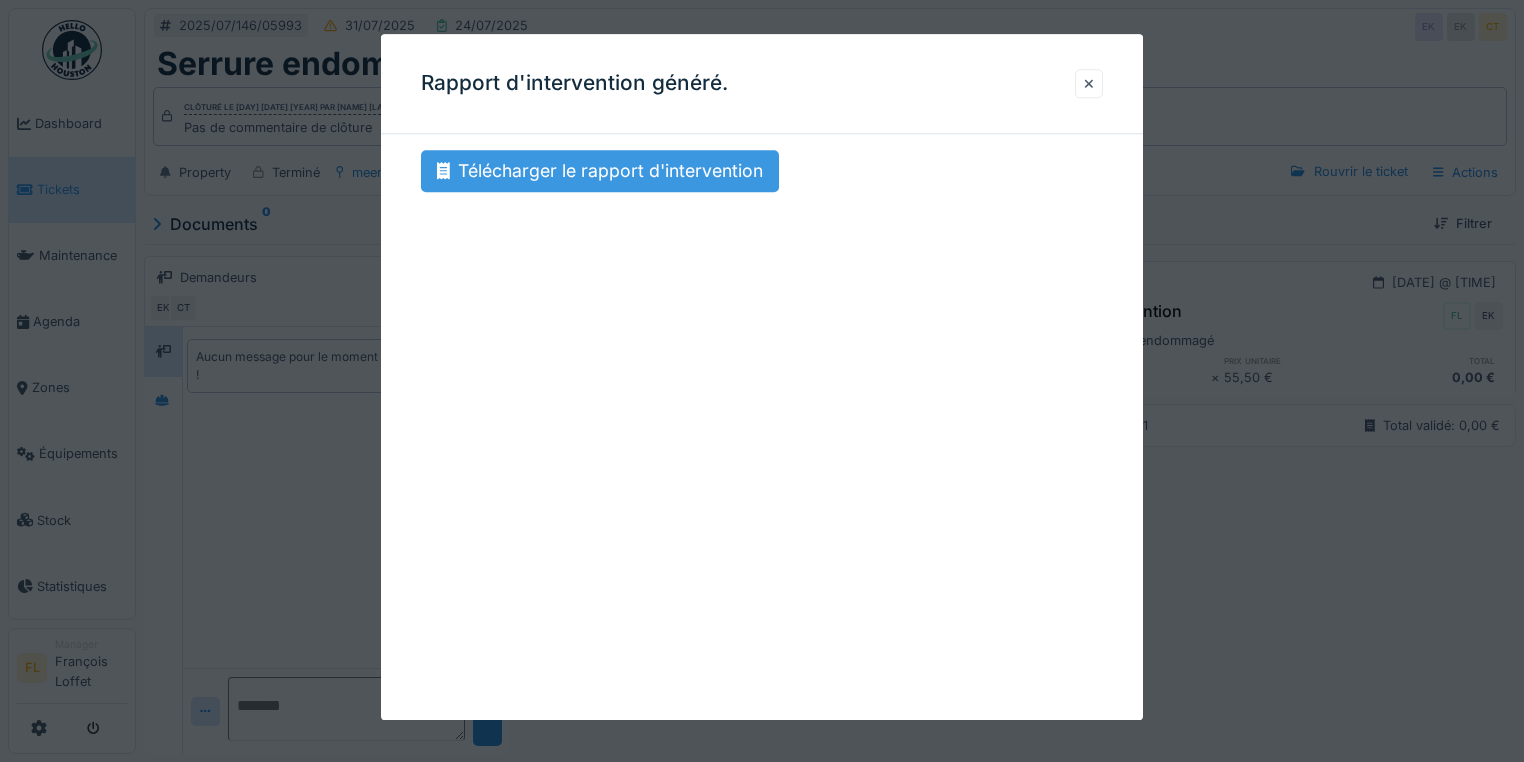 click on "Télécharger le rapport d'intervention" at bounding box center (600, 171) 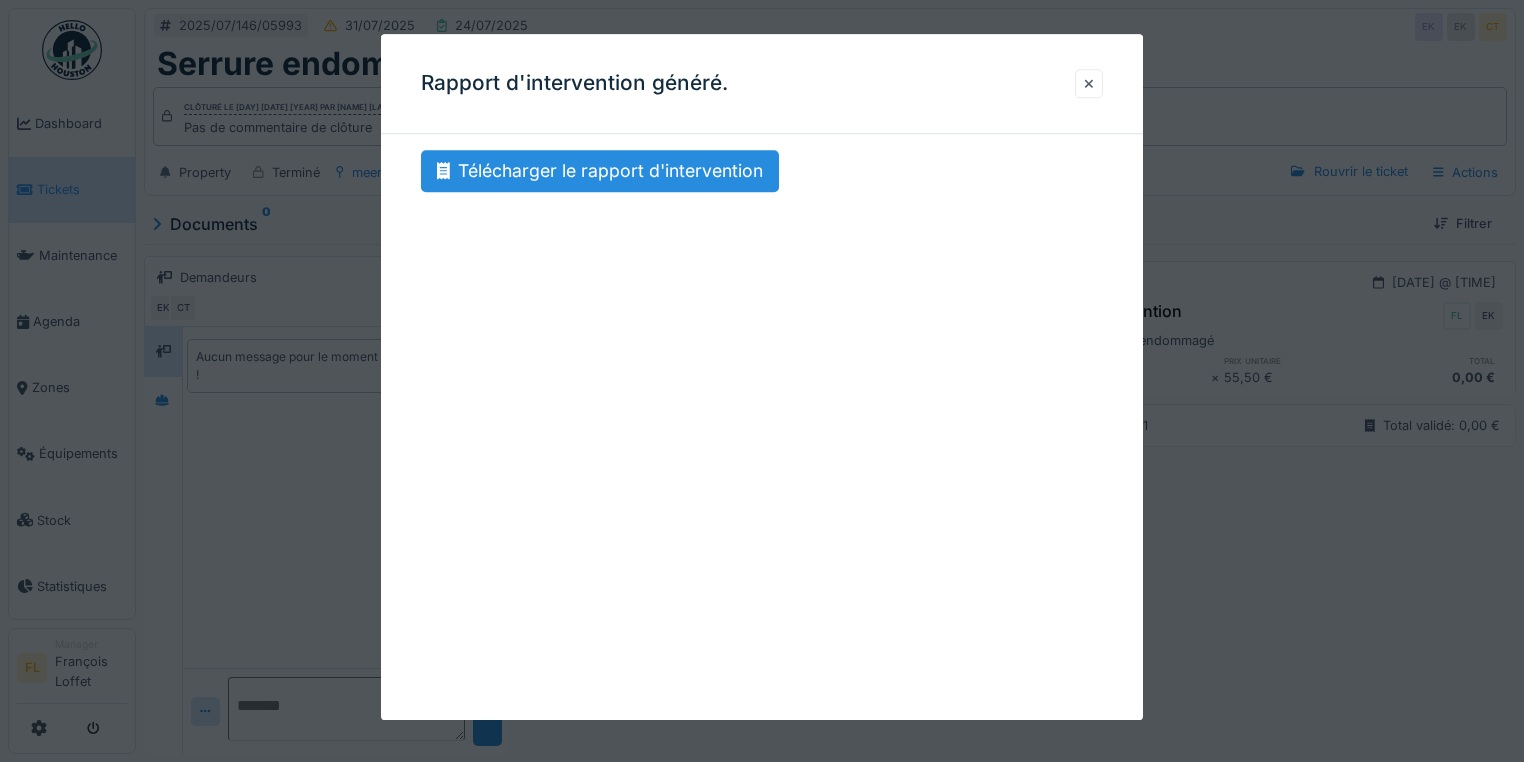 click at bounding box center [1089, 83] 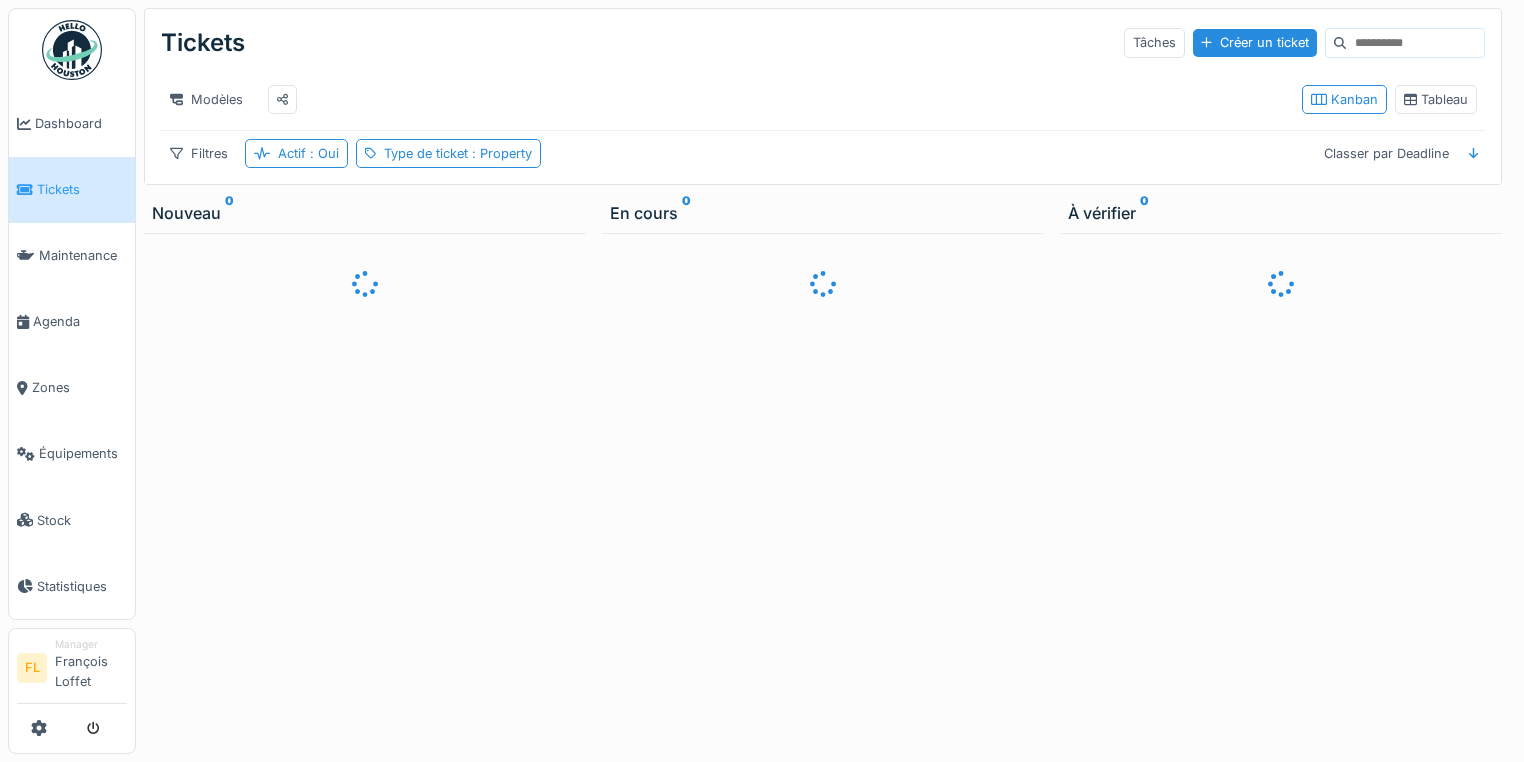 scroll, scrollTop: 12, scrollLeft: 0, axis: vertical 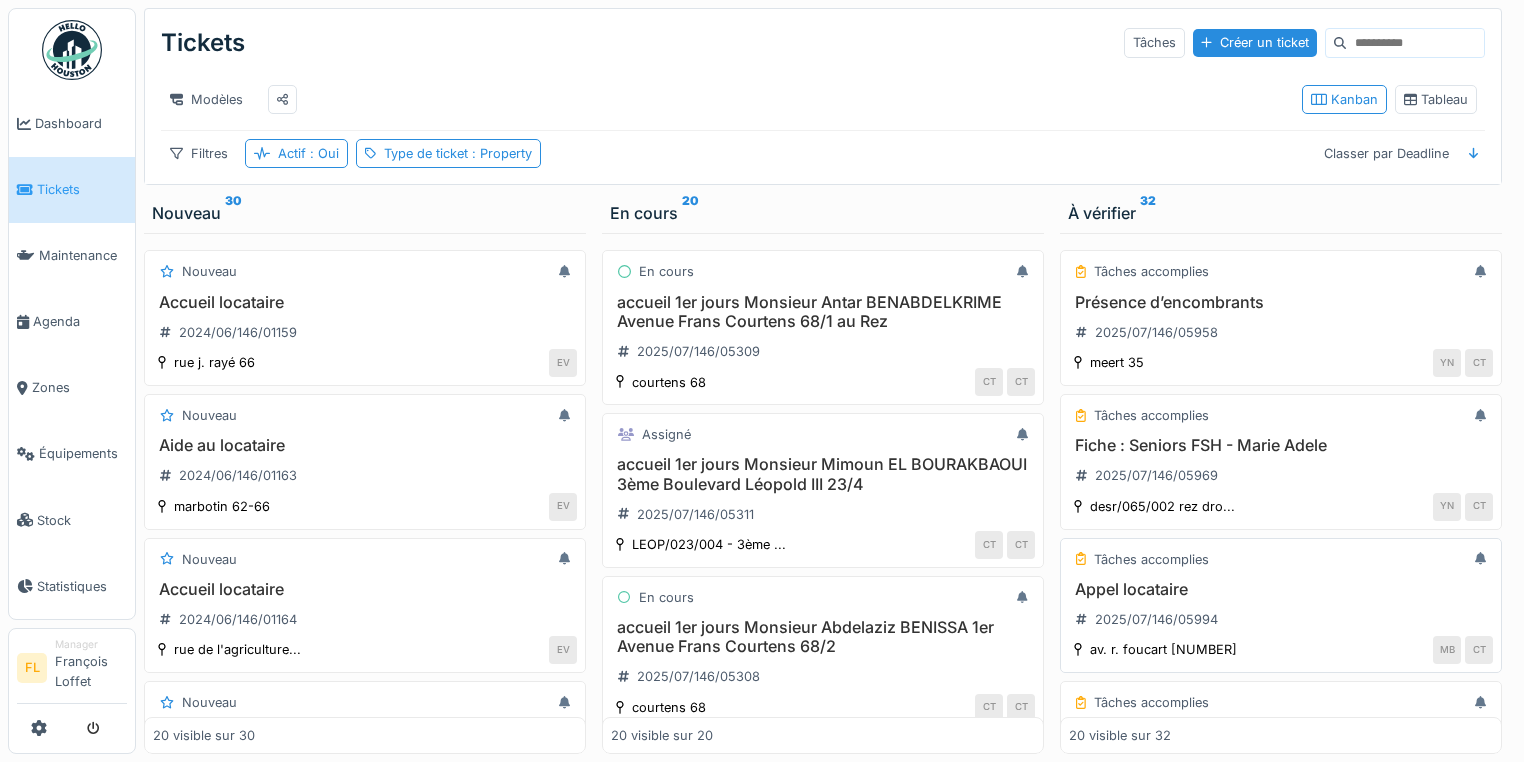 click on "Appel locataire" at bounding box center [1281, 589] 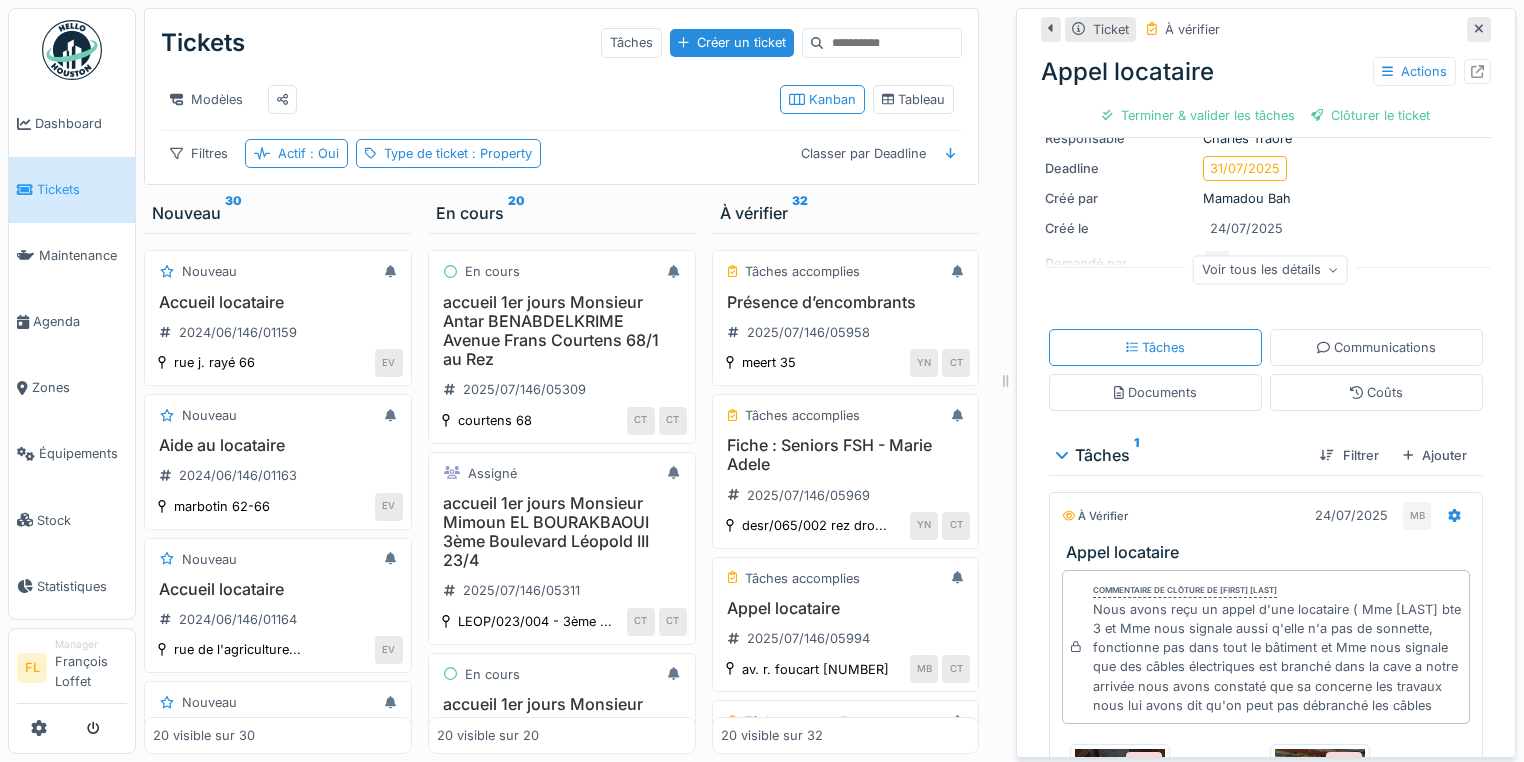 scroll, scrollTop: 160, scrollLeft: 0, axis: vertical 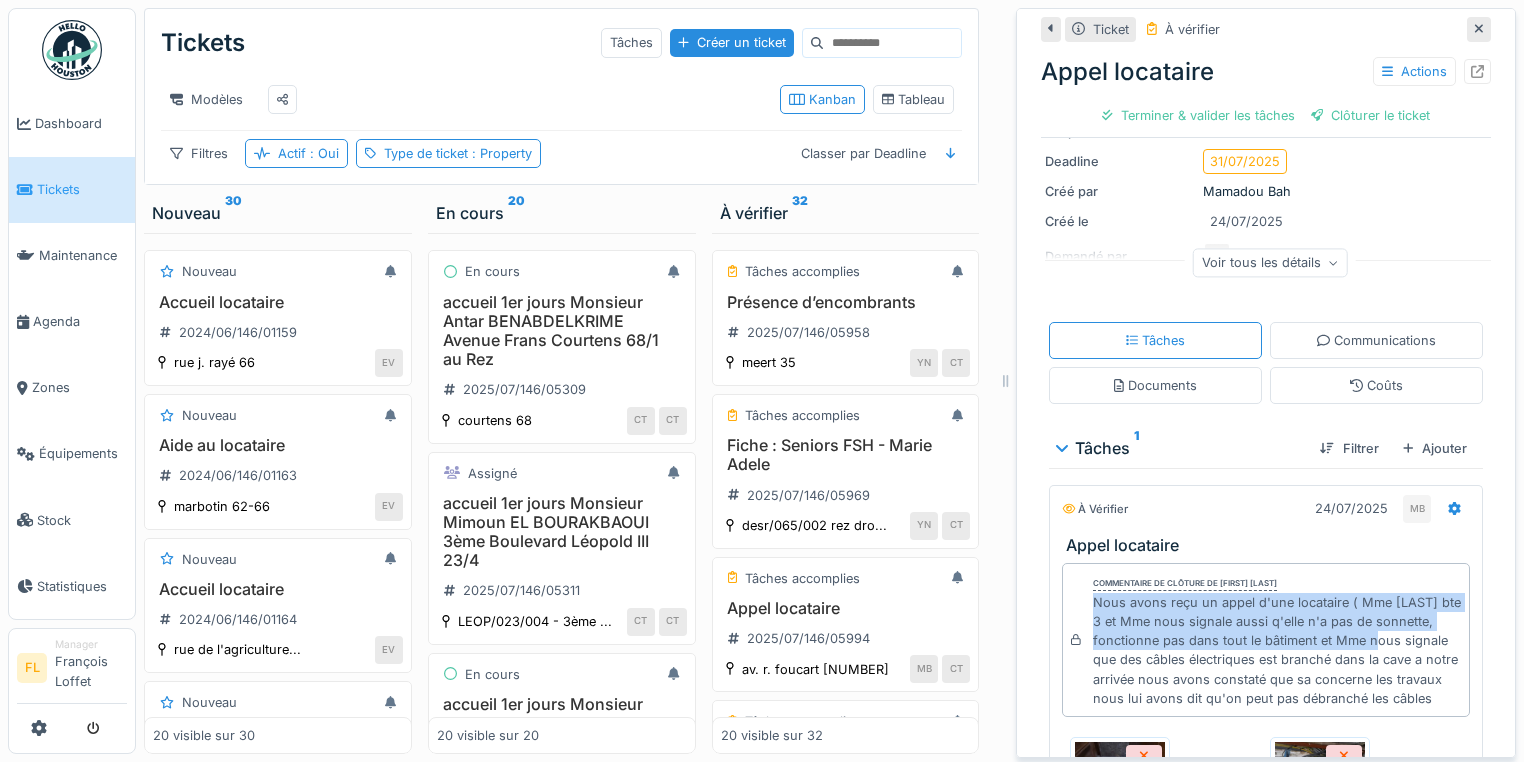 drag, startPoint x: 1080, startPoint y: 594, endPoint x: 1430, endPoint y: 621, distance: 351.0399 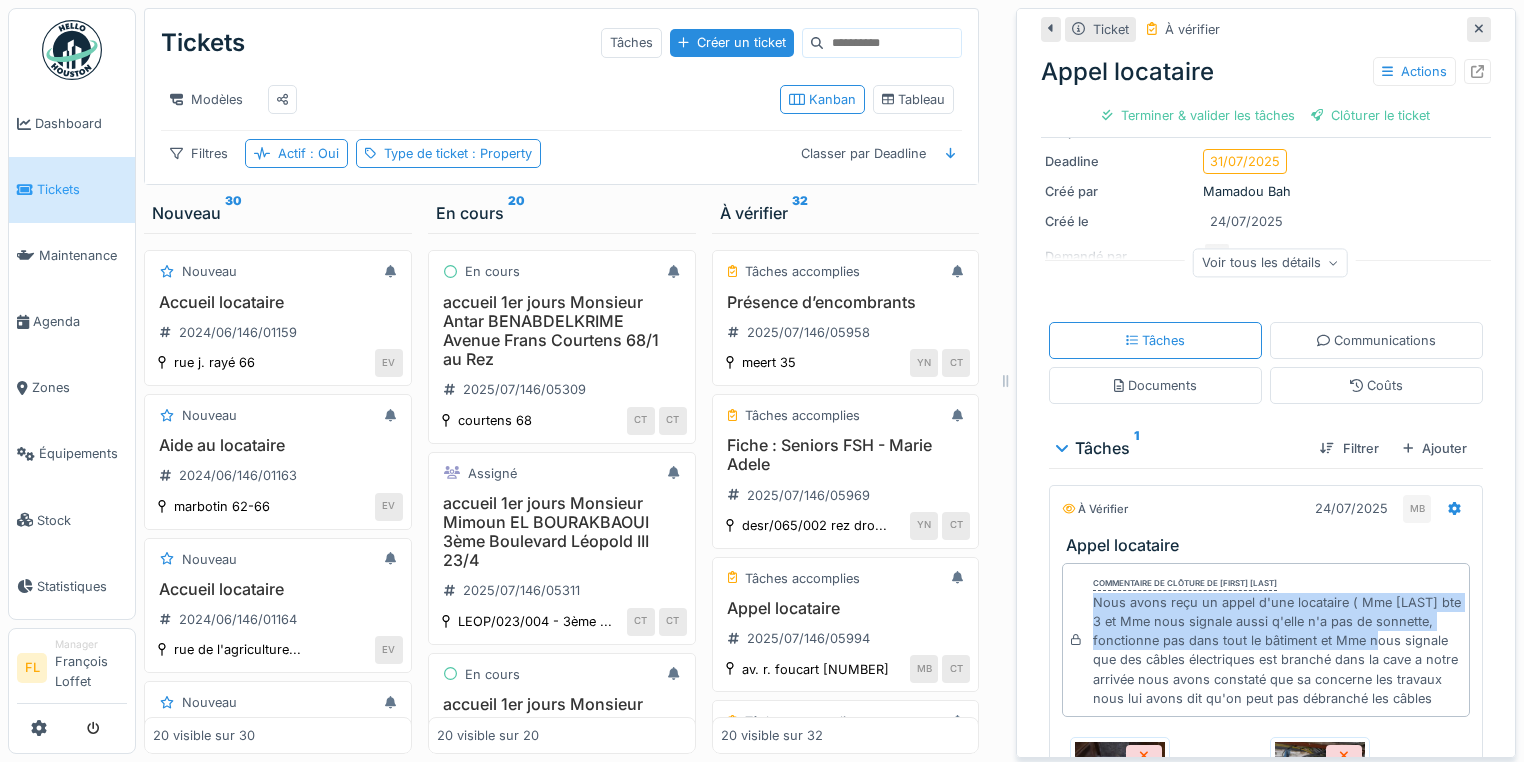 click on "Nous avons reçu un appel d'une locataire  ( Mme Oppelzzi  bte 3 et Mme nous signale aussi q'elle n'a pas de sonnette,   fonctionne pas  dans tout le bâtiment et Mme nous signale que des câbles électriques est branché dans la cave a notre arrivée nous avons constaté que sa concerne les travaux nous lui avons dit qu'on peut pas débranché les câbles" at bounding box center [1277, 650] 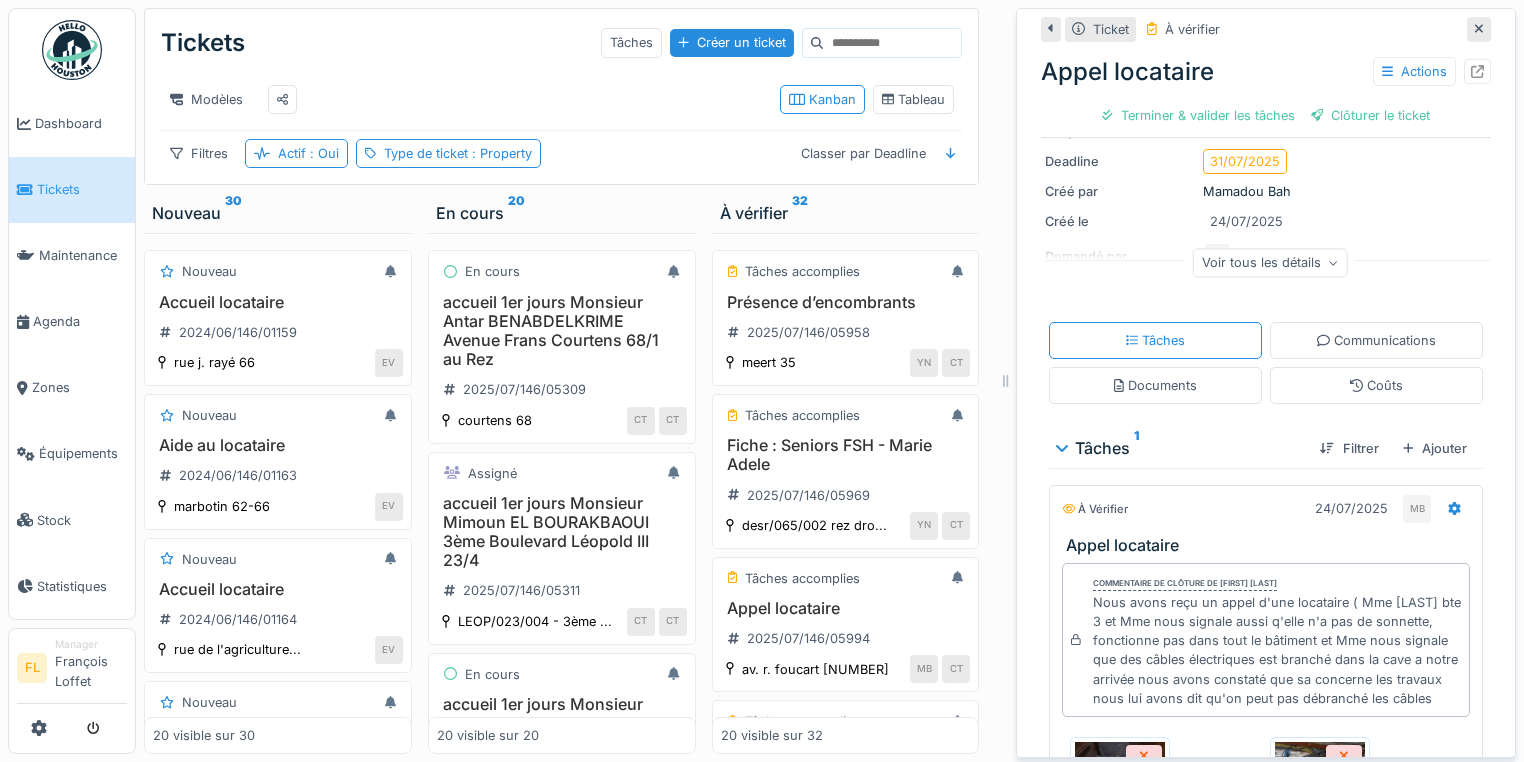 drag, startPoint x: 1080, startPoint y: 592, endPoint x: 1217, endPoint y: 700, distance: 174.45056 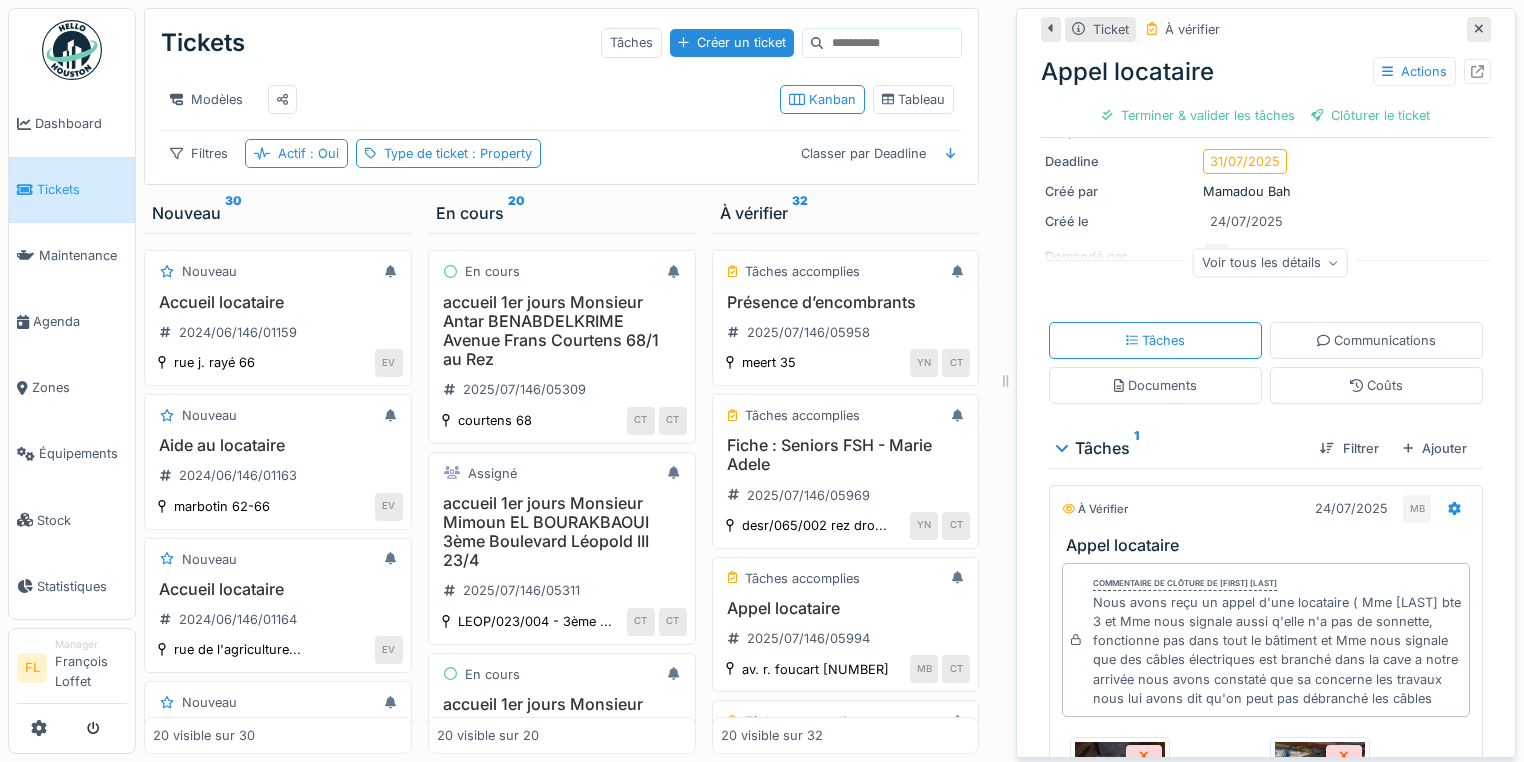 click on "Nous avons reçu un appel d'une locataire  ( Mme [LAST]  bte [NUMBER] et Mme nous signale aussi q'elle n'a pas de sonnette,   fonctionne pas  dans tout le bâtiment et Mme nous signale que des câbles électriques est branché dans la cave a notre arrivée nous avons constaté que sa concerne les travaux nous lui avons dit qu'on peut pas débranché les câbles" at bounding box center (1277, 650) 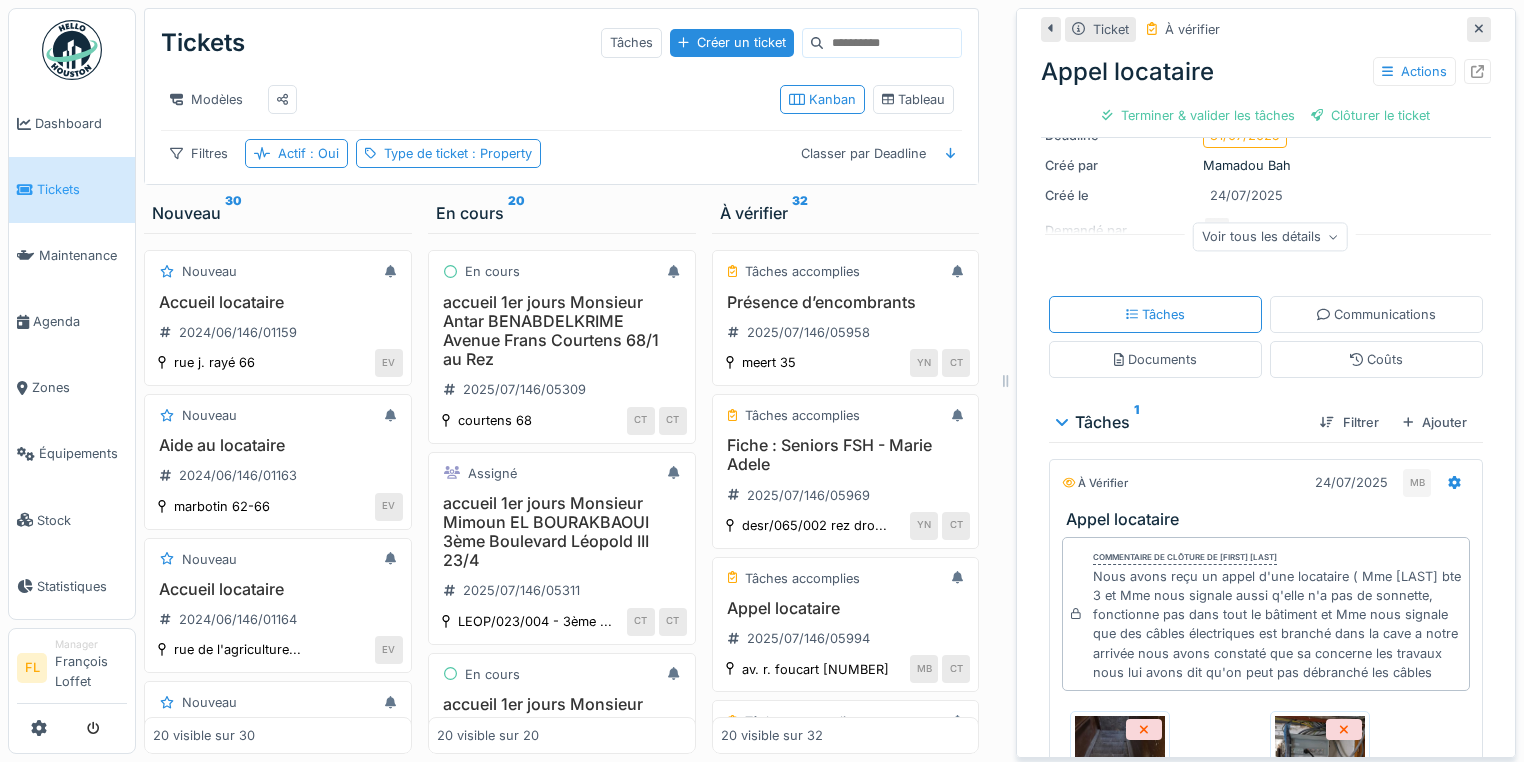 scroll, scrollTop: 160, scrollLeft: 0, axis: vertical 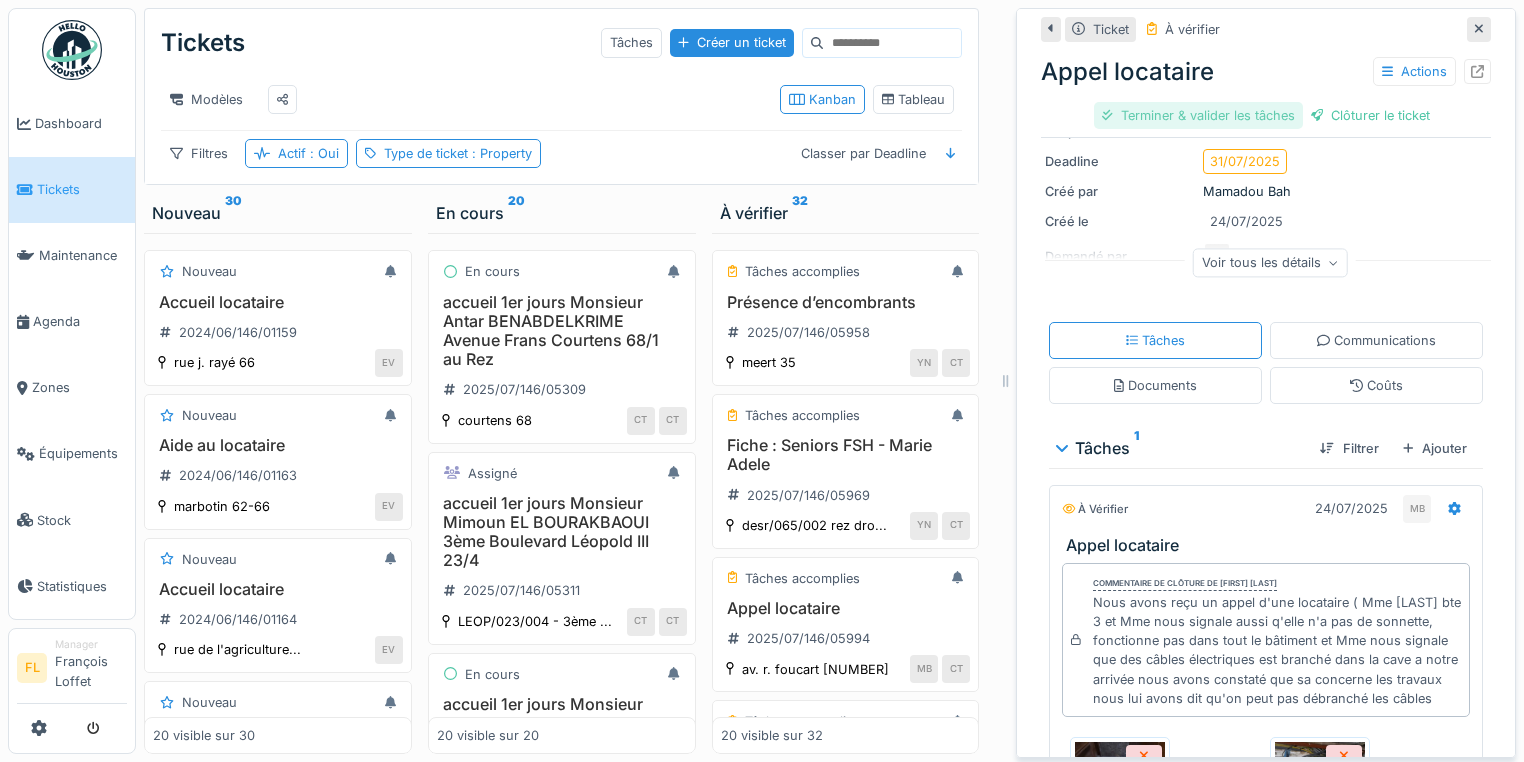click on "Terminer & valider les tâches" at bounding box center [1198, 115] 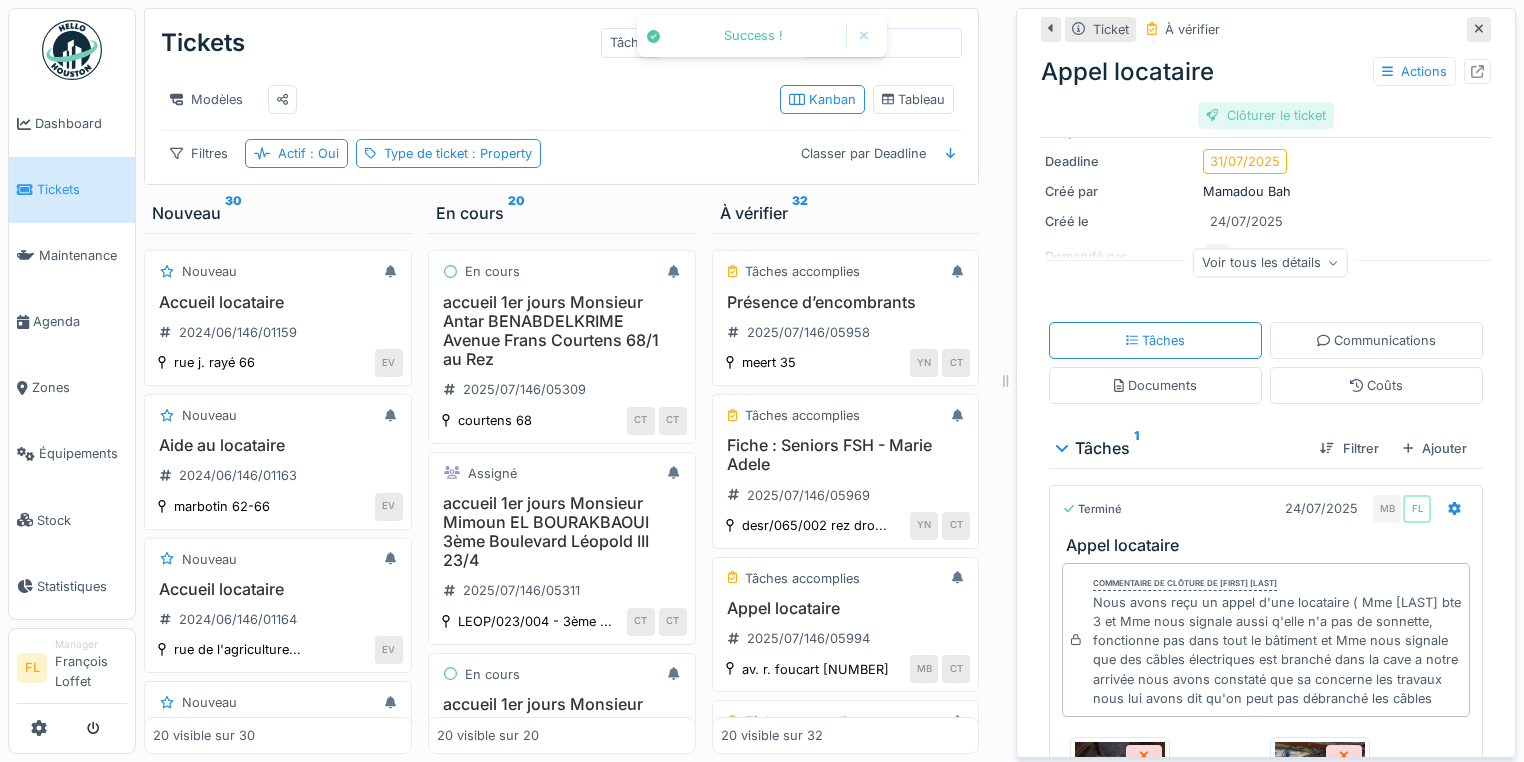 click on "Clôturer le ticket" at bounding box center [1266, 115] 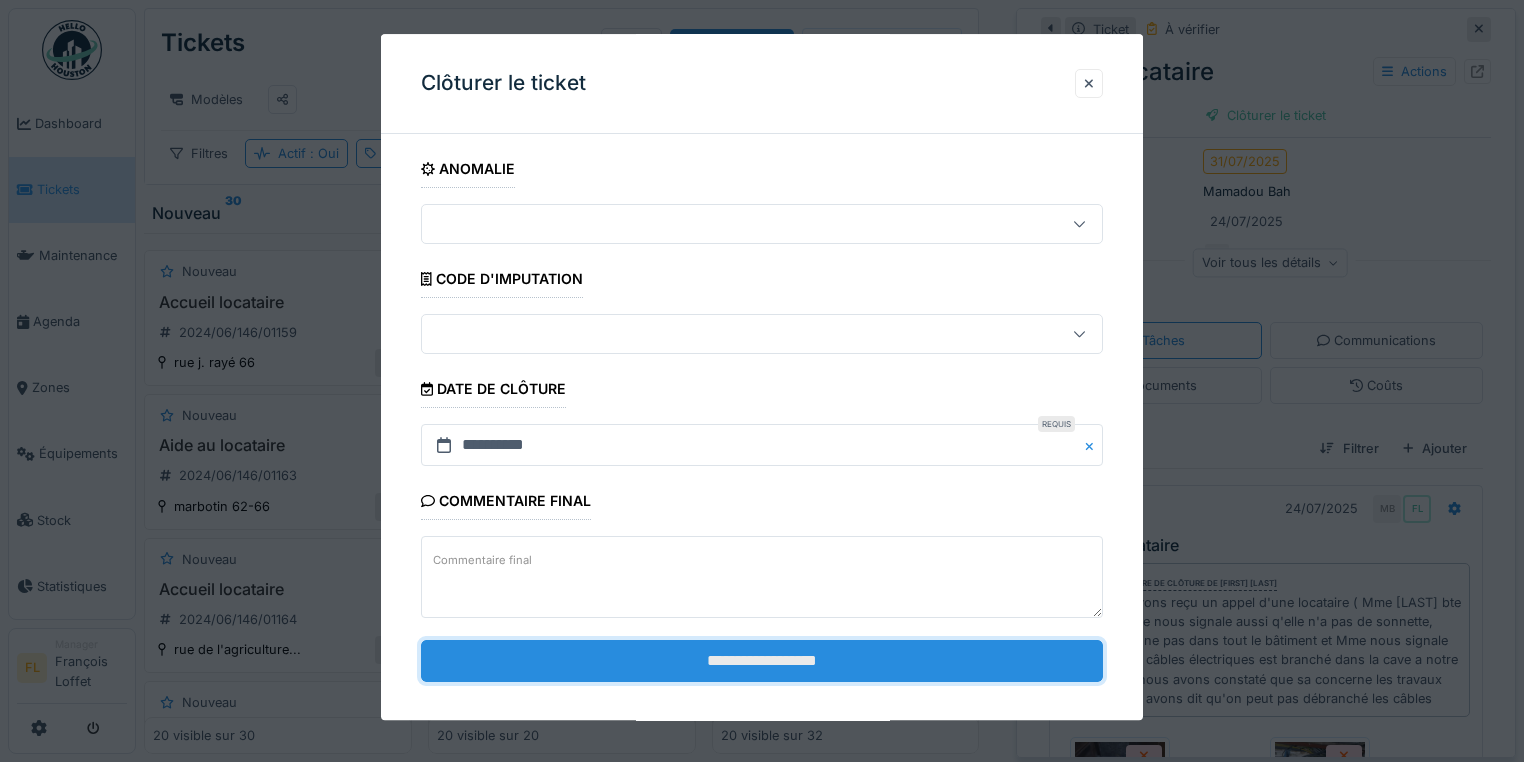click on "**********" at bounding box center [762, 661] 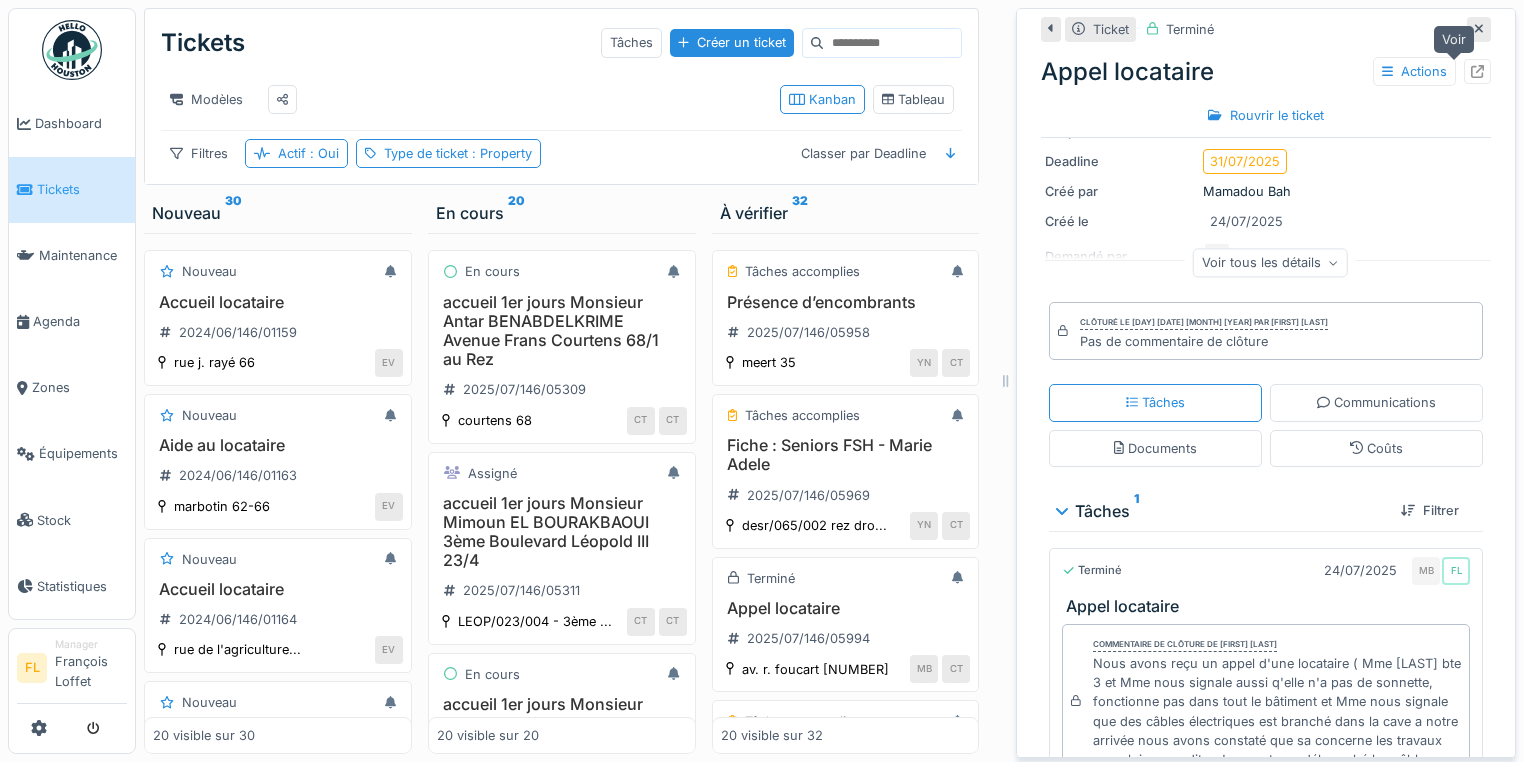 click 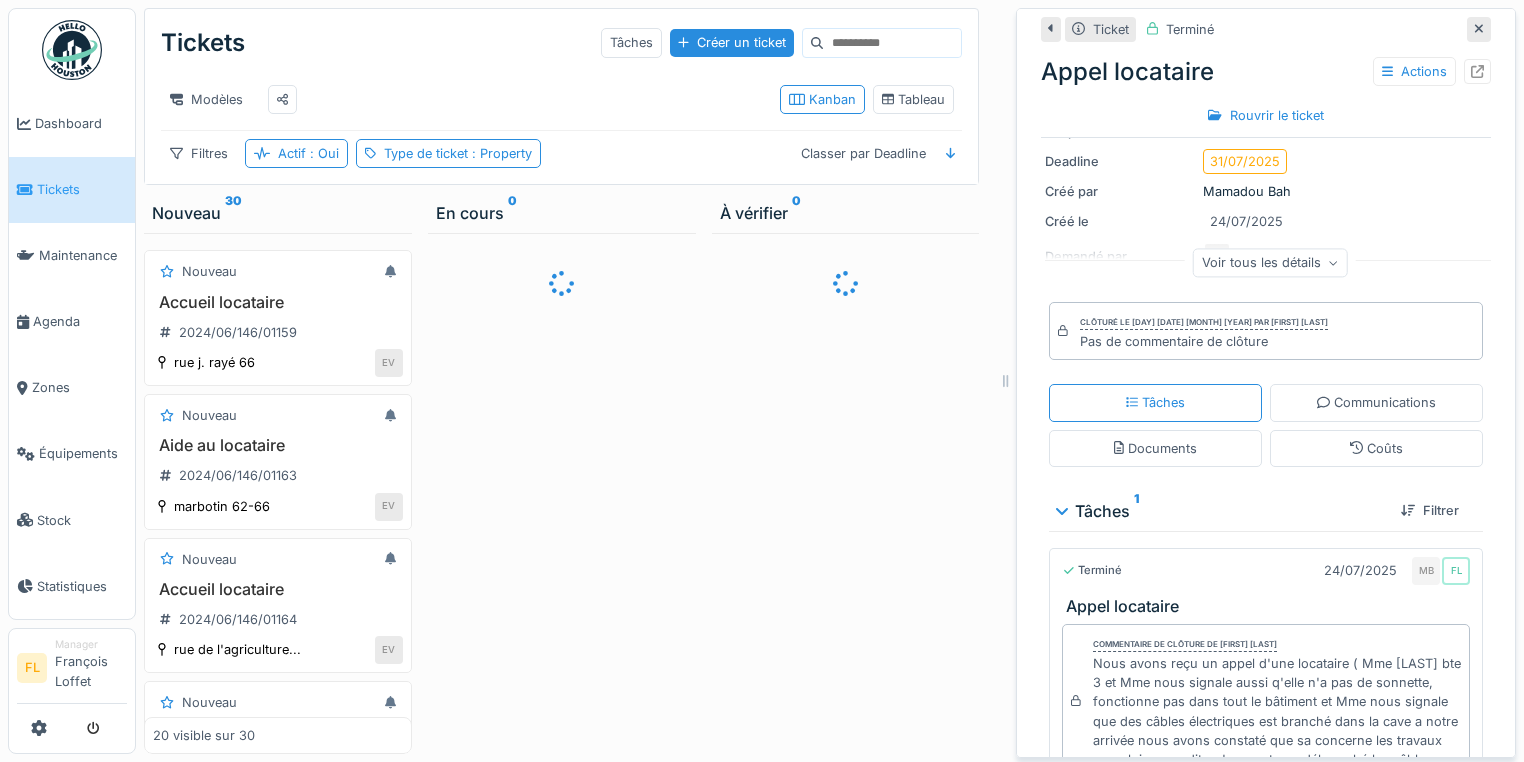 click 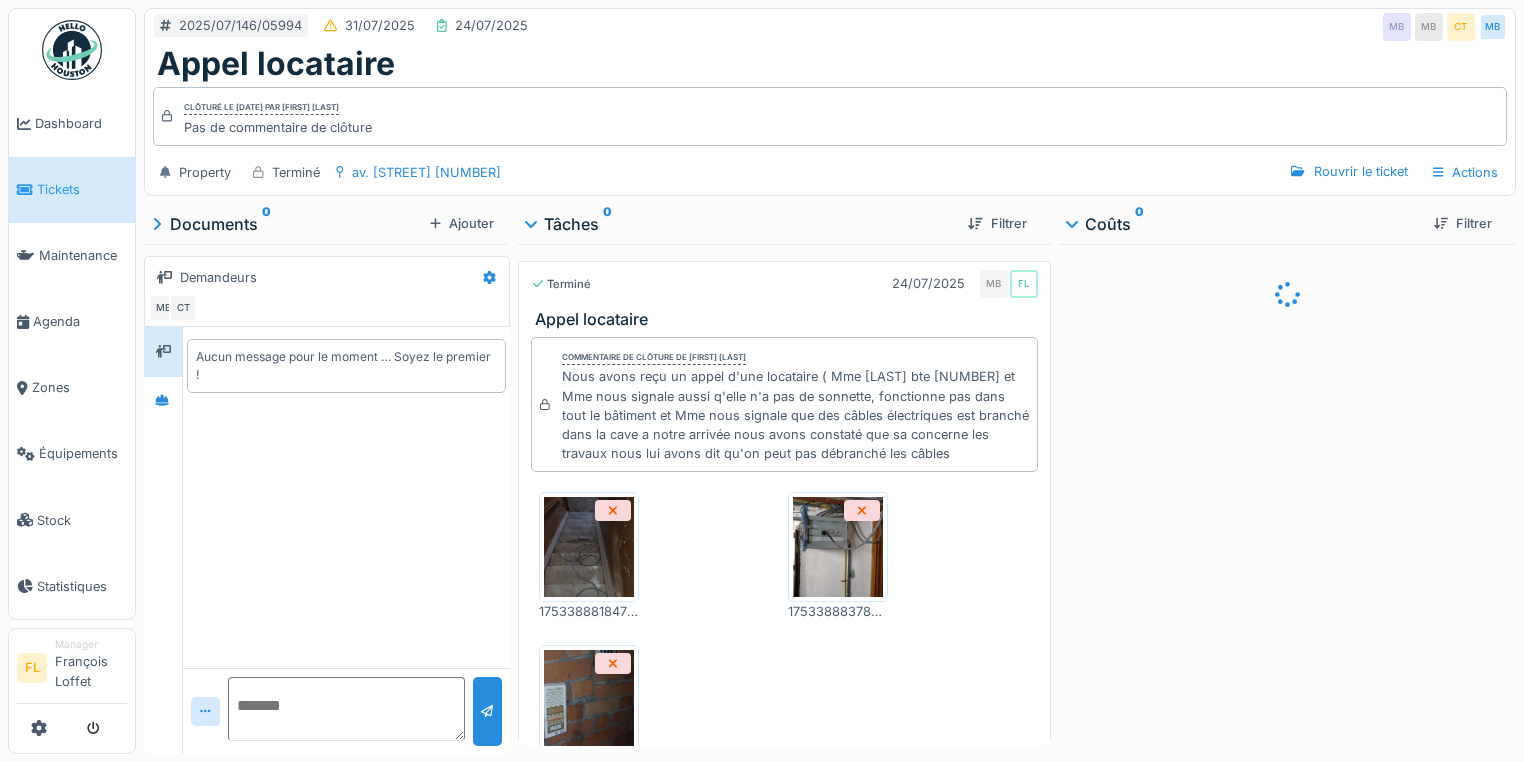 scroll, scrollTop: 0, scrollLeft: 0, axis: both 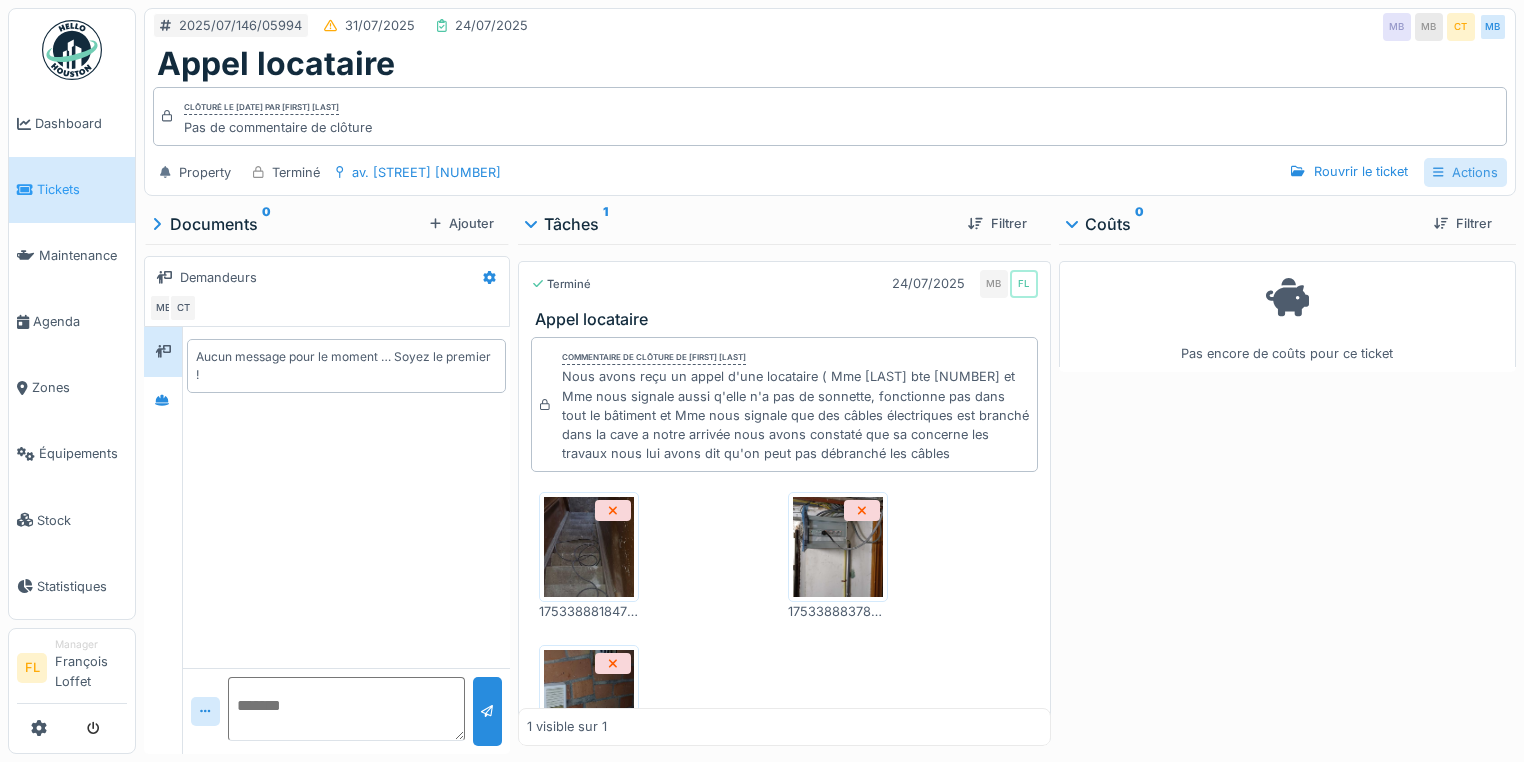 click on "Actions" at bounding box center (1465, 172) 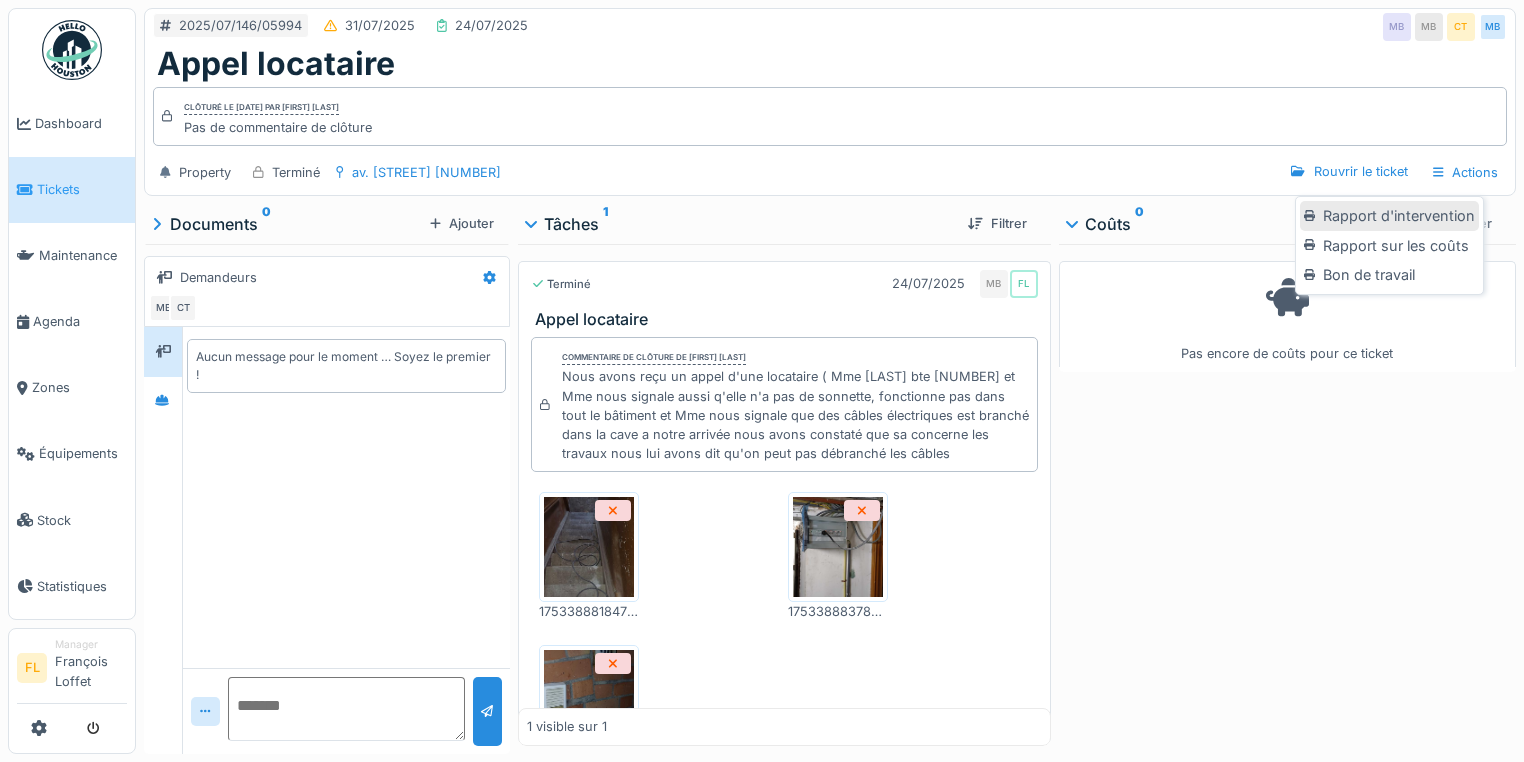 click on "Rapport d'intervention" at bounding box center [1389, 216] 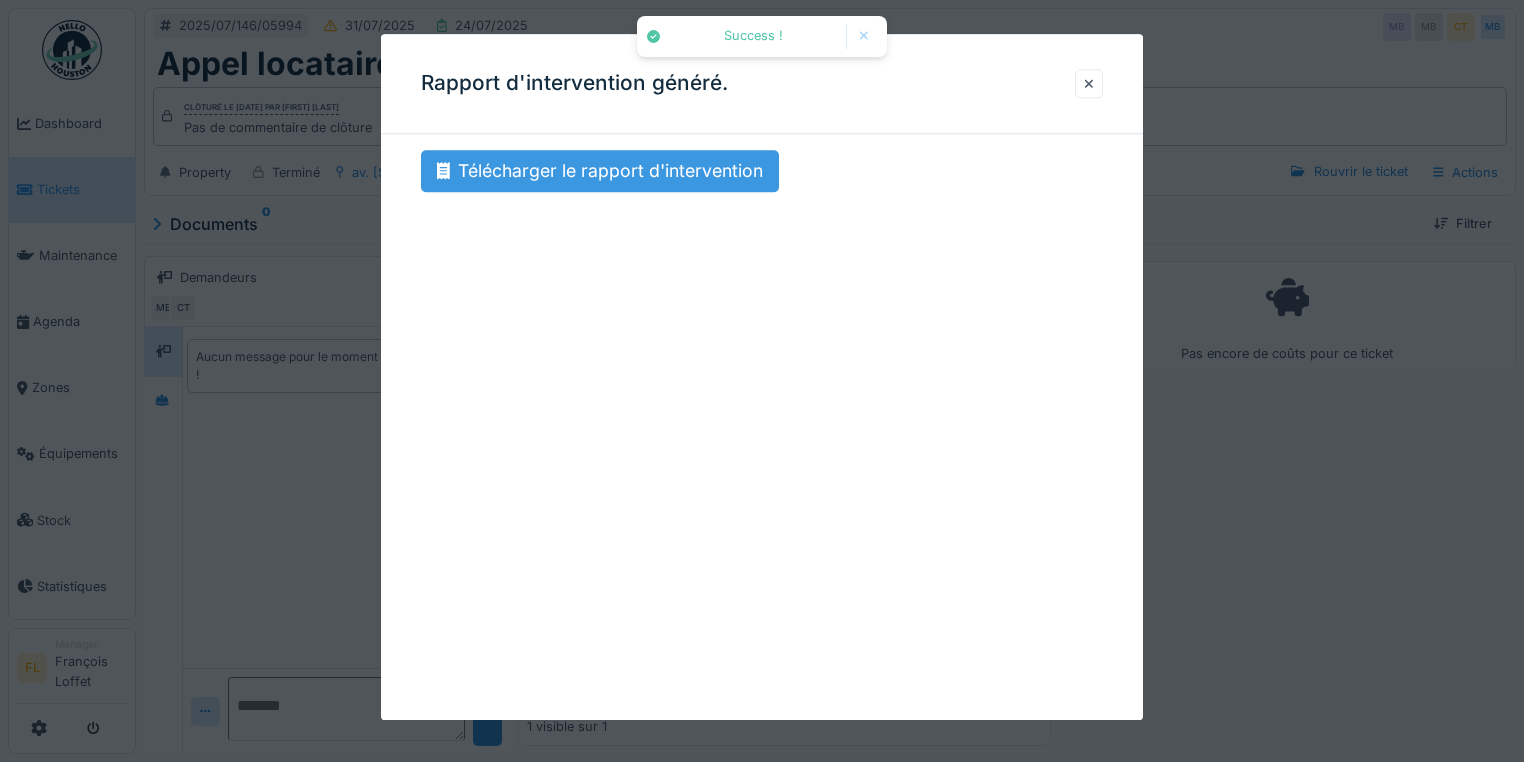 click on "Télécharger le rapport d'intervention" at bounding box center (600, 171) 